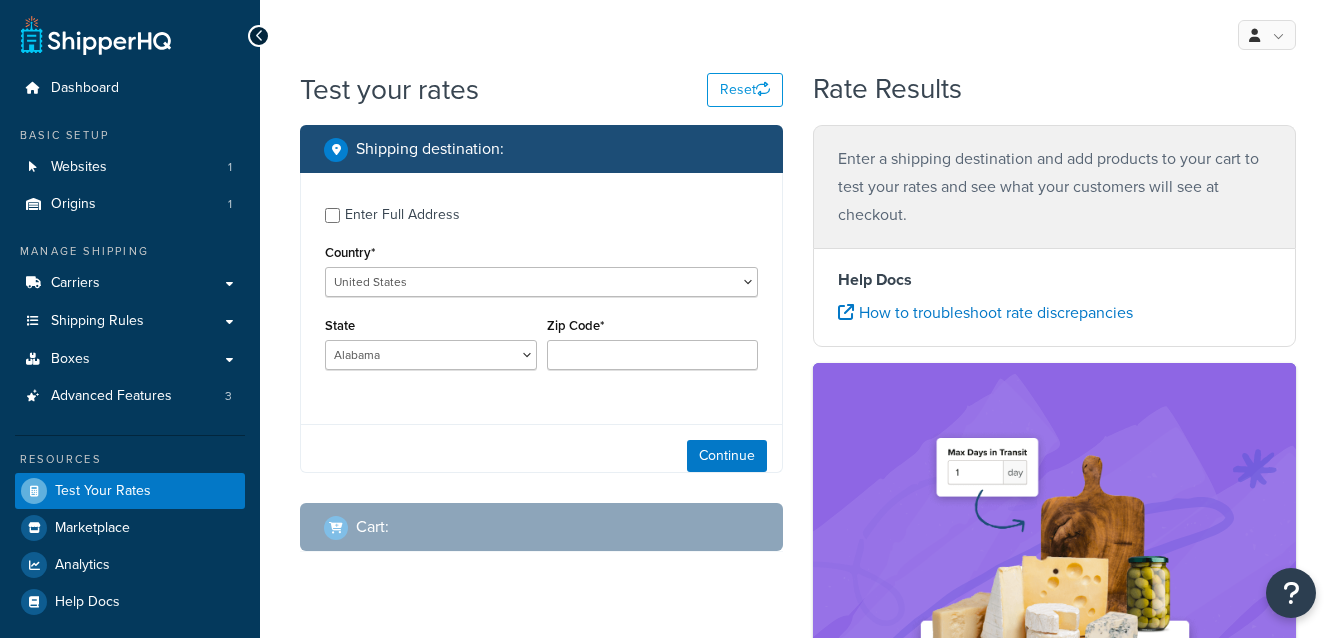 scroll, scrollTop: 0, scrollLeft: 0, axis: both 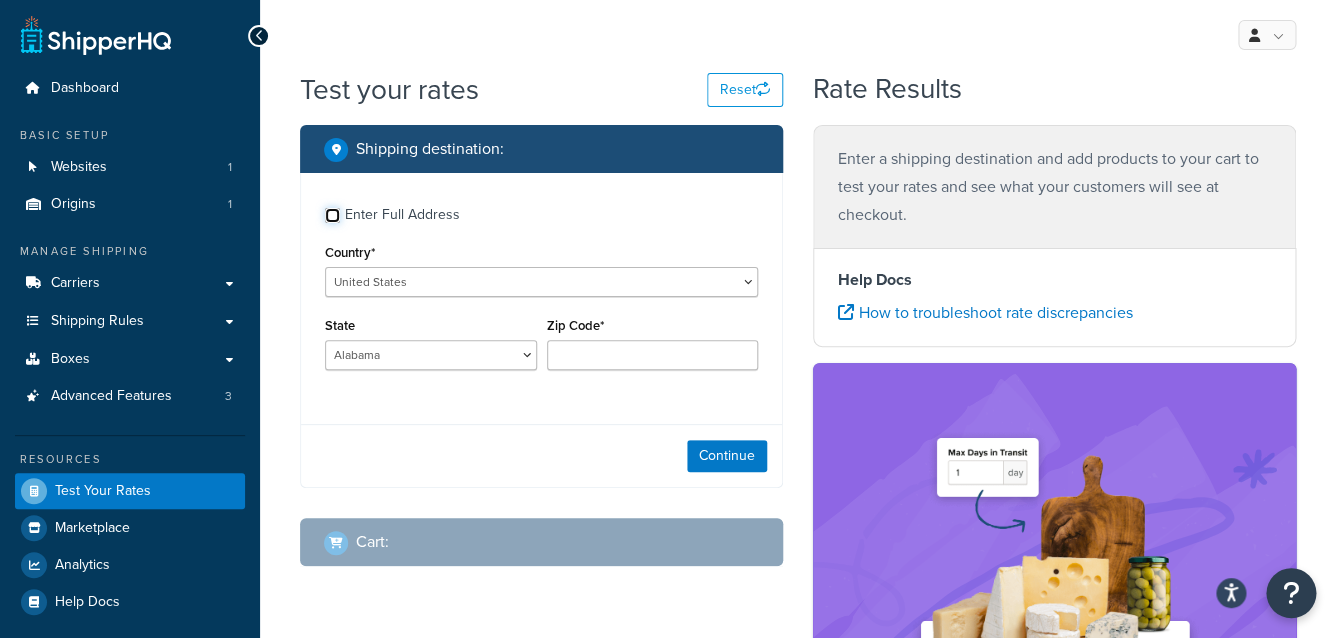 click on "Enter Full Address" at bounding box center [541, 213] 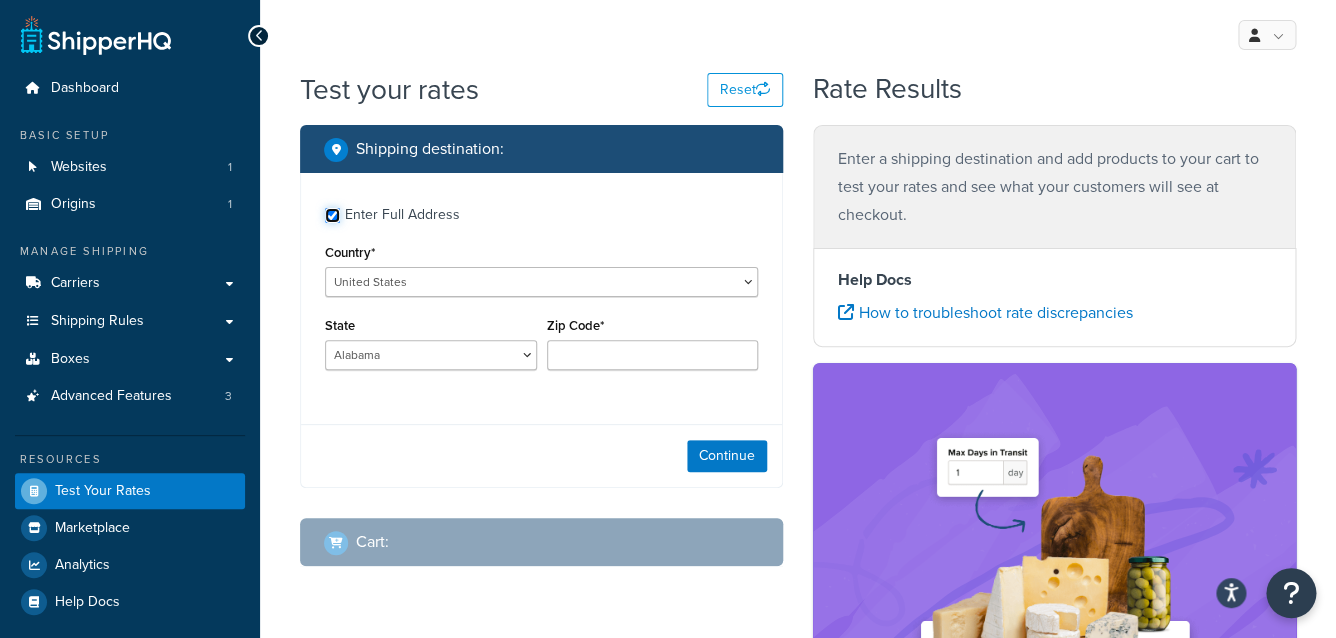 checkbox on "true" 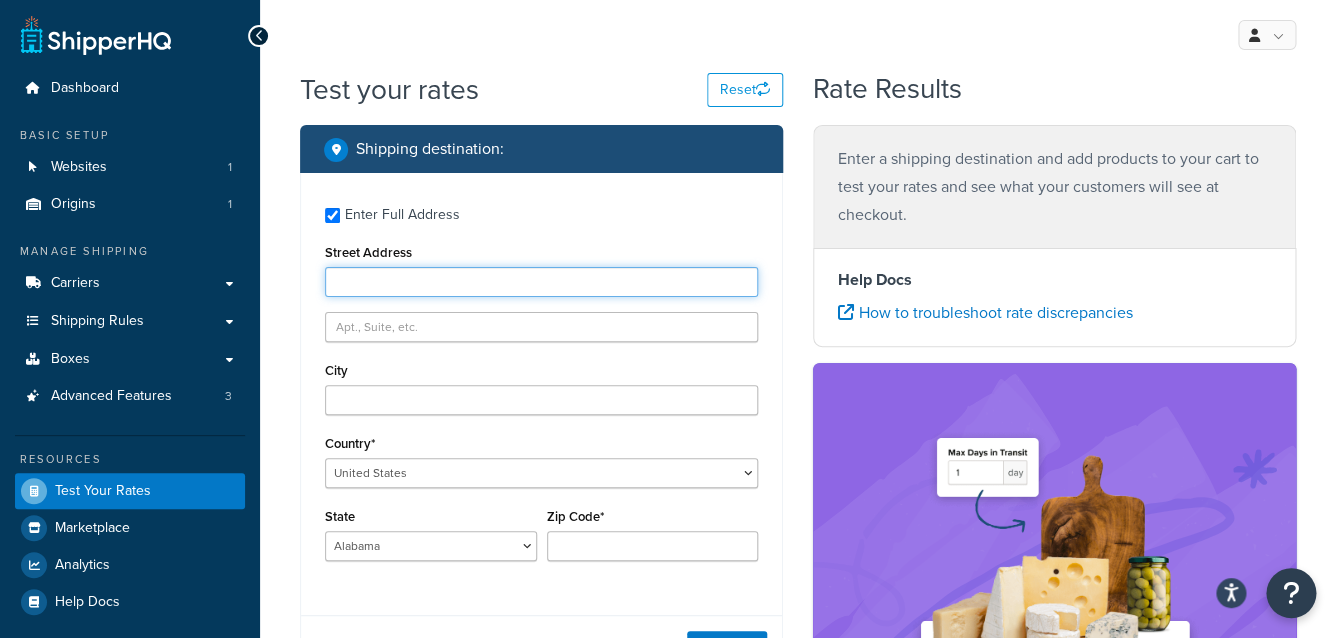 click on "Street Address" at bounding box center (541, 282) 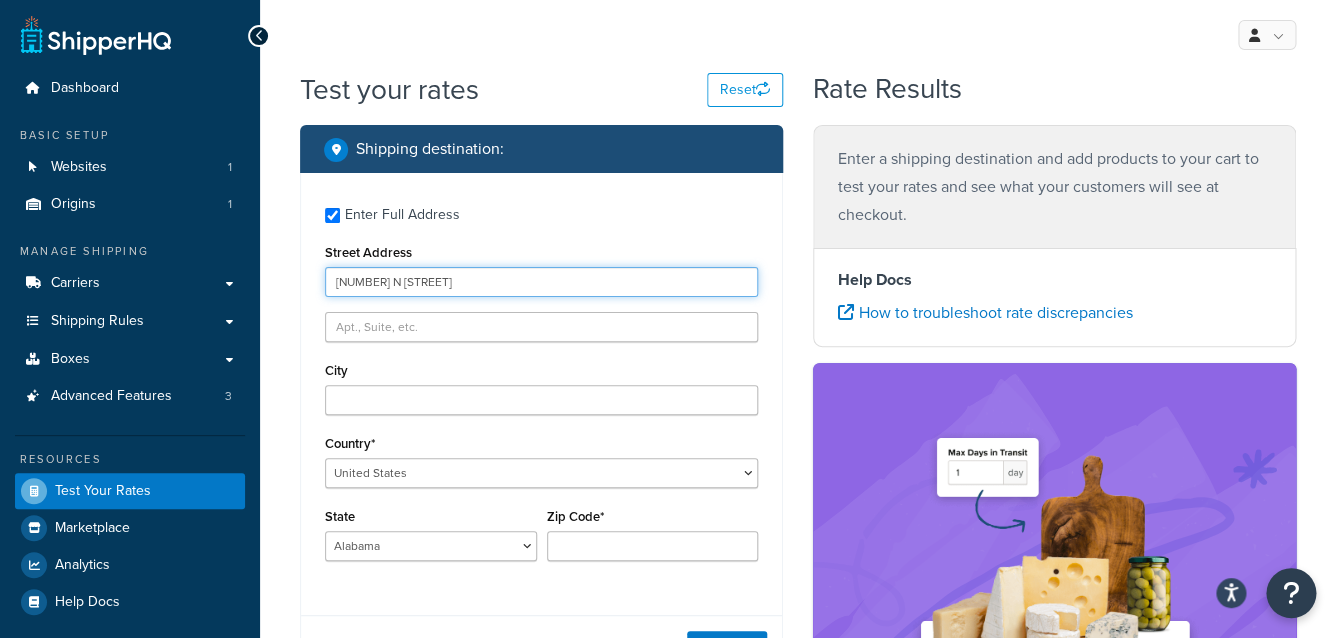 type on "428 N Beverly Dr" 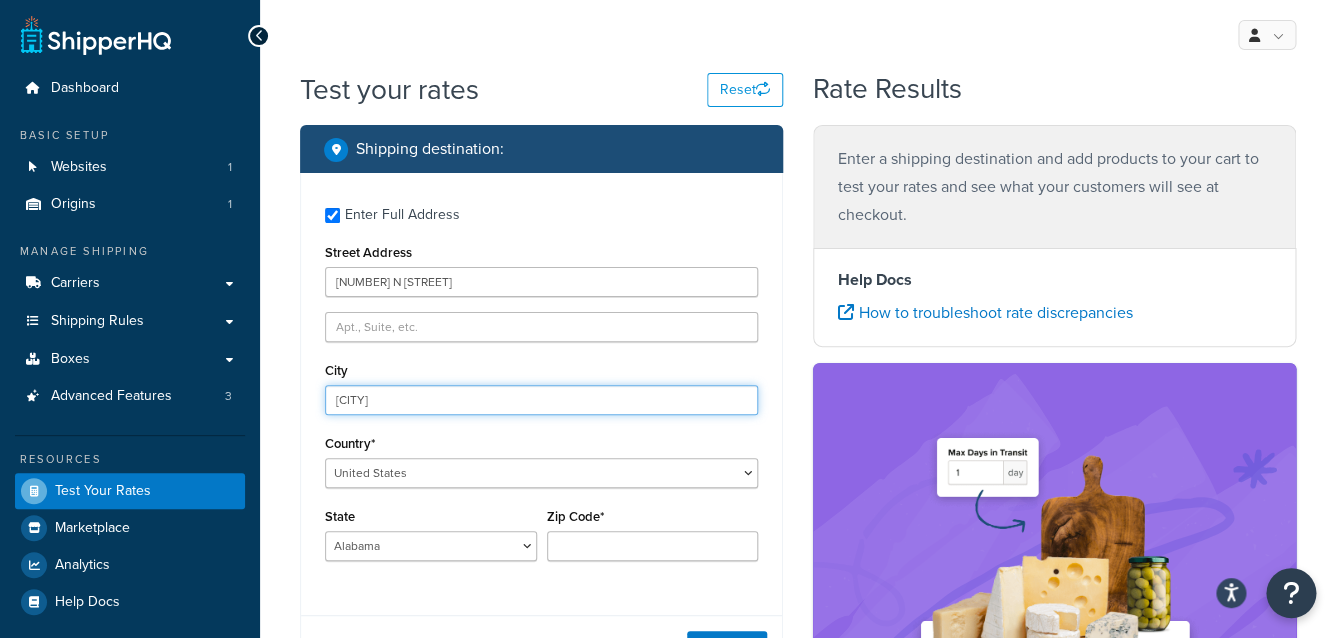 type on "Beverly Hills" 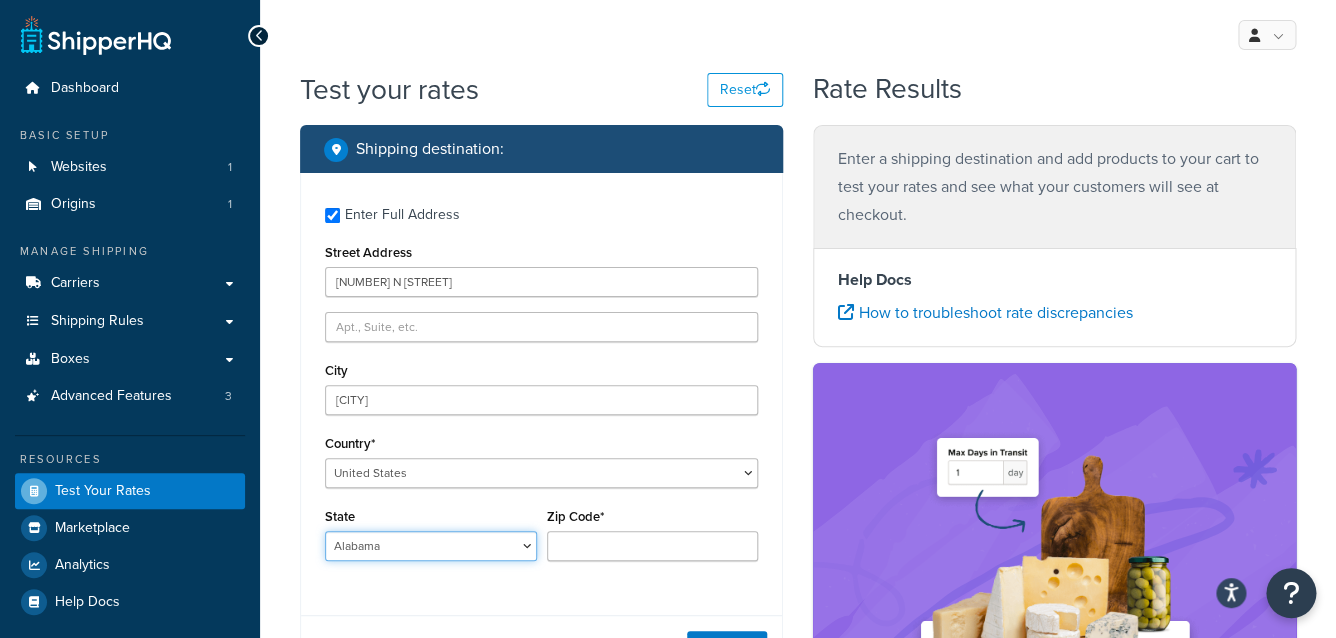 select on "CA" 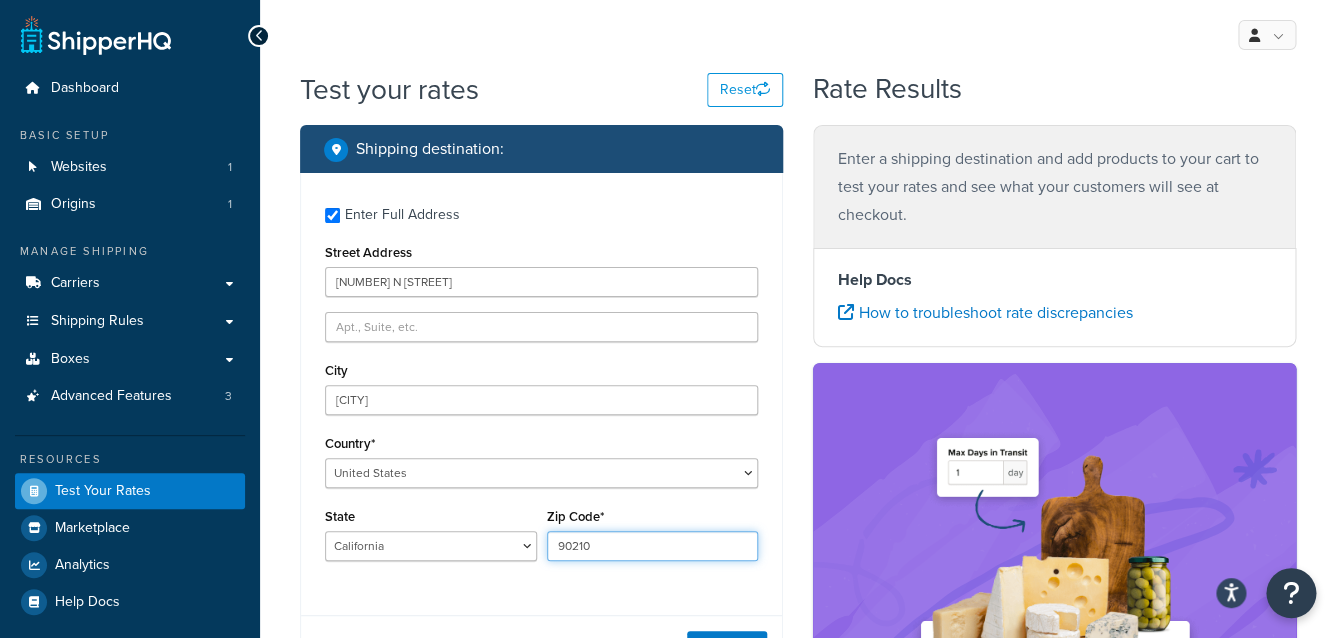 type on "90210" 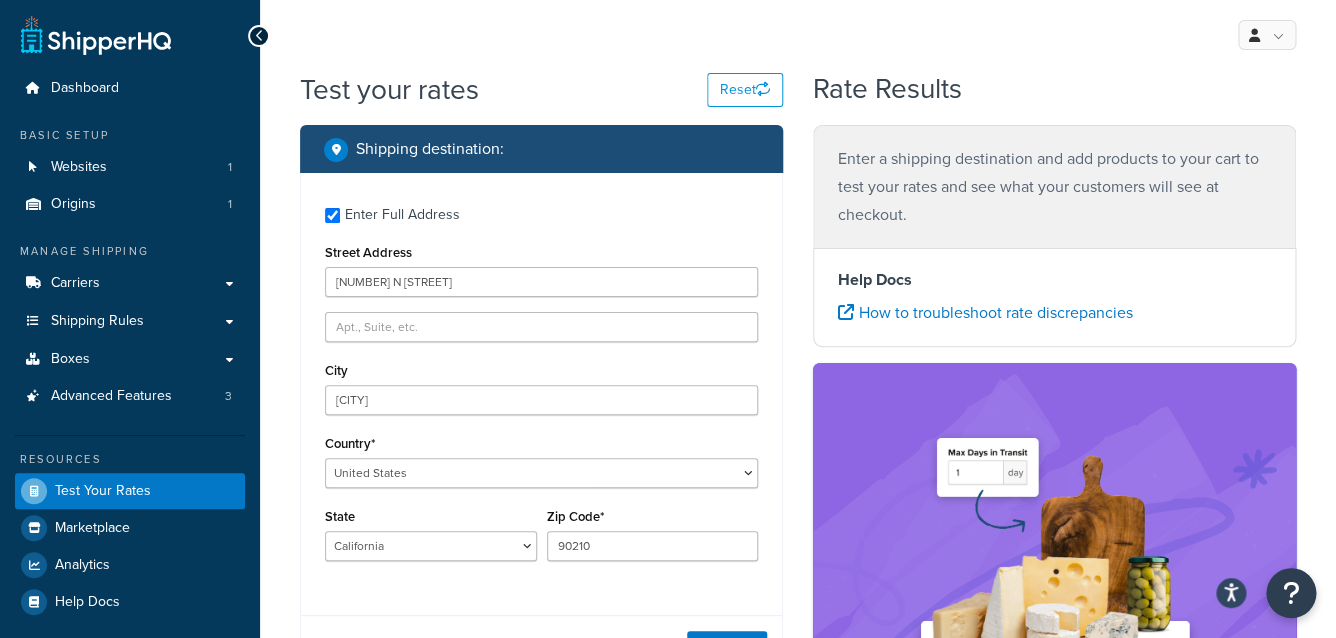 click on "Enter Full Address Street Address   428 N Beverly Dr   City   Beverly Hills Country*   United States  United Kingdom  Afghanistan  Åland Islands  Albania  Algeria  American Samoa  Andorra  Angola  Anguilla  Antarctica  Antigua and Barbuda  Argentina  Armenia  Aruba  Australia  Austria  Azerbaijan  Bahamas  Bahrain  Bangladesh  Barbados  Belarus  Belgium  Belize  Benin  Bermuda  Bhutan  Bolivia  Bonaire, Sint Eustatius and Saba  Bosnia and Herzegovina  Botswana  Bouvet Island  Brazil  British Indian Ocean Territory  Brunei Darussalam  Bulgaria  Burkina Faso  Burundi  Cambodia  Cameroon  Canada  Cape Verde  Cayman Islands  Central African Republic  Chad  Chile  China  Christmas Island  Cocos (Keeling) Islands  Colombia  Comoros  Congo  Congo, The Democratic Republic of the  Cook Islands  Costa Rica  Côte d'Ivoire  Croatia  Cuba  Curacao  Cyprus  Czech Republic  Denmark  Djibouti  Dominica  Dominican Republic  Ecuador  Egypt  El Salvador  Equatorial Guinea  Eritrea  Estonia  Ethiopia  Faroe Islands  Fiji" at bounding box center (541, 386) 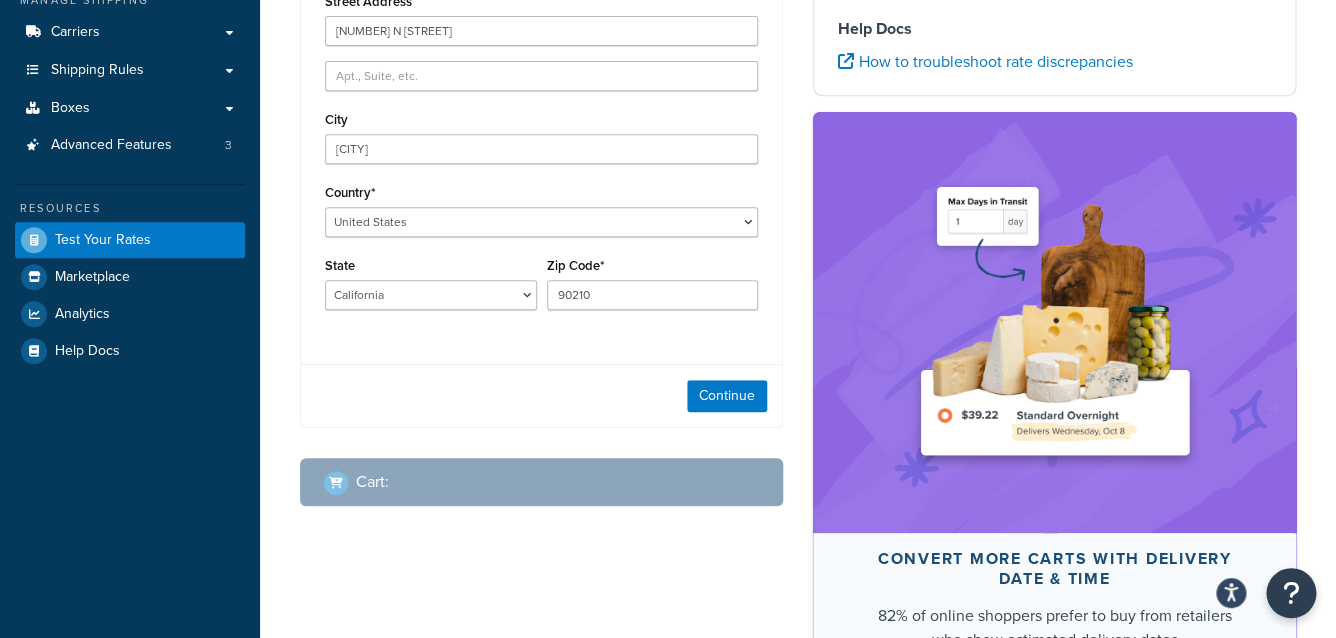click on "Continue" at bounding box center [541, 395] 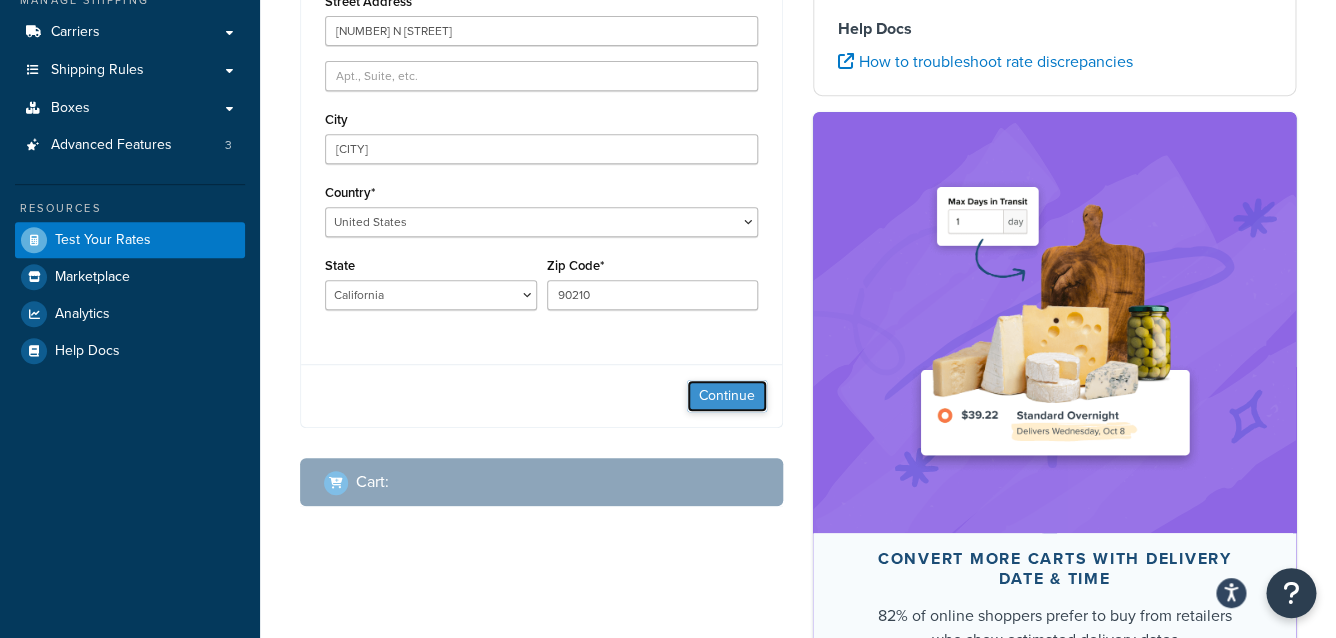 click on "Continue" at bounding box center [727, 396] 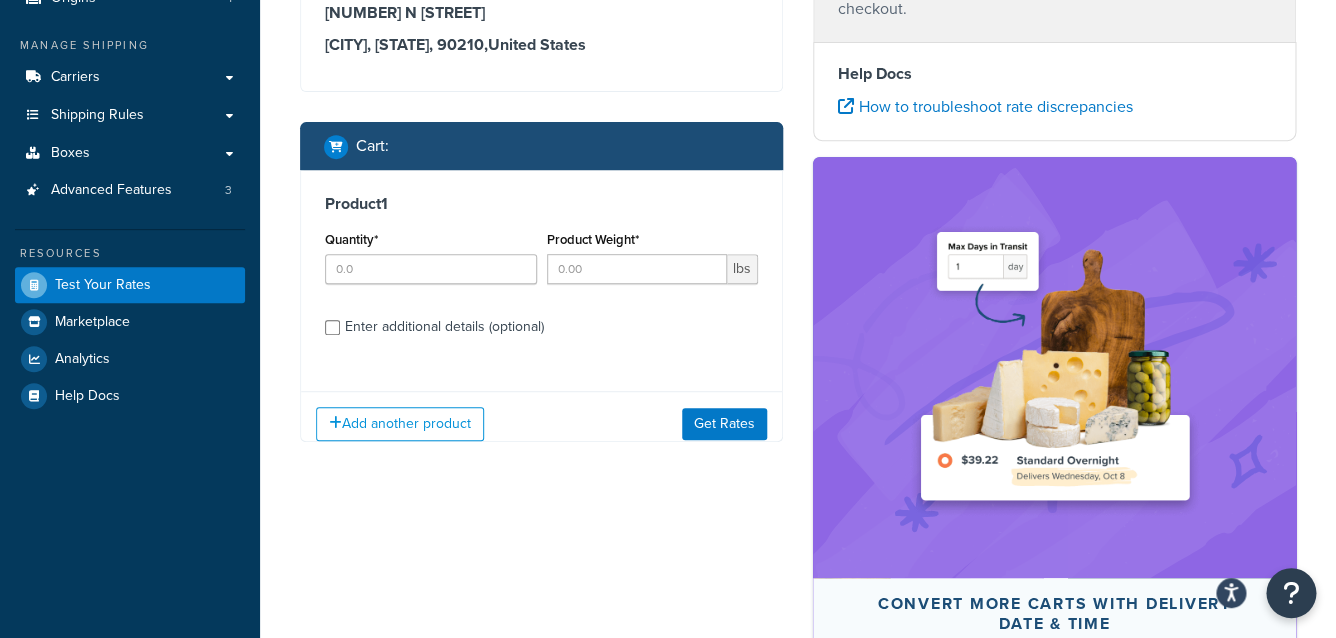 scroll, scrollTop: 171, scrollLeft: 0, axis: vertical 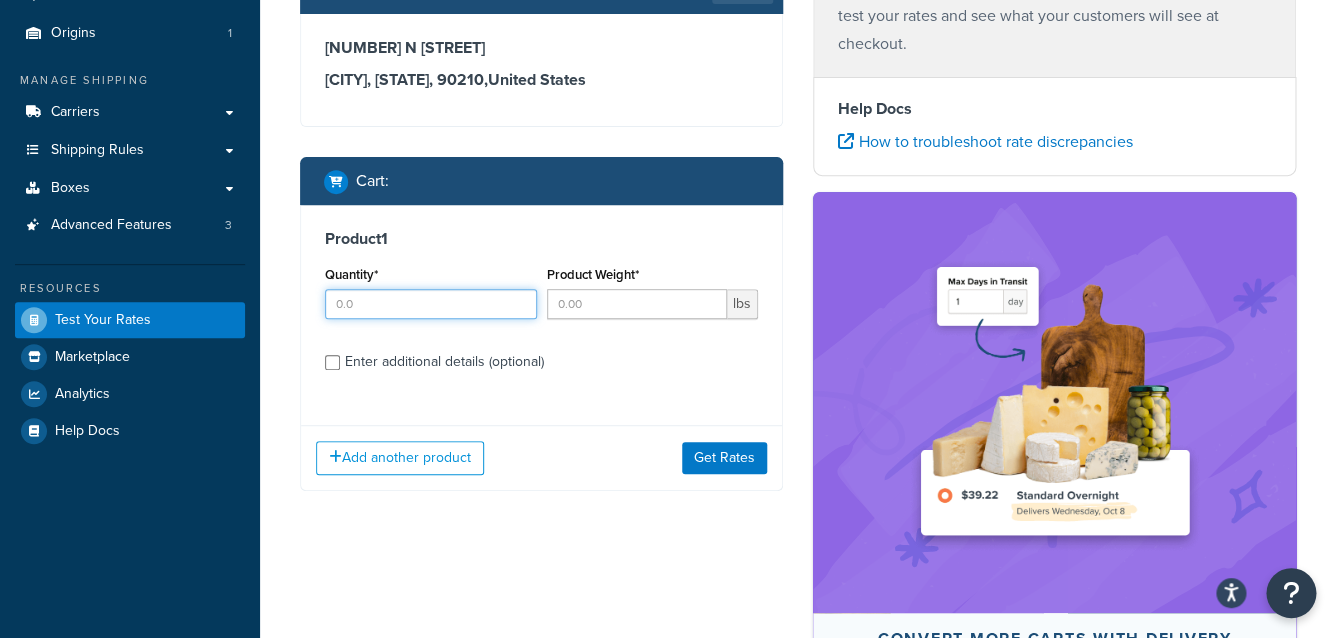 click on "Quantity*" at bounding box center (431, 304) 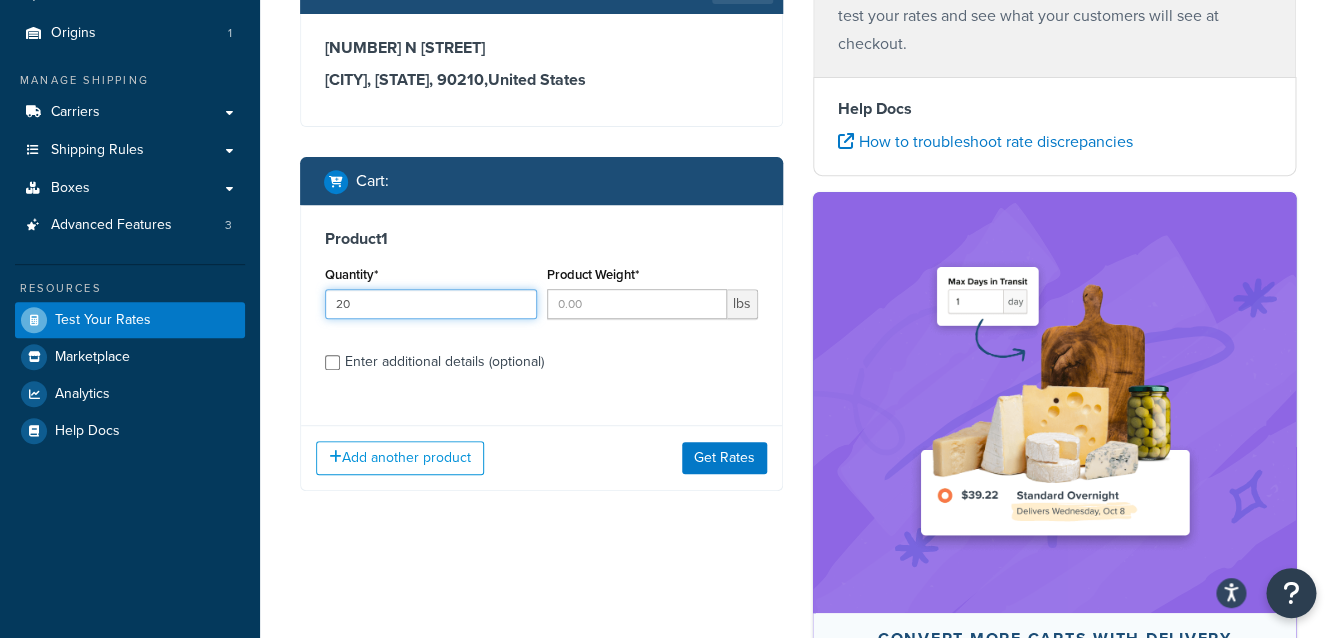 type on "20" 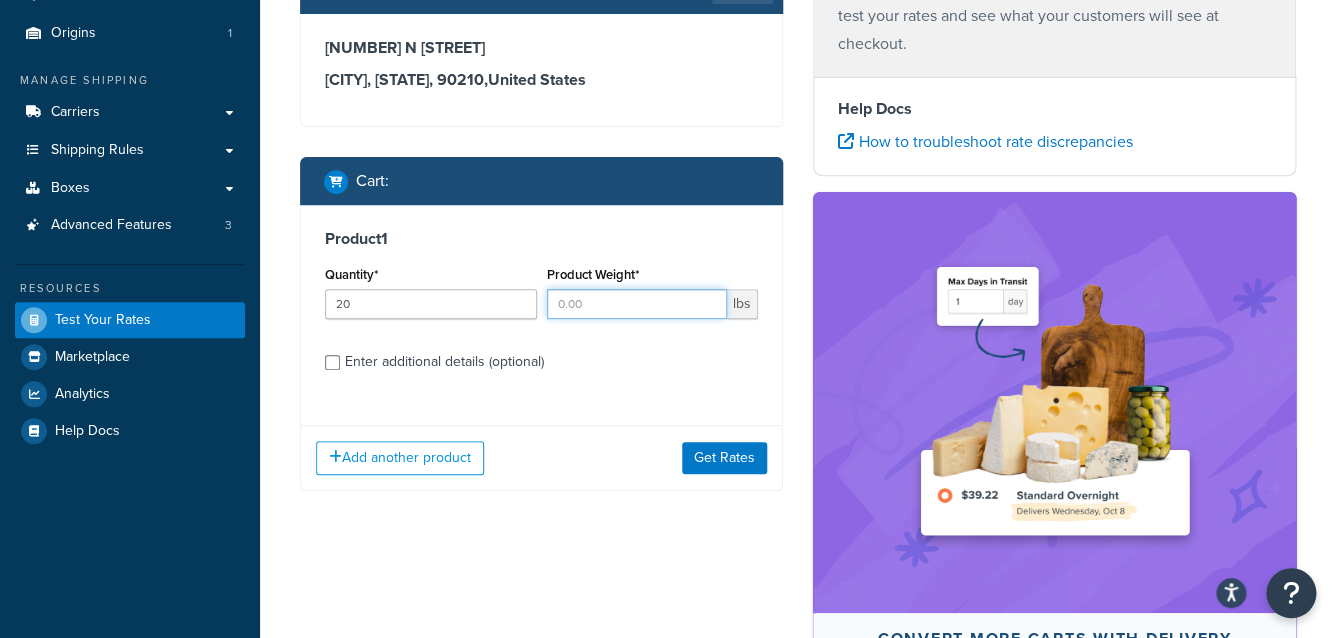 click on "Product Weight*" at bounding box center [637, 304] 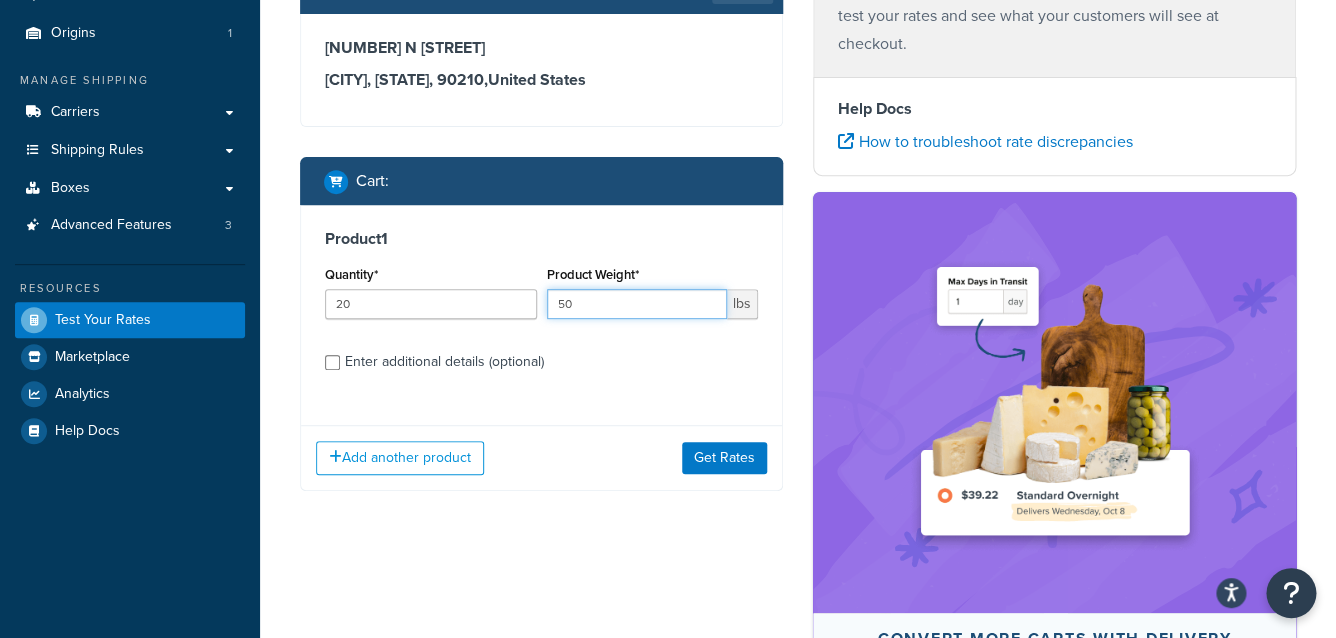 type on "50" 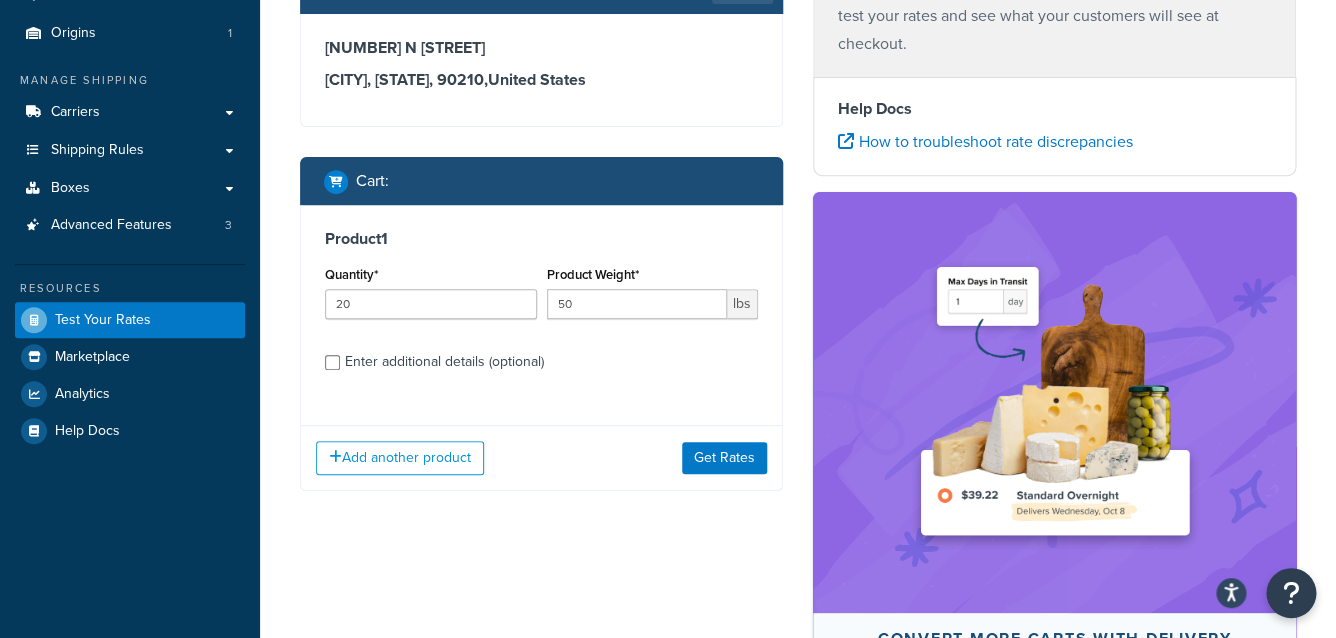 click on "Enter additional details (optional)" at bounding box center [444, 362] 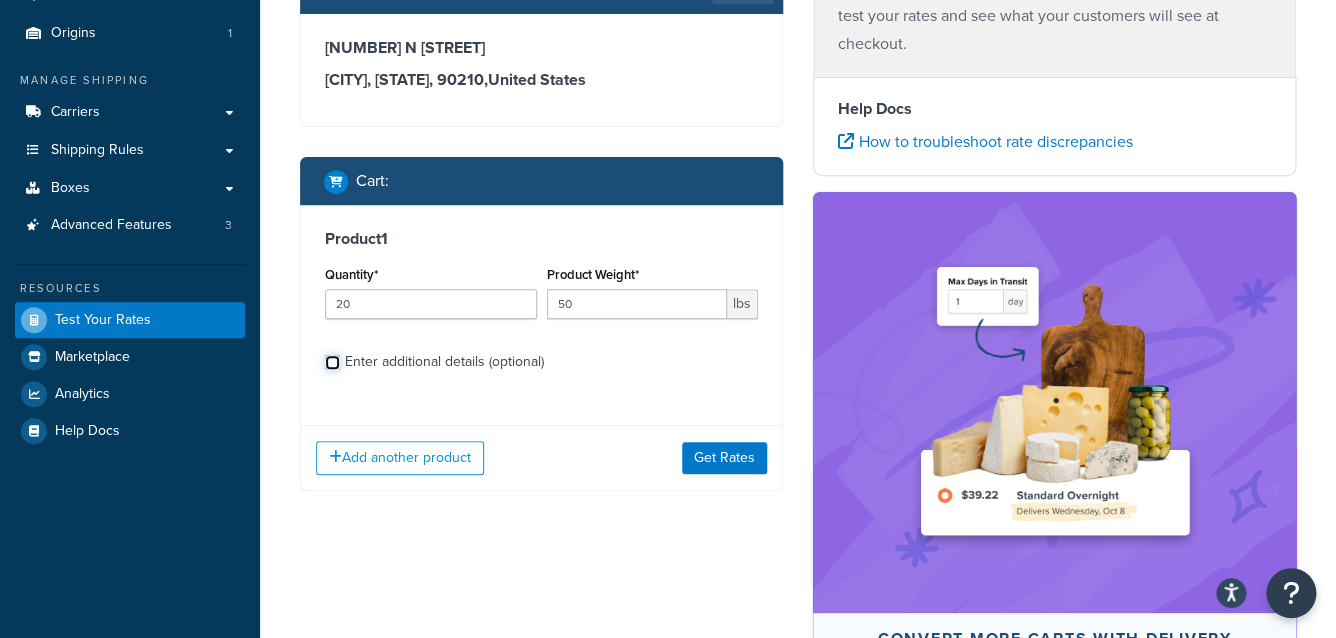 click on "Enter additional details (optional)" at bounding box center (332, 362) 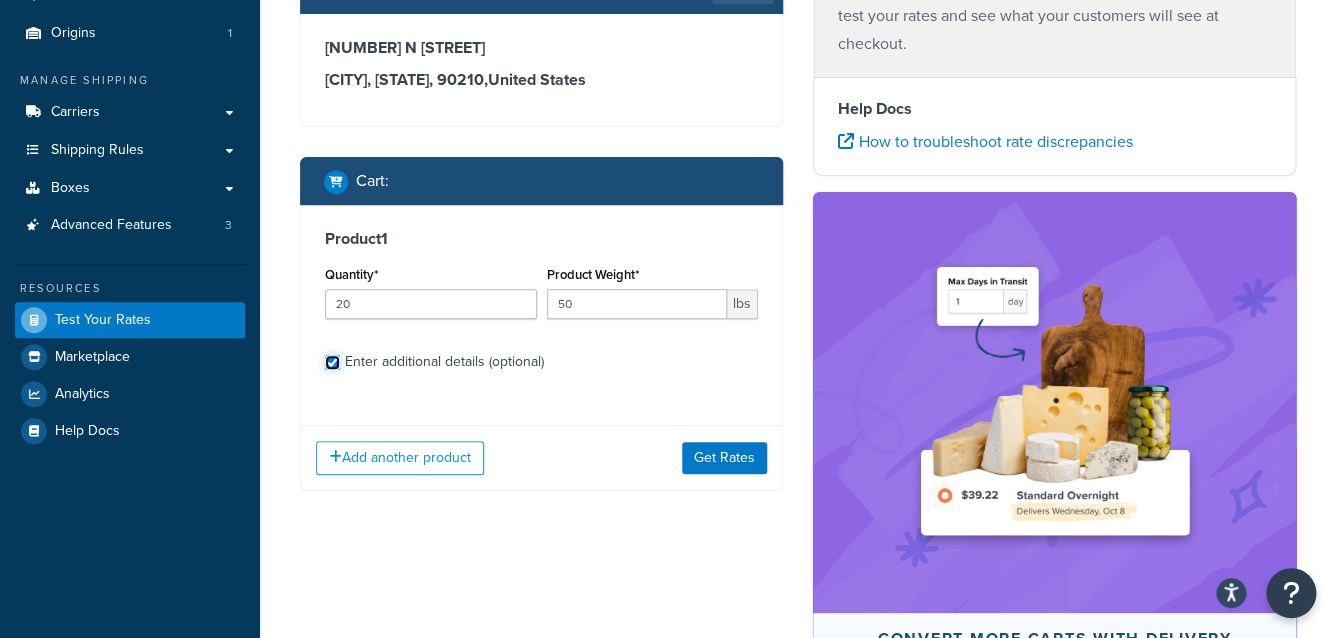 checkbox on "true" 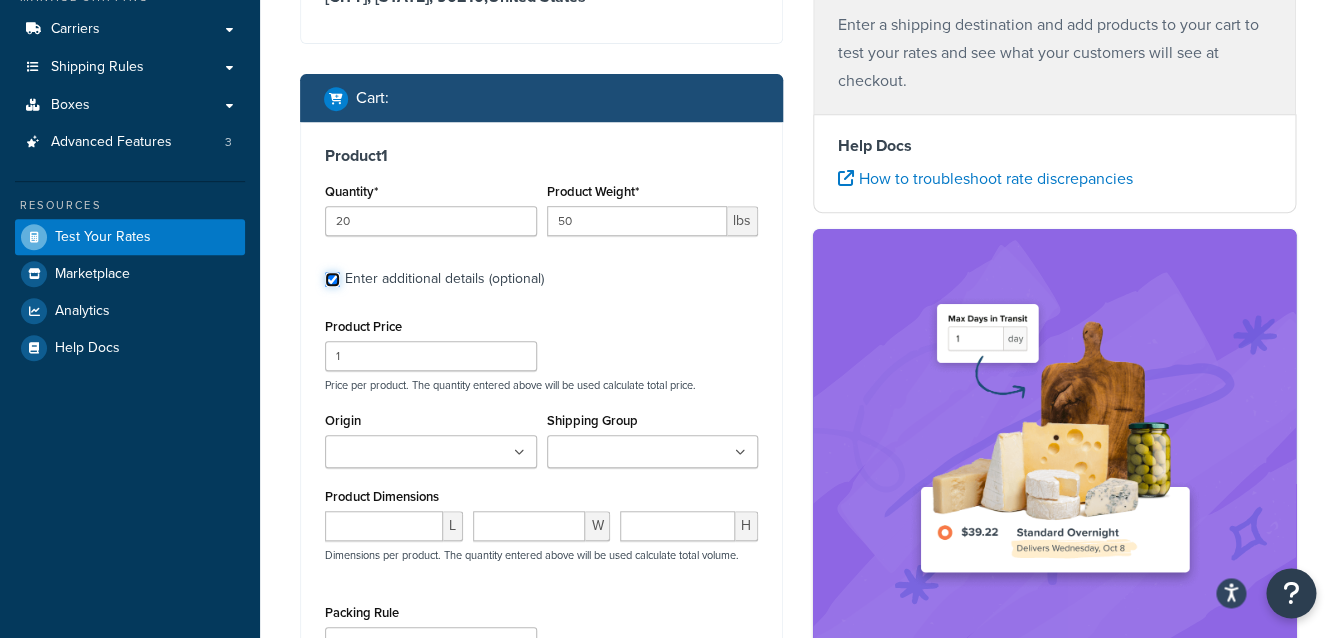 scroll, scrollTop: 363, scrollLeft: 0, axis: vertical 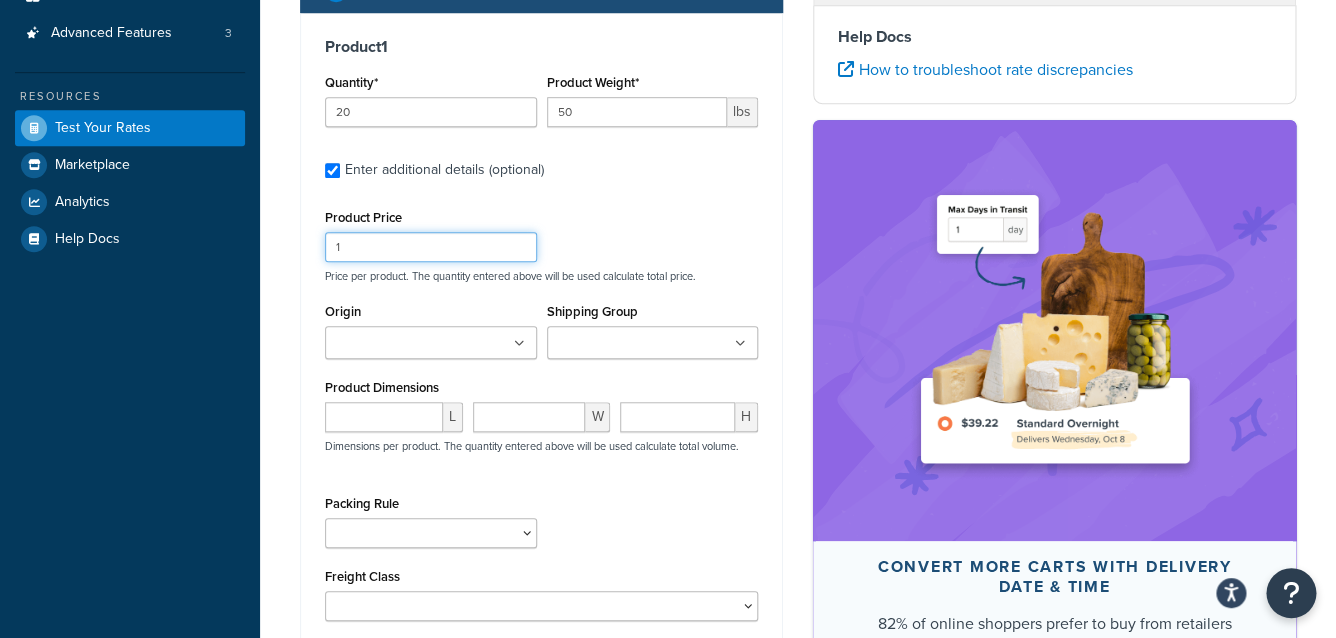 click on "1" at bounding box center [431, 247] 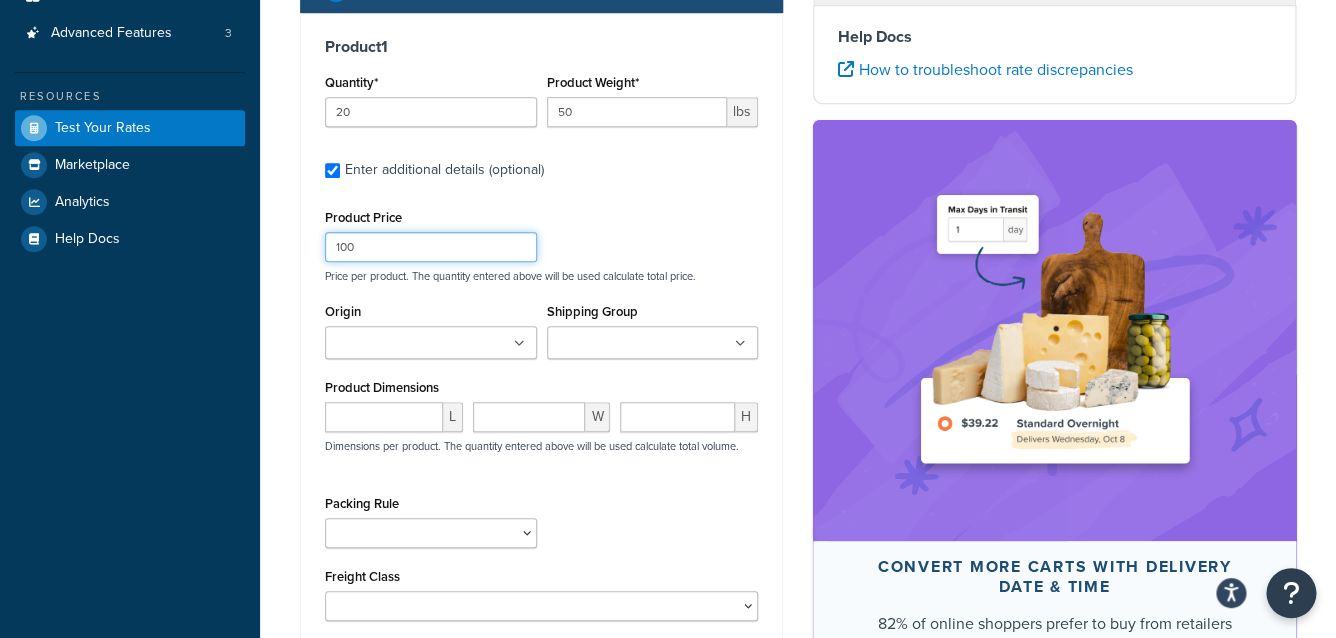 type on "100" 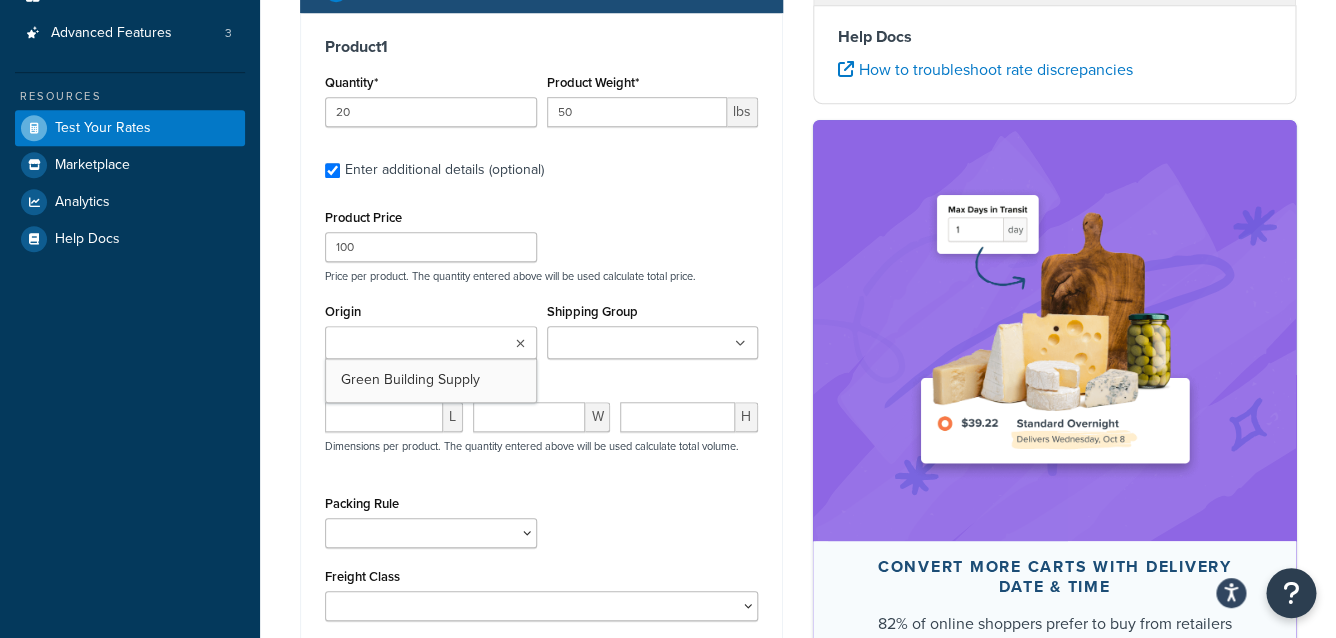 click on "Origin" at bounding box center [419, 344] 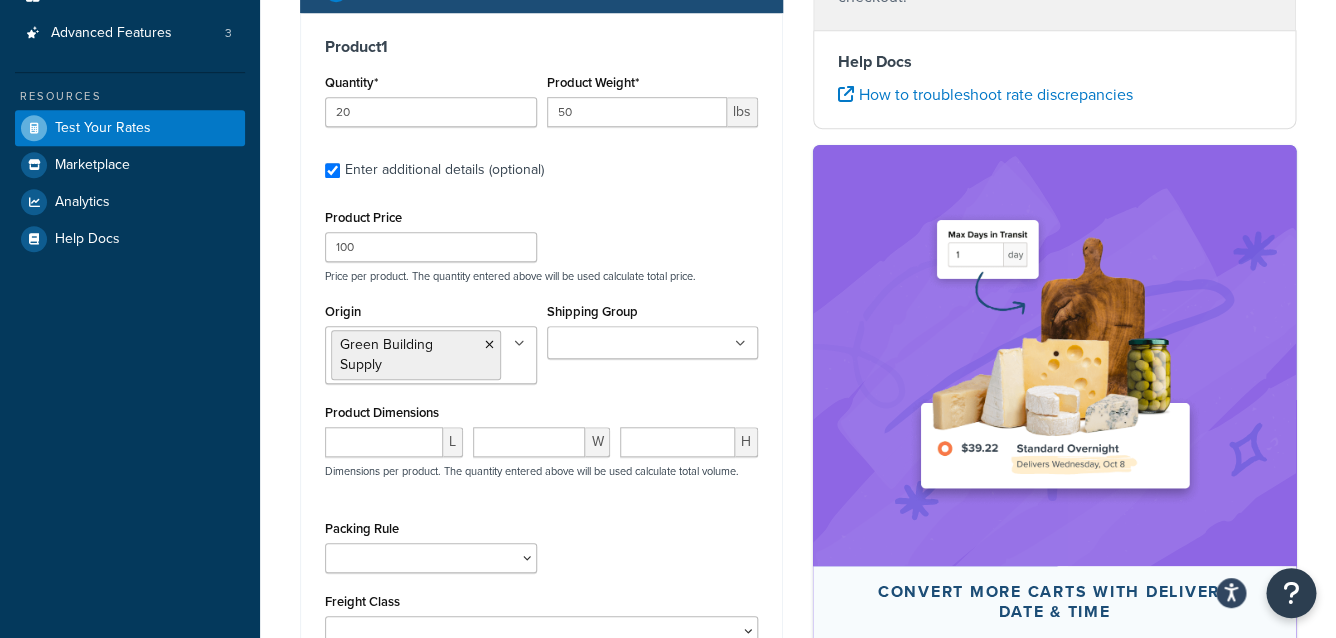 scroll, scrollTop: 395, scrollLeft: 0, axis: vertical 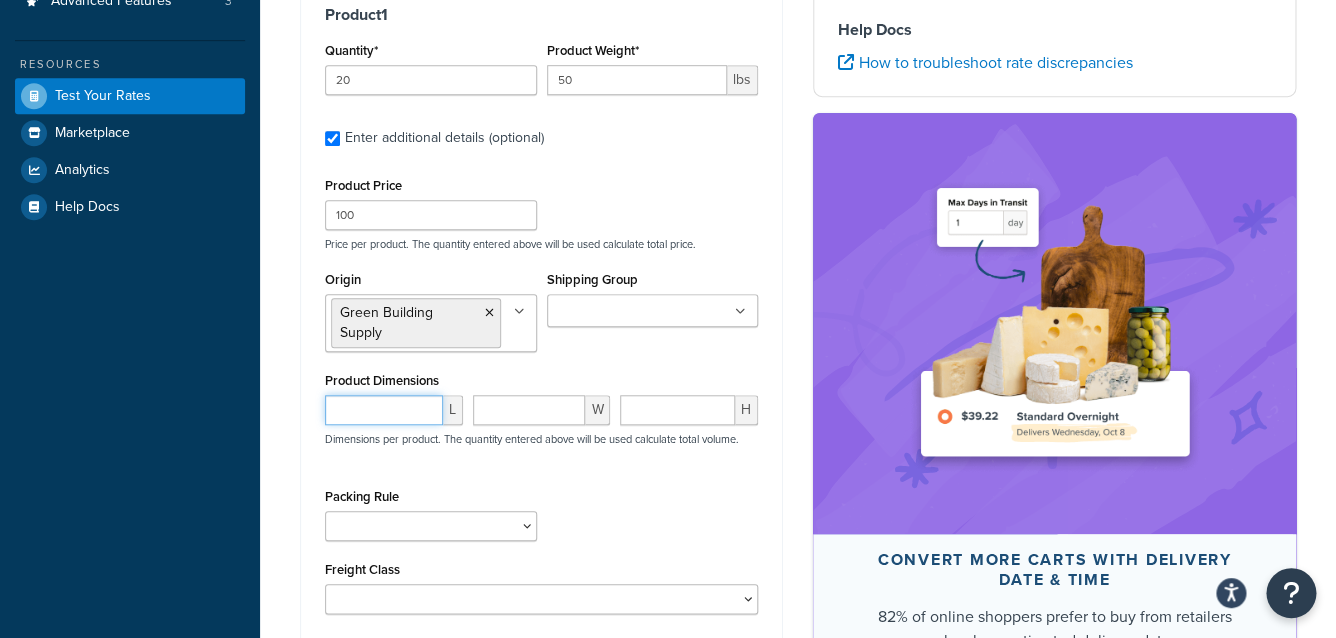 click at bounding box center (384, 410) 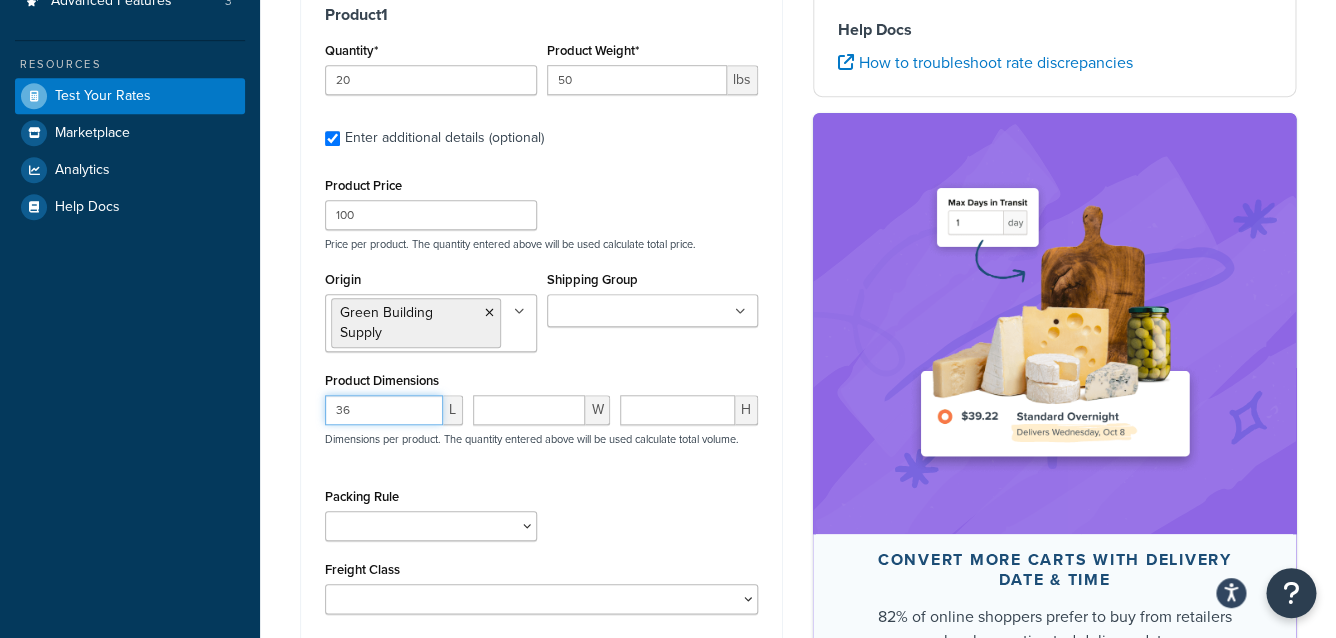 type on "36" 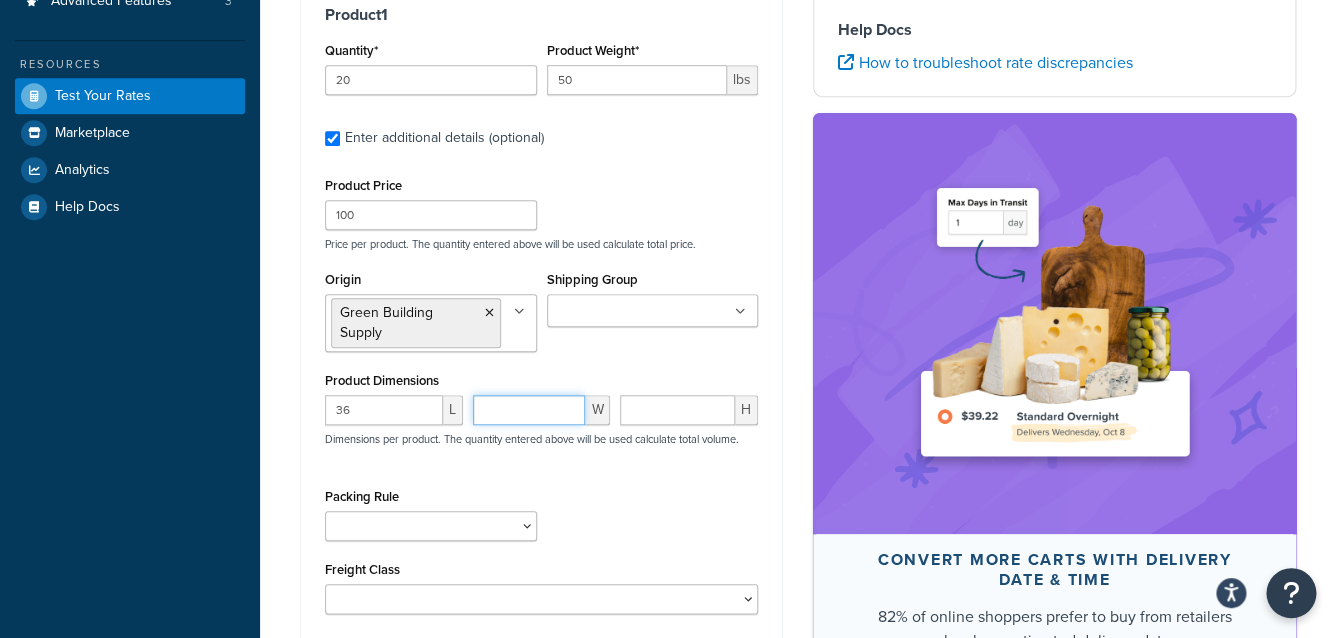 click at bounding box center (529, 410) 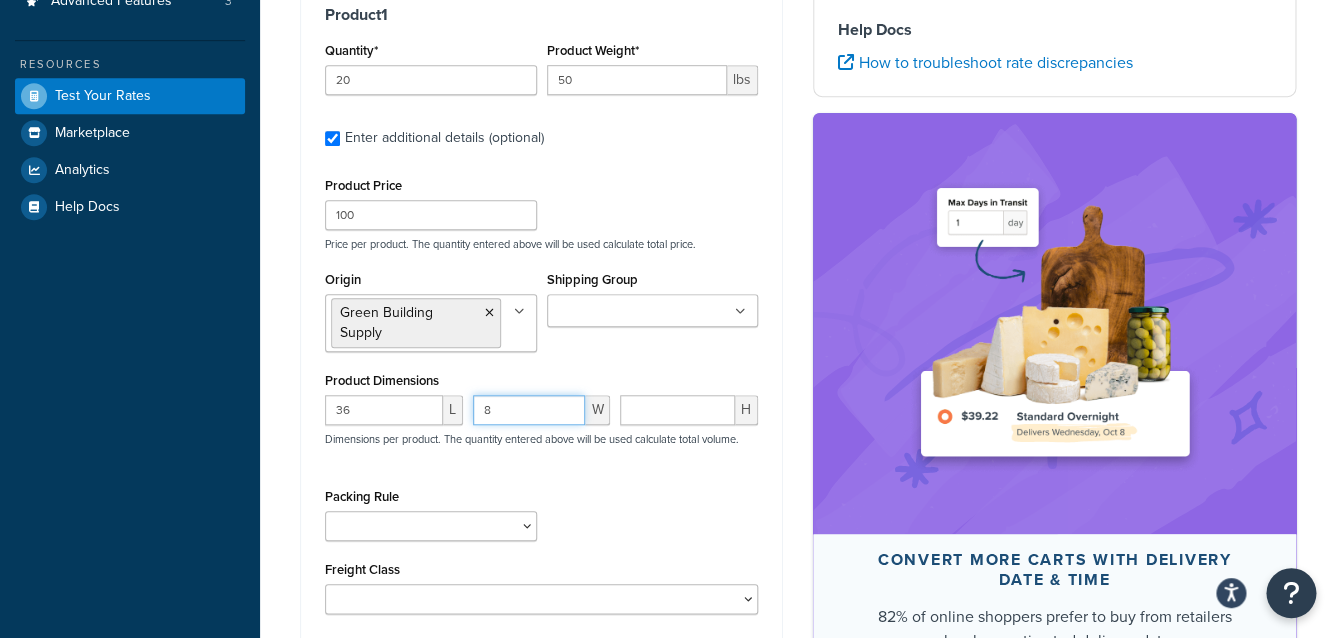 type on "8" 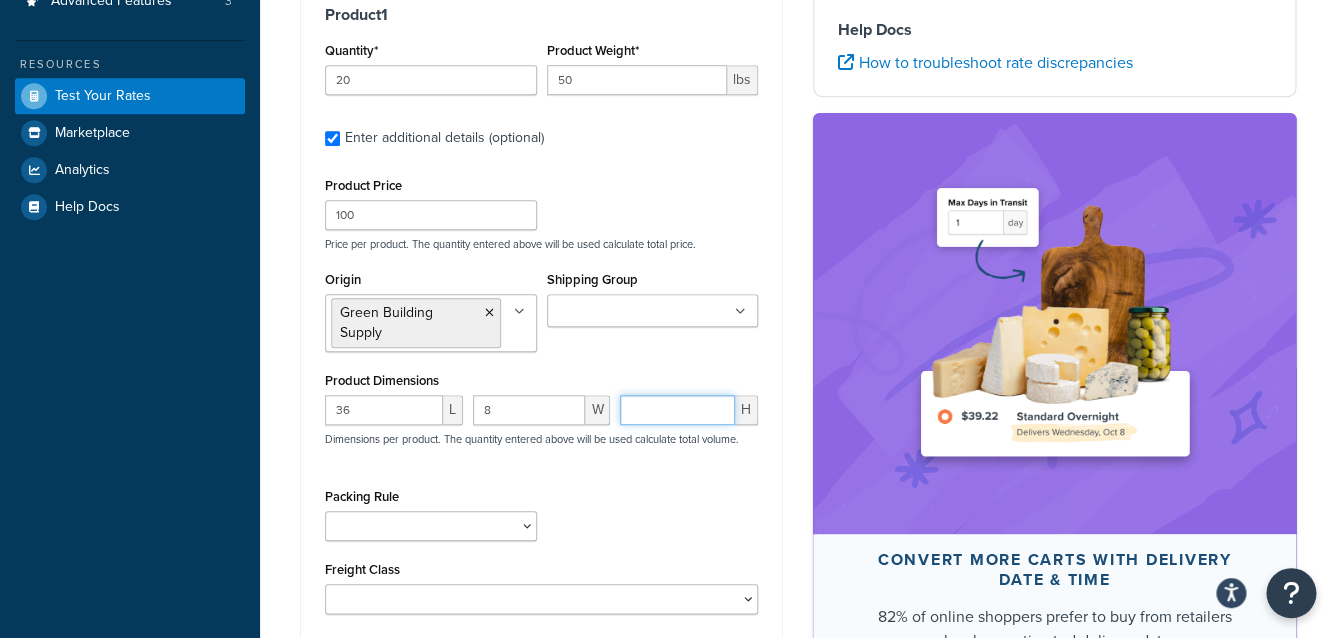 click at bounding box center (677, 410) 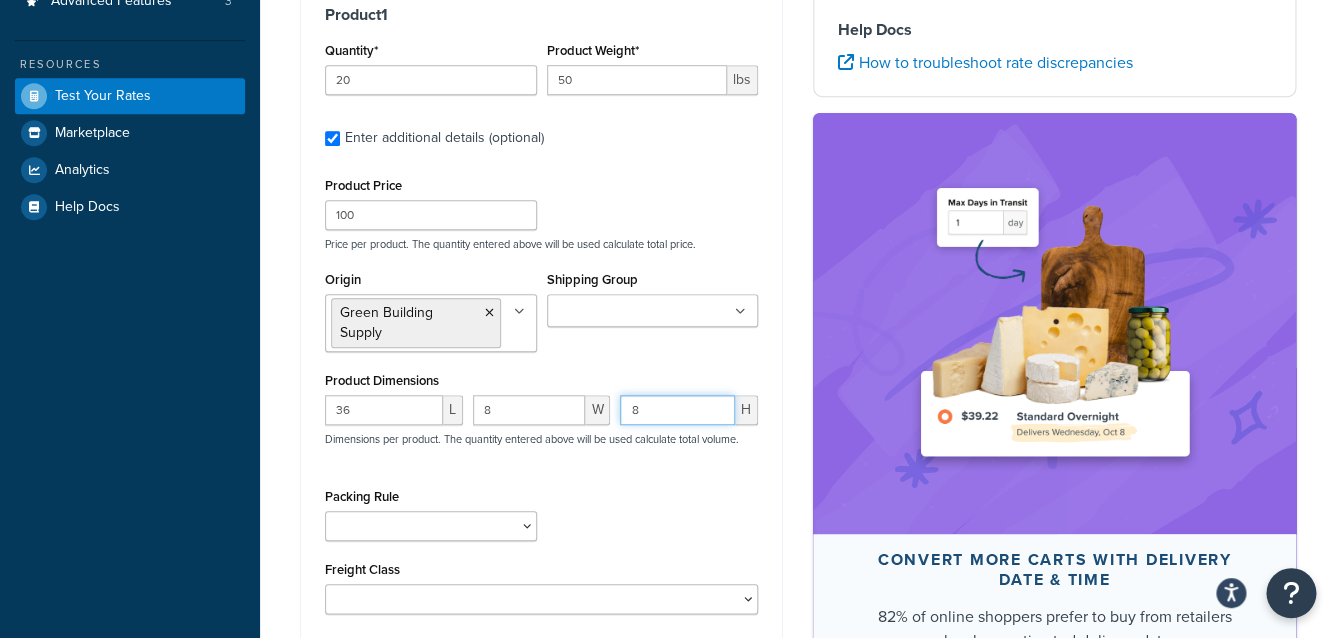type on "8" 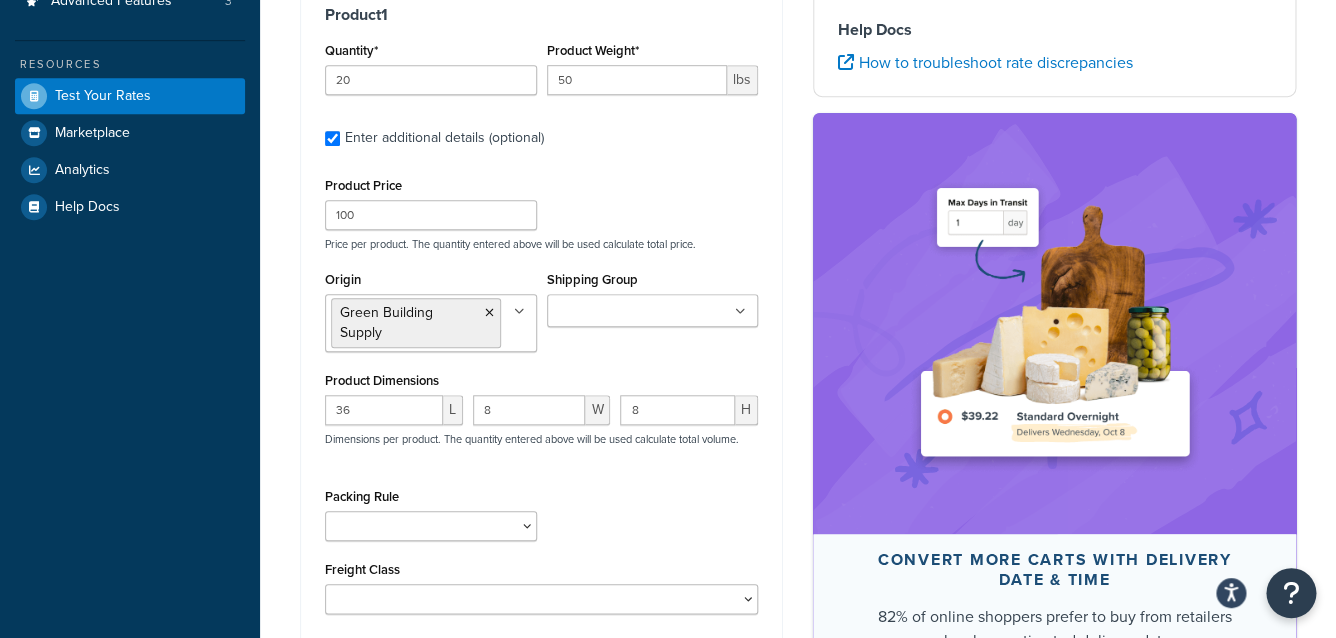 click on "36 L   8 W   8 H Dimensions per product. The quantity entered above will be used calculate total volume." at bounding box center (541, 431) 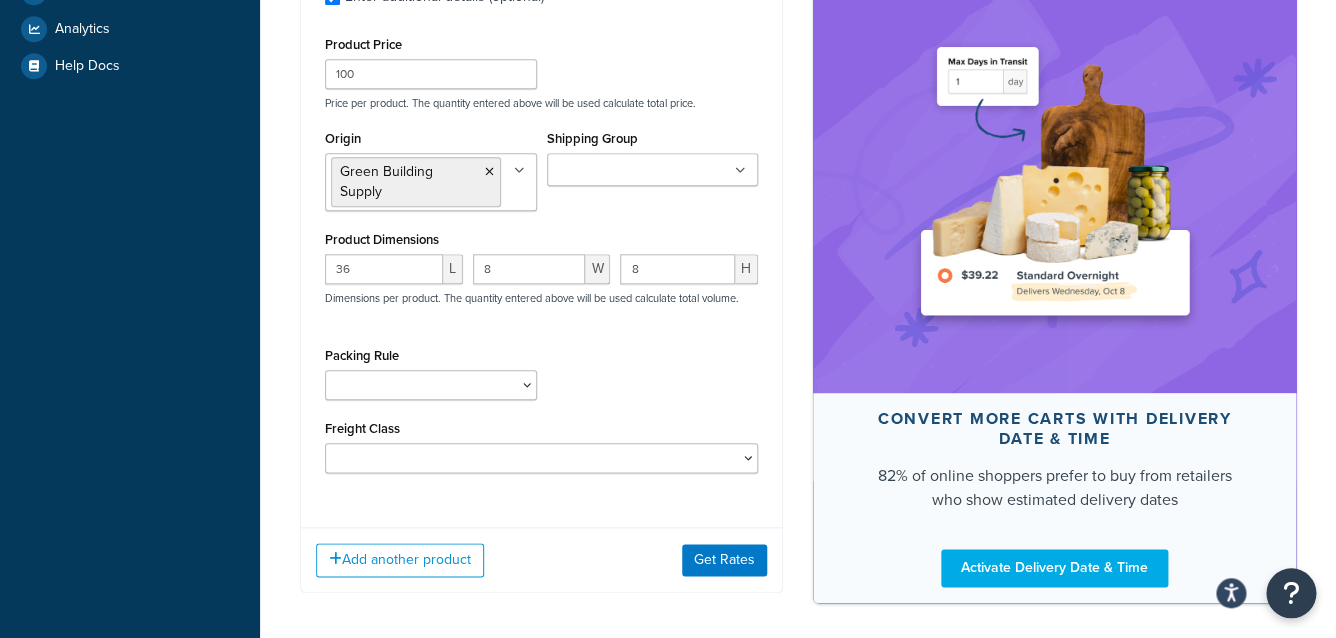 scroll, scrollTop: 539, scrollLeft: 0, axis: vertical 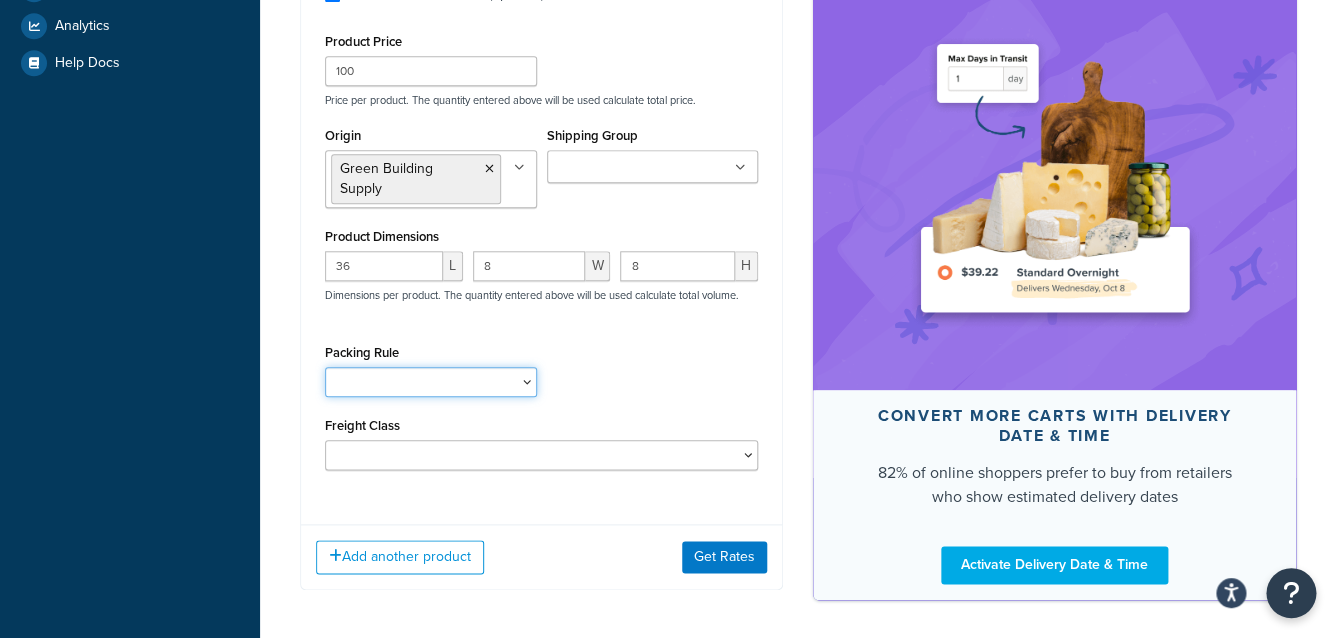 select on "86248" 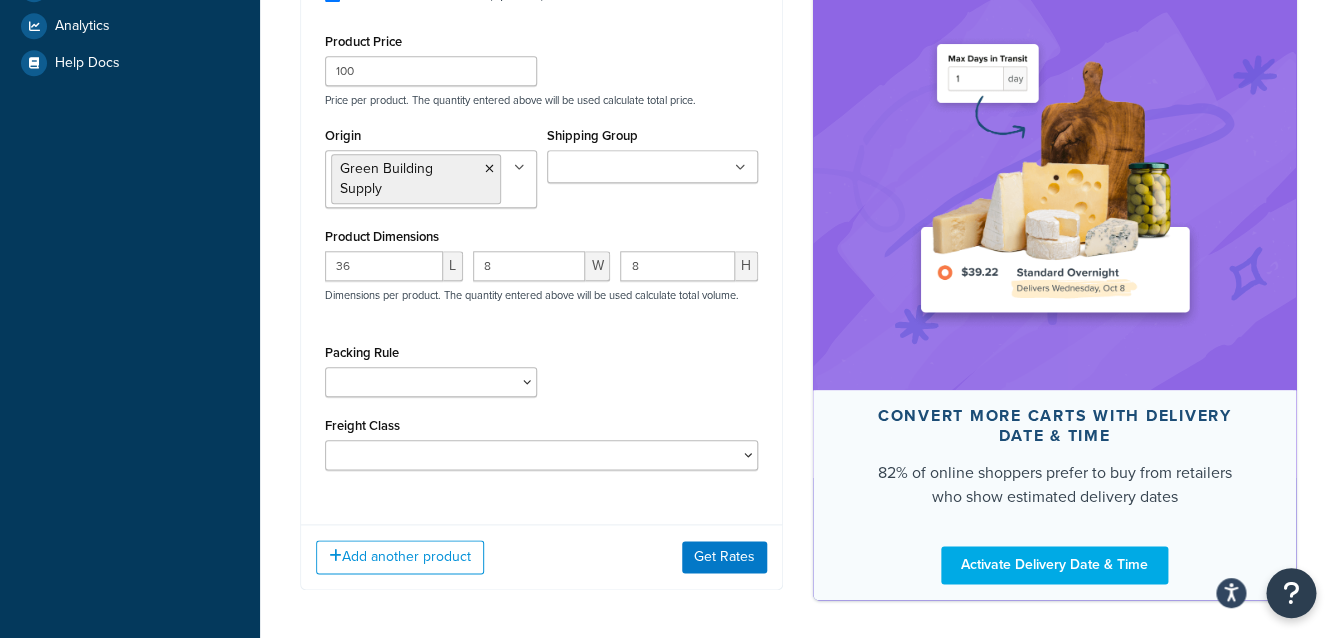 click on "Product  1 Quantity*   20 Product Weight*   50 lbs   Enter additional details (optional) Product Price   100 Price per product. The quantity entered above will be used calculate total price. Origin   Green Building Supply   No results found Shipping Group   Always Free Ship Always Free Ship Freight Customer Pickup FedEx Only Forbo : 24-Hour Expedited Processing Forbo : 24-Hour Expedited Processing >$7000 Forbo : Expedited Freight Shipping Forbo ALL Forbo Sheet Goods NS Freight NS Freight : Amorim : Free Ship : 250 SF : 11 Boxes NS Freight : Amorim : Free Ship : 250 SF : 13 Boxes NS Freight : Carpet : Free Ship : 1000 SF : 112 Boxes NS Freight : Forbo Cinch Panel : Free Ship @ 250 SF/13 Box NS Freight : Forbo Cinch Square : Free Ship @ 250 SF/37 Box NS Freight : Forbo MCT/Modular 10x20/20x20 : Free Ship @ 250 SF/5 Box NS Freight : Forbo Modular 10x10 : Free Ship @ 250 SF/10 Box NS Freight : Forbo Modular 10x40 : Free Ship @ 250 SF/8 Box NS Freight : Forbo Sheet/Linoleum/Bulletin: Free Ship @ 250 SF/28 Box   36" at bounding box center [541, 173] 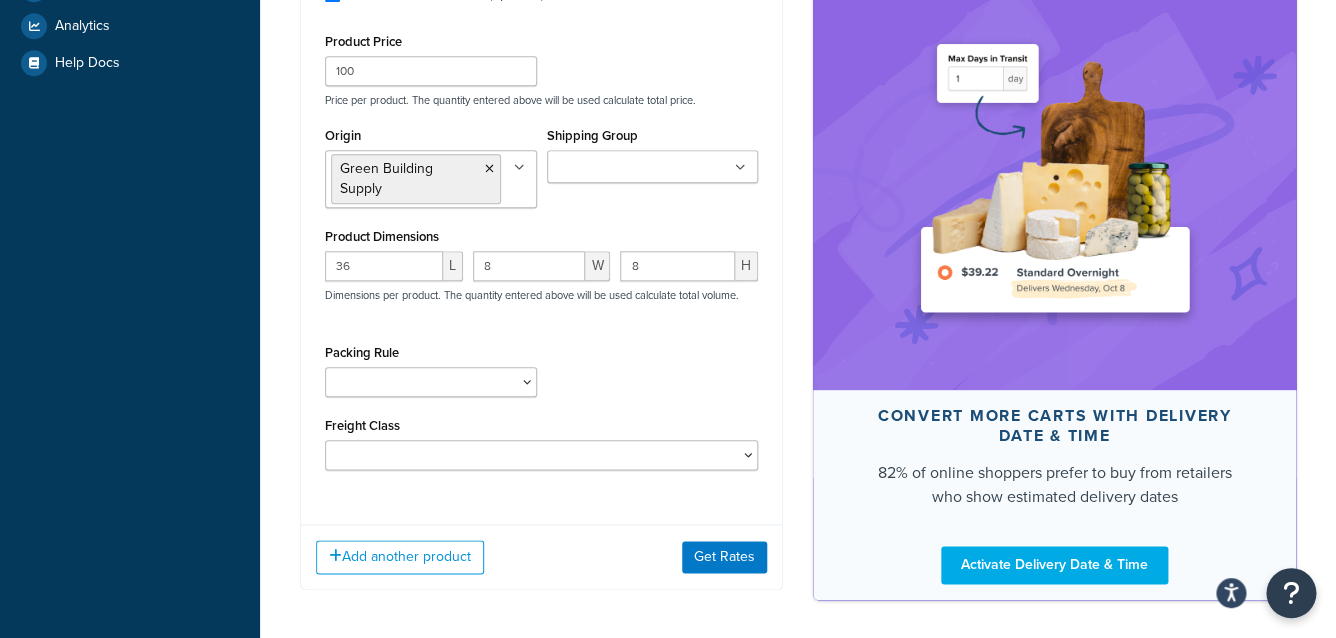 click on "Add another product Get Rates" at bounding box center (541, 556) 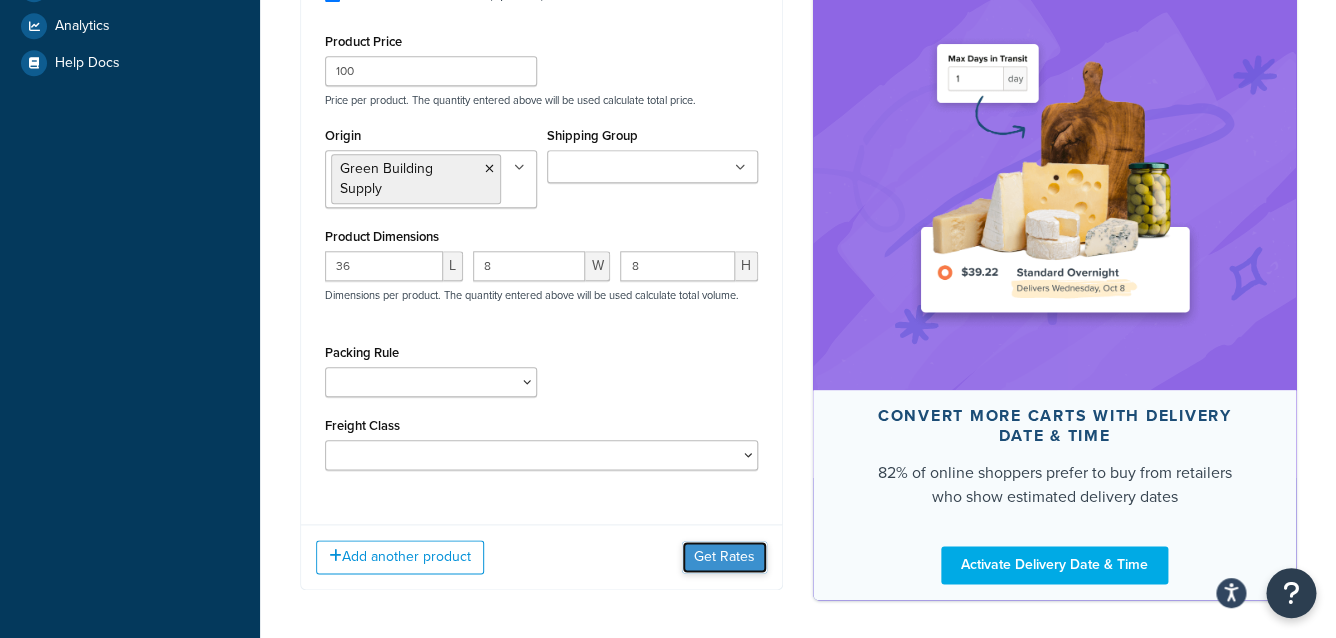 click on "Get Rates" at bounding box center [724, 557] 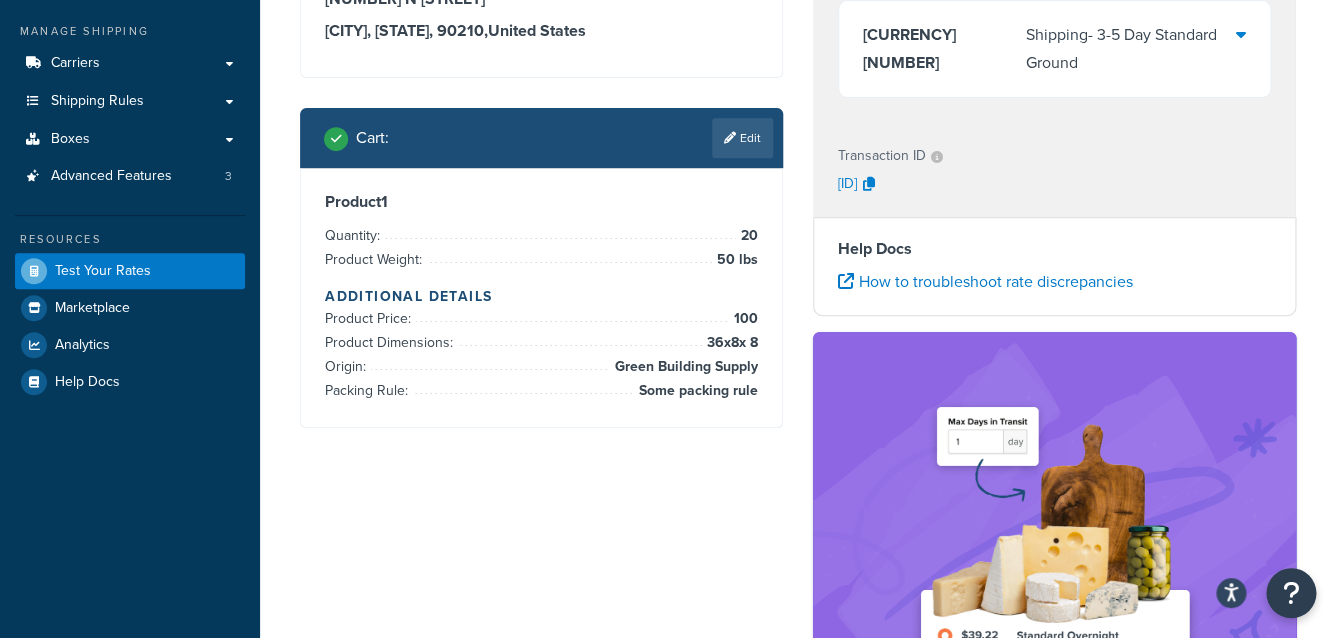 scroll, scrollTop: 0, scrollLeft: 0, axis: both 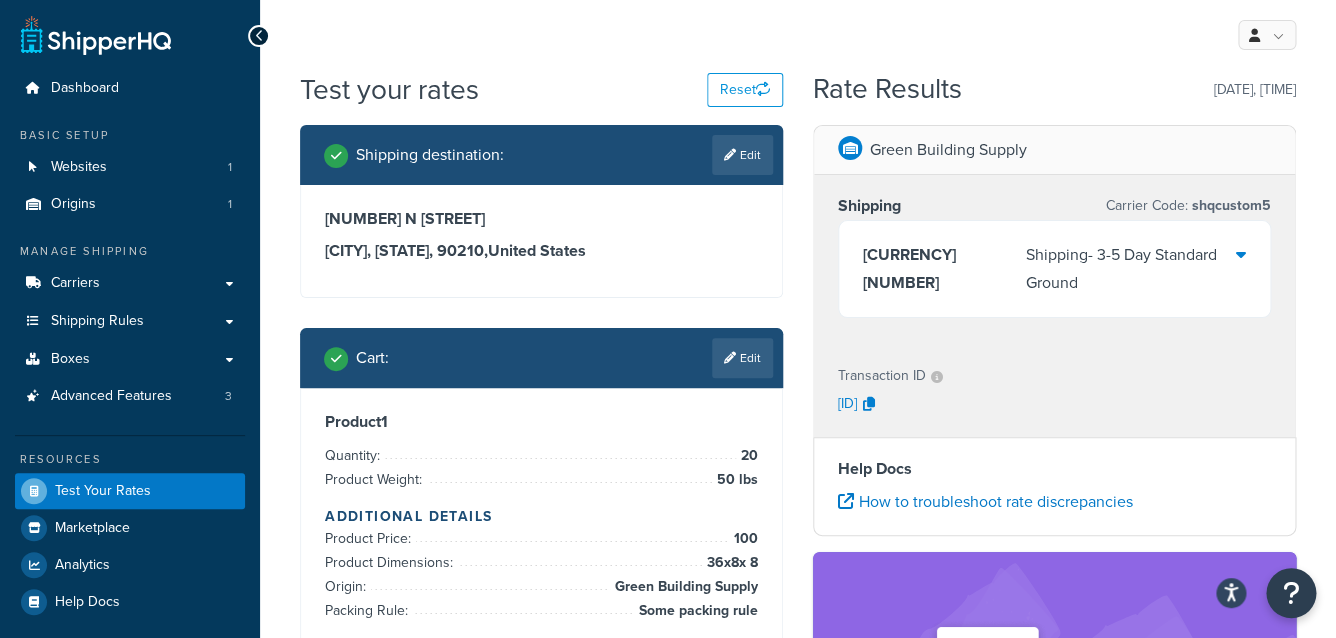 click on "Shipping  -   3-5 Day Standard Ground" at bounding box center (1131, 269) 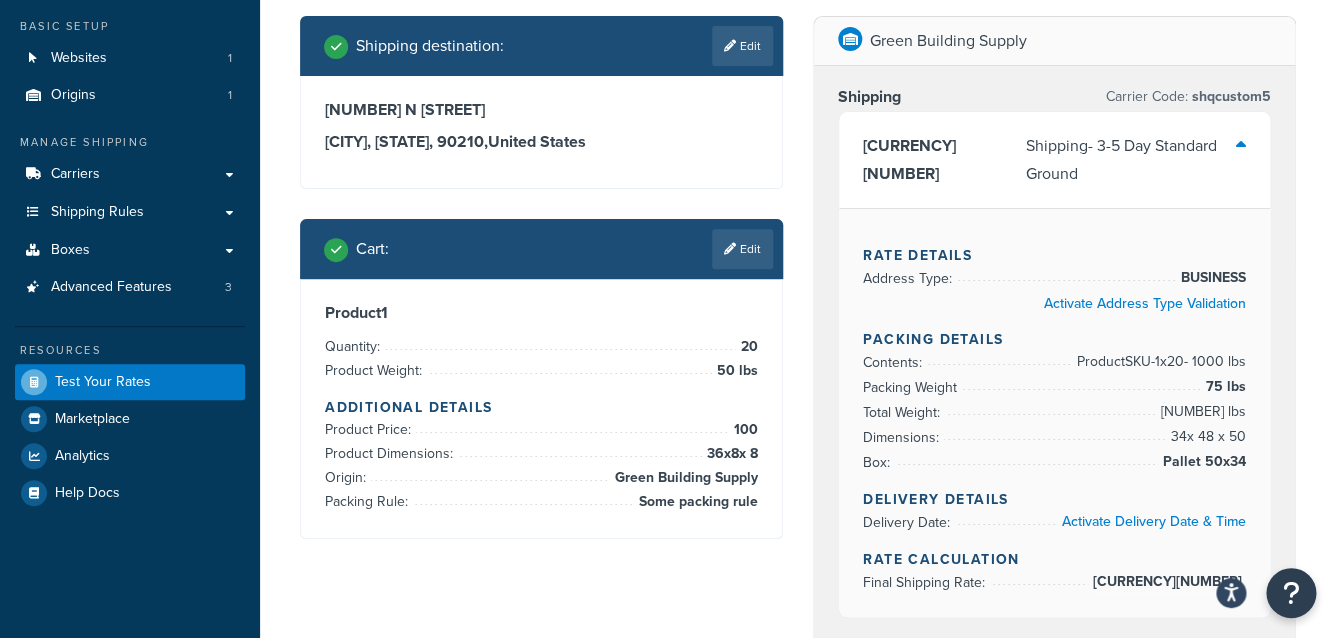 scroll, scrollTop: 96, scrollLeft: 0, axis: vertical 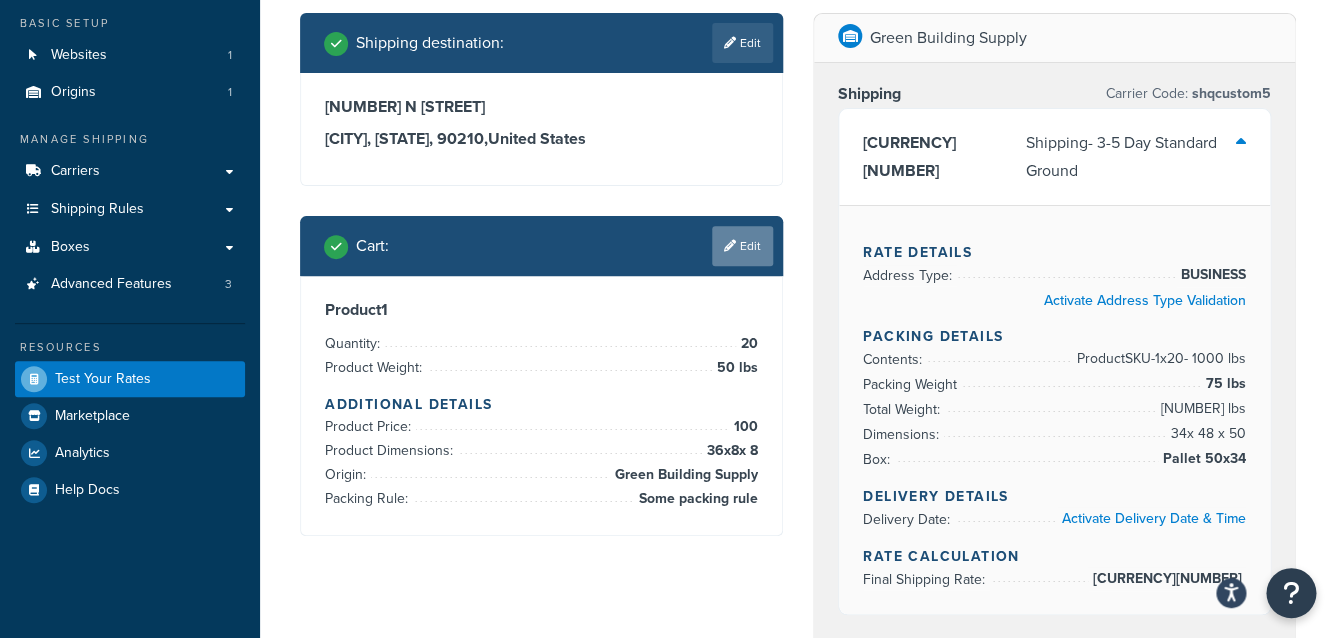click on "Edit" at bounding box center (742, 246) 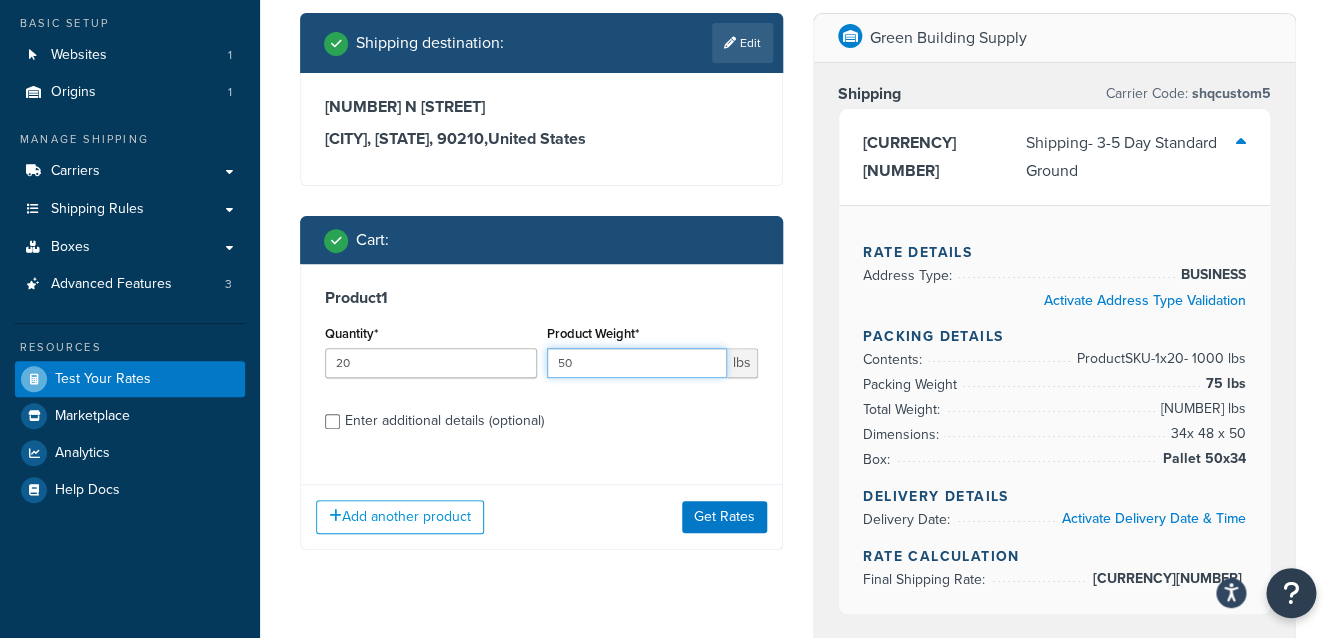 click on "50" at bounding box center [637, 363] 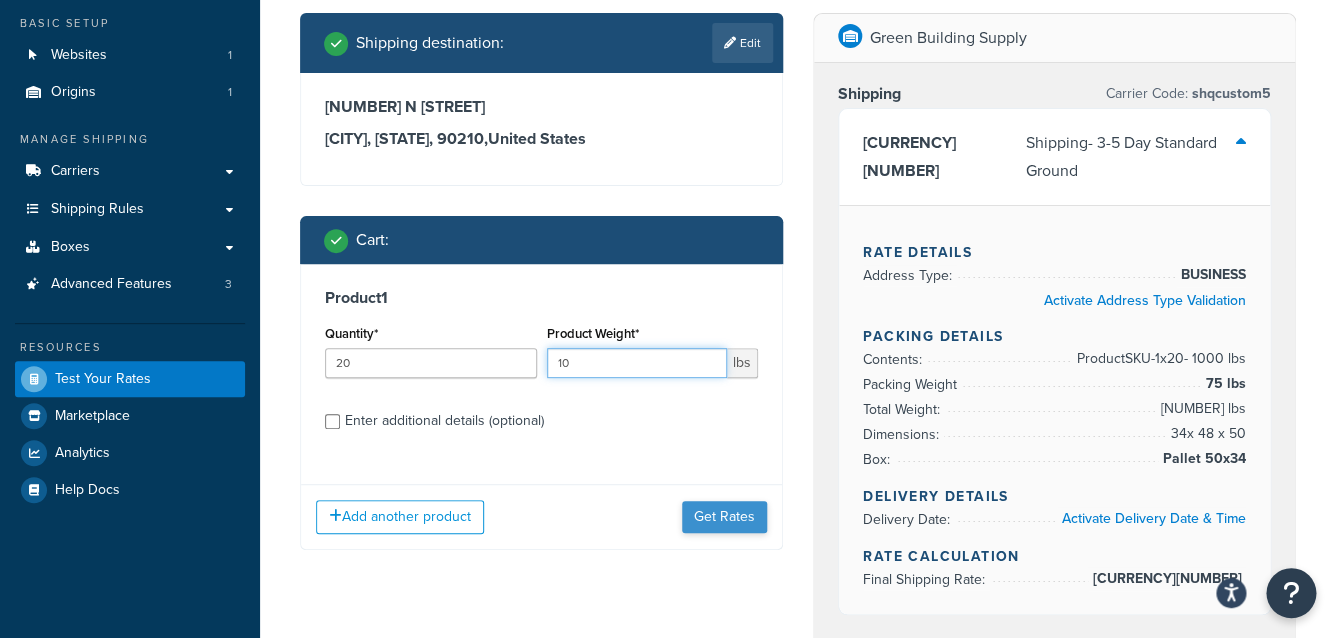 type on "10" 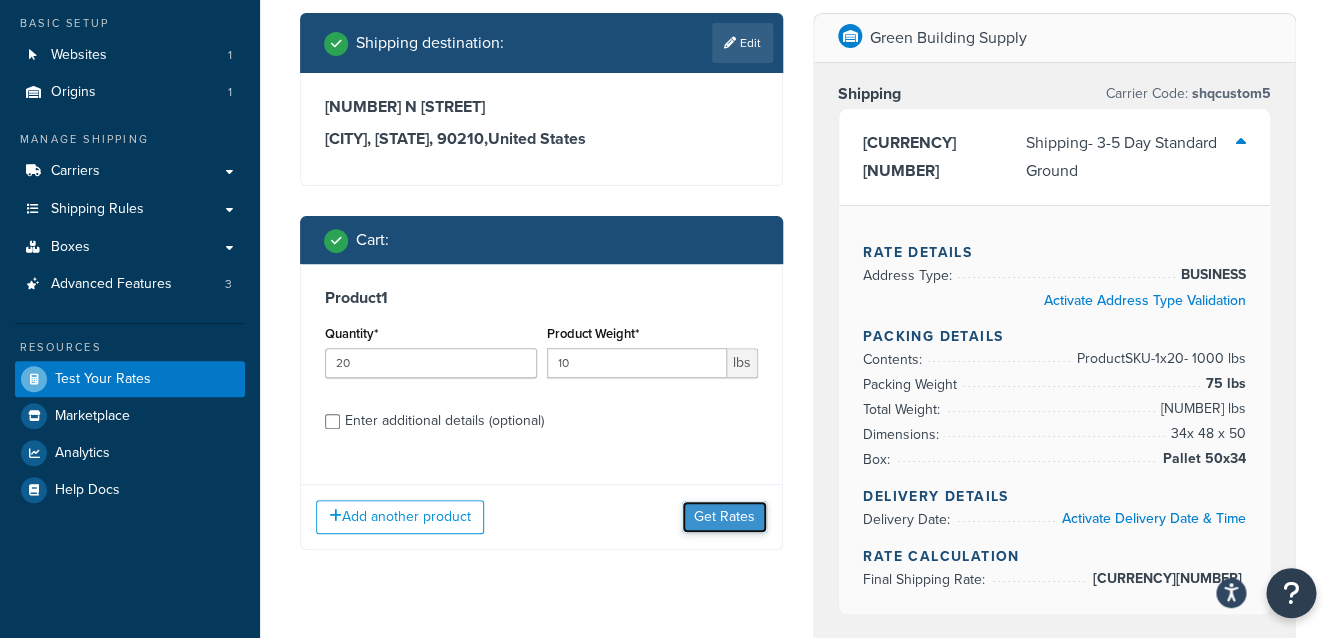 click on "Get Rates" at bounding box center (724, 517) 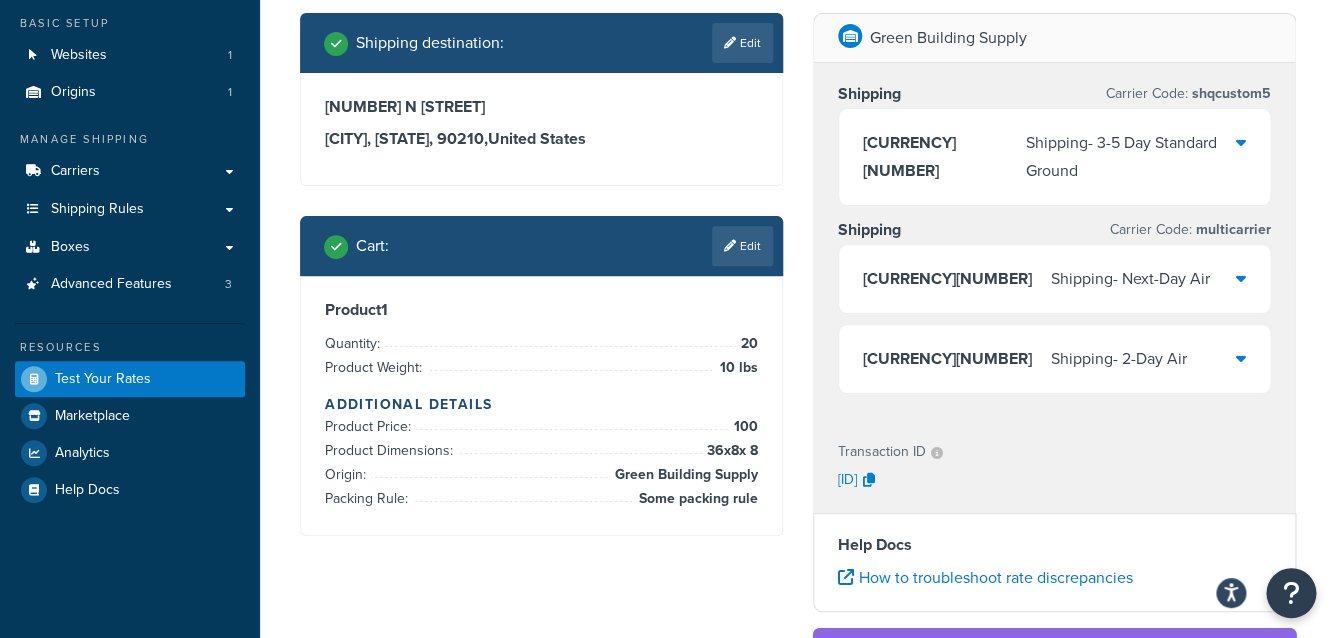 click on "Shipping  -   Next-Day Air" at bounding box center [1130, 279] 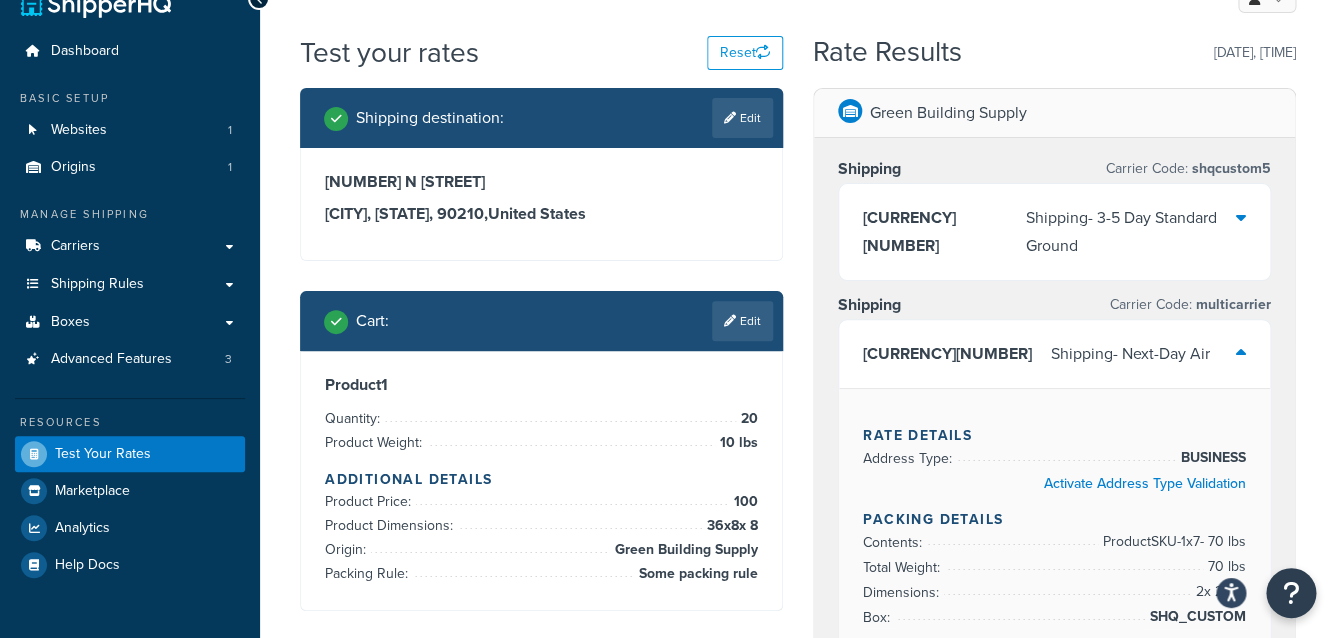 scroll, scrollTop: 0, scrollLeft: 0, axis: both 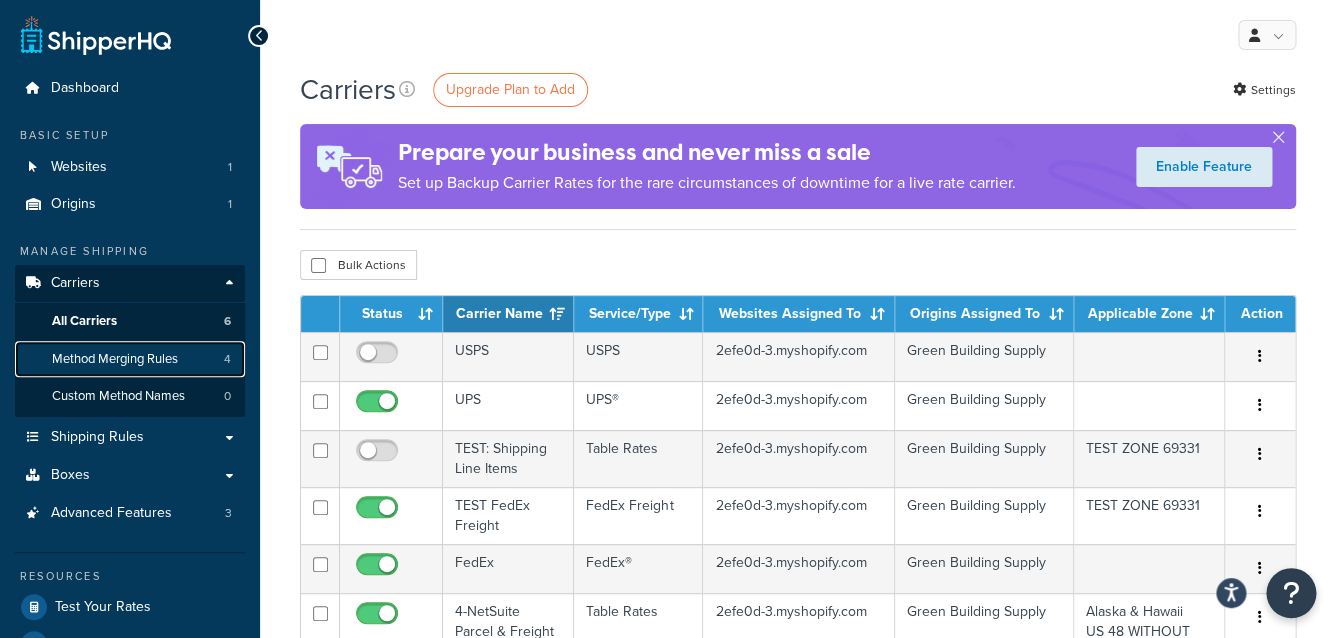 click on "Method Merging Rules" at bounding box center [115, 359] 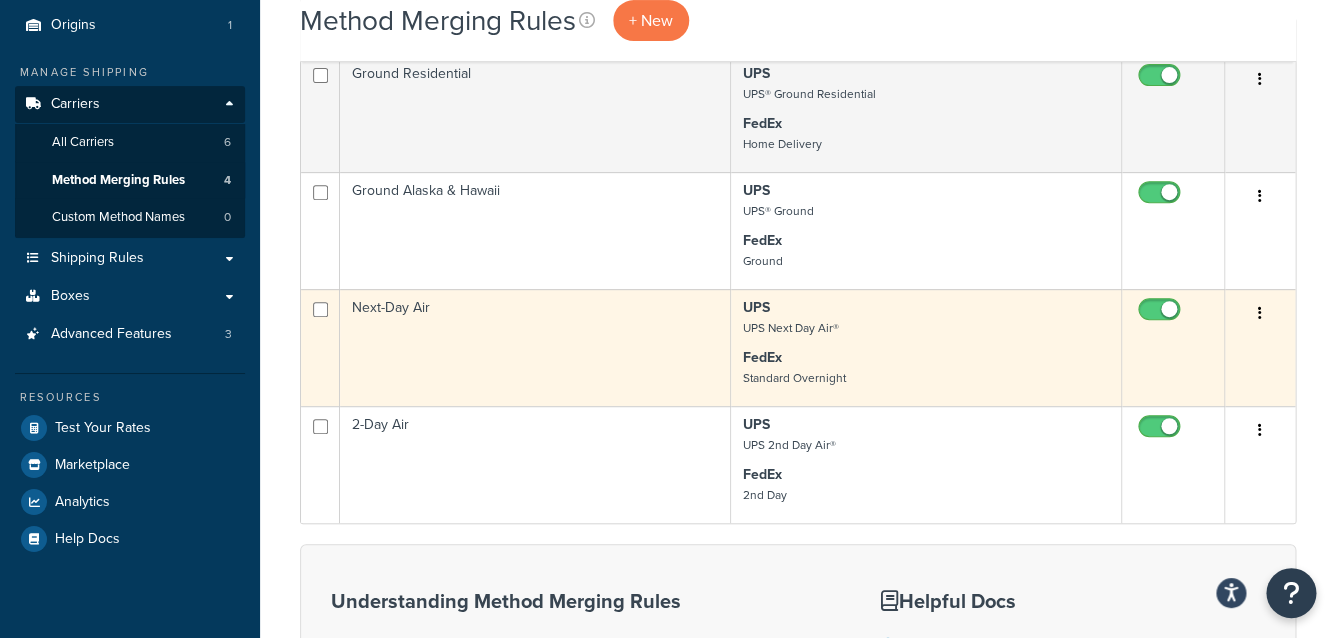 scroll, scrollTop: 192, scrollLeft: 0, axis: vertical 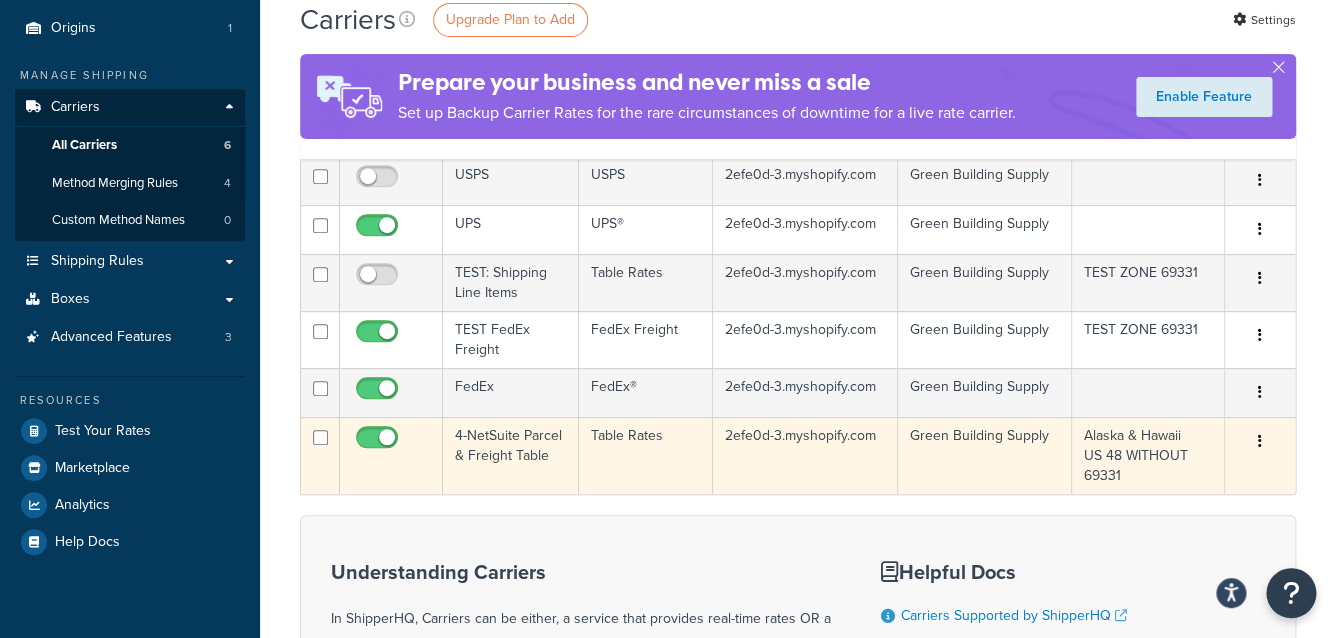click on "4-NetSuite Parcel & Freight Table" at bounding box center (511, 455) 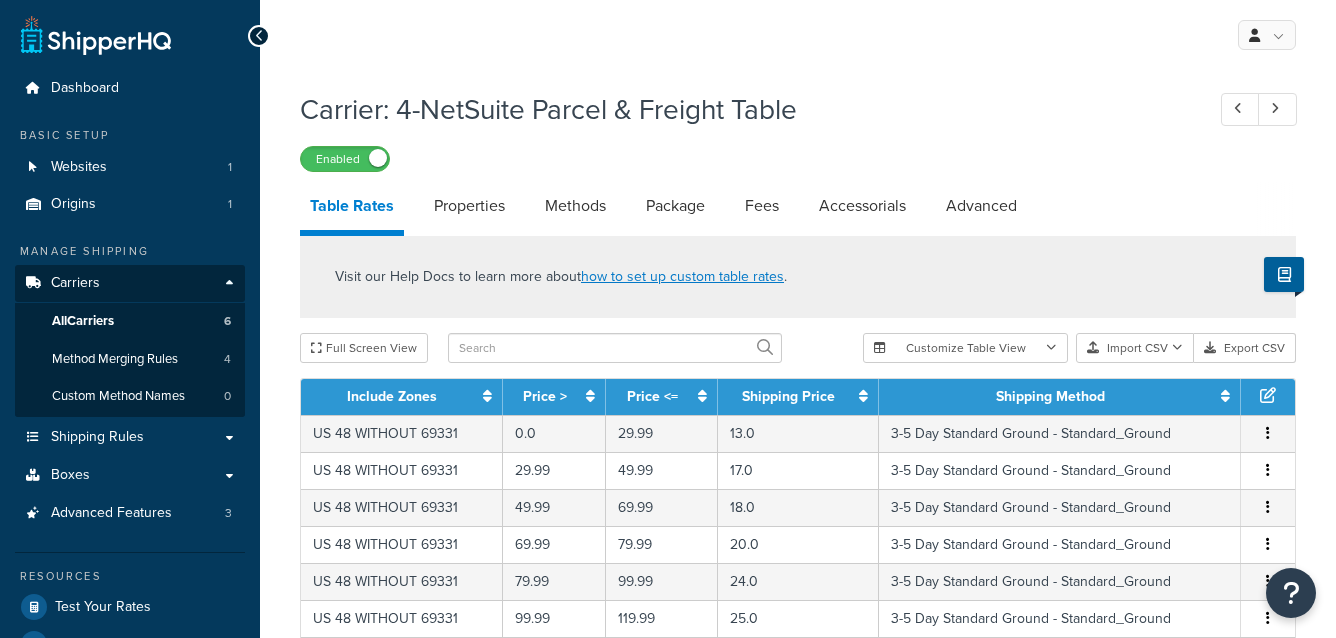 select on "25" 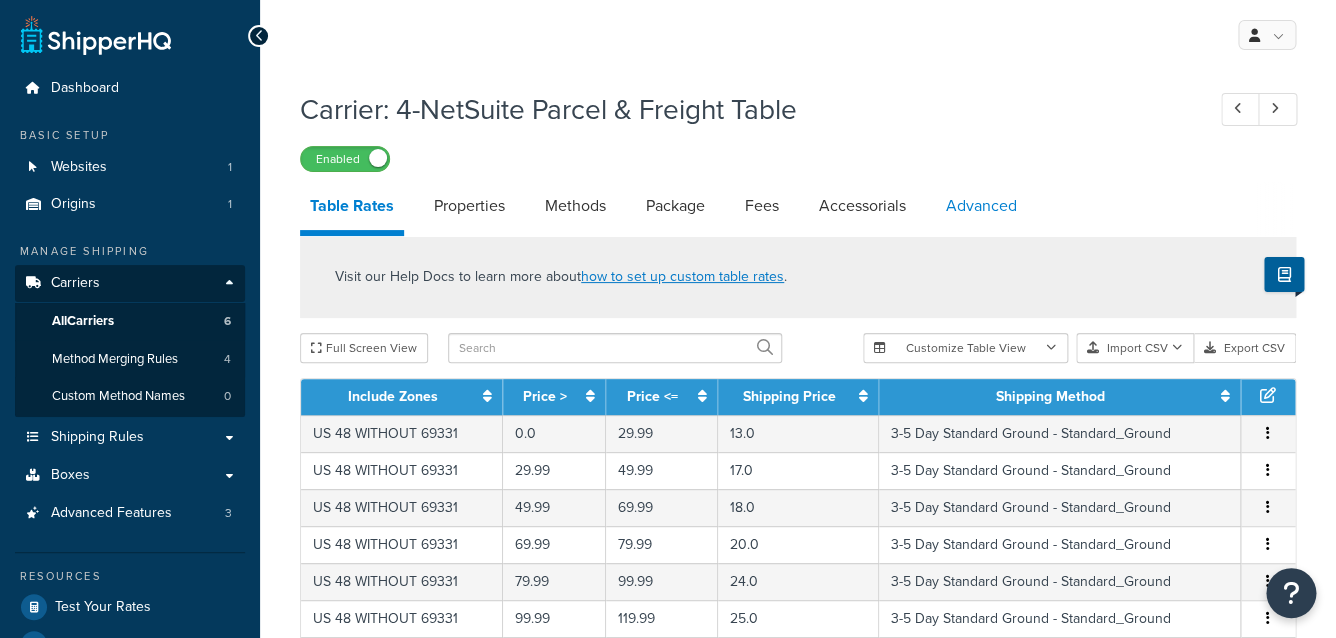 click on "Advanced" at bounding box center (981, 206) 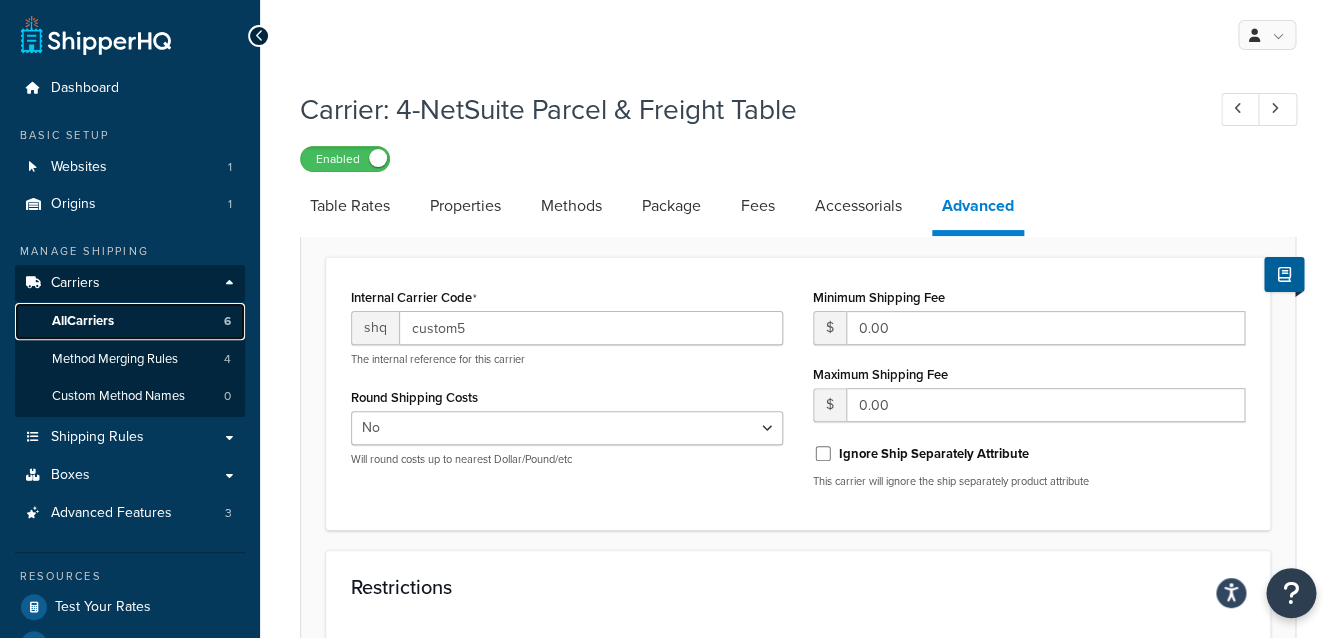 click on "All  Carriers 6" at bounding box center [130, 321] 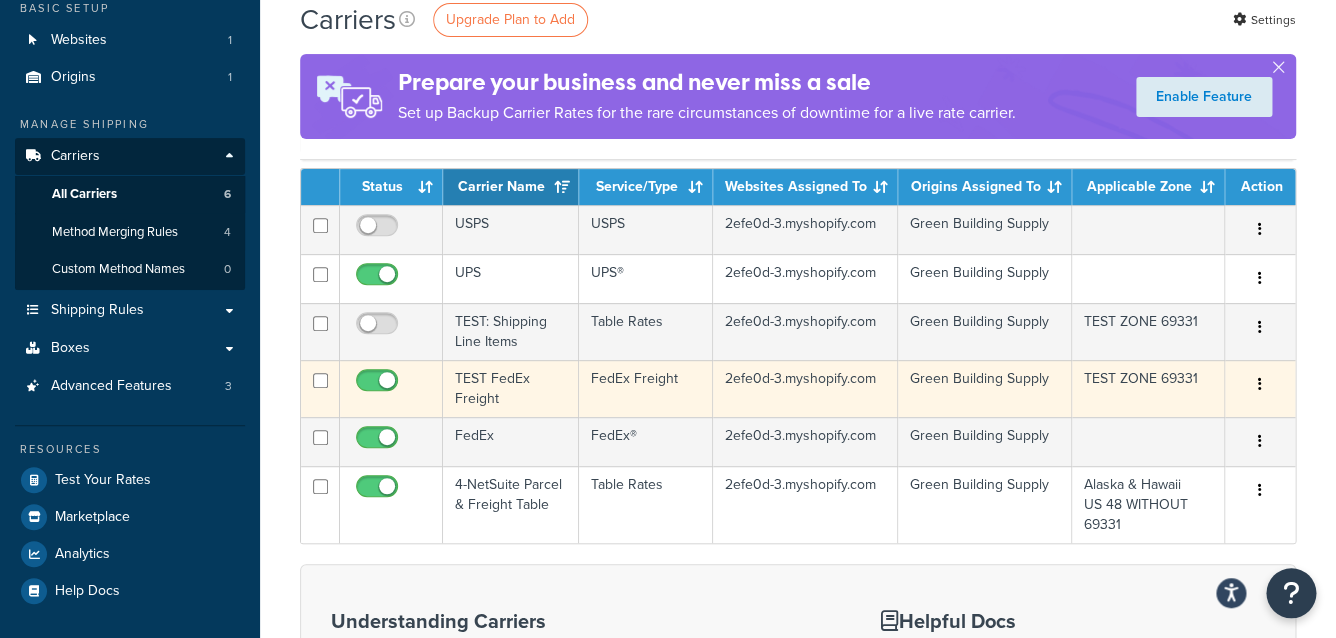 scroll, scrollTop: 128, scrollLeft: 0, axis: vertical 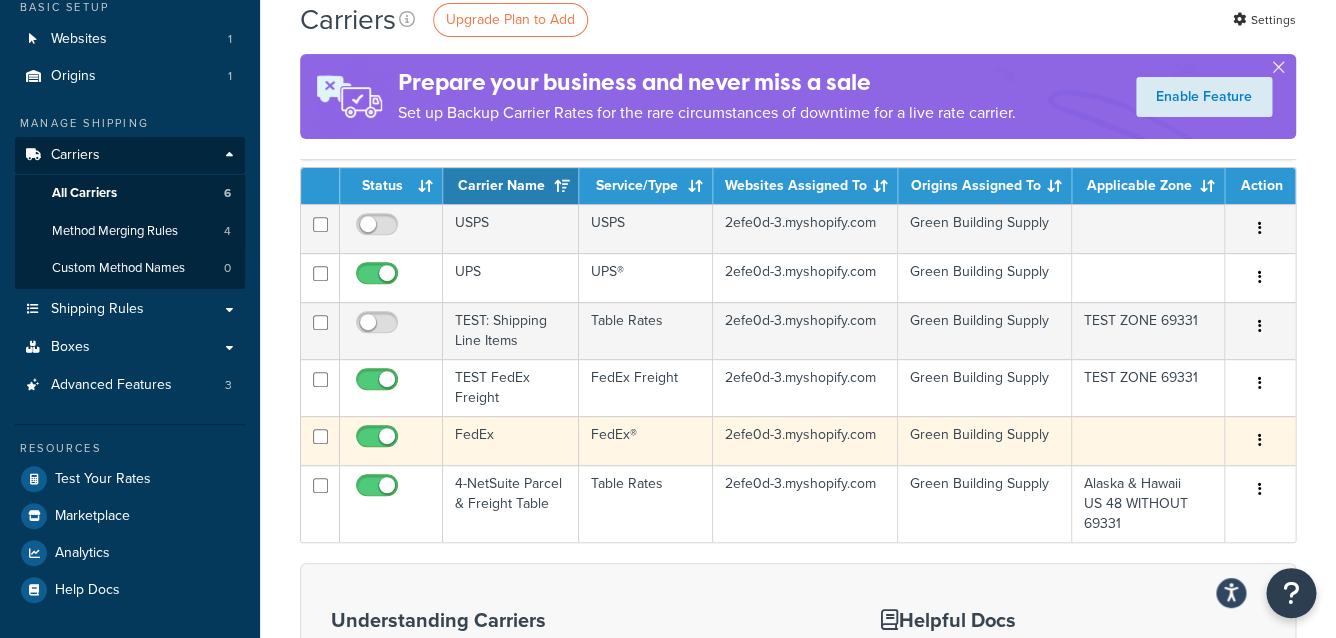 click on "FedEx" at bounding box center (511, 440) 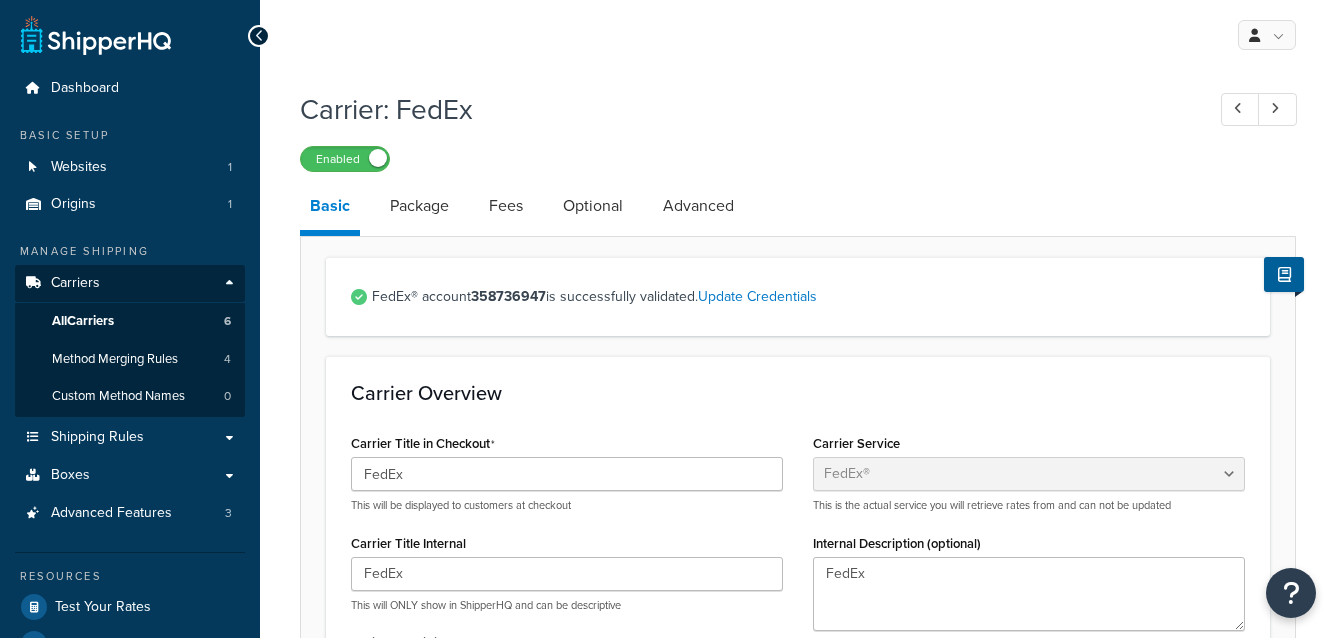 select on "fedEx" 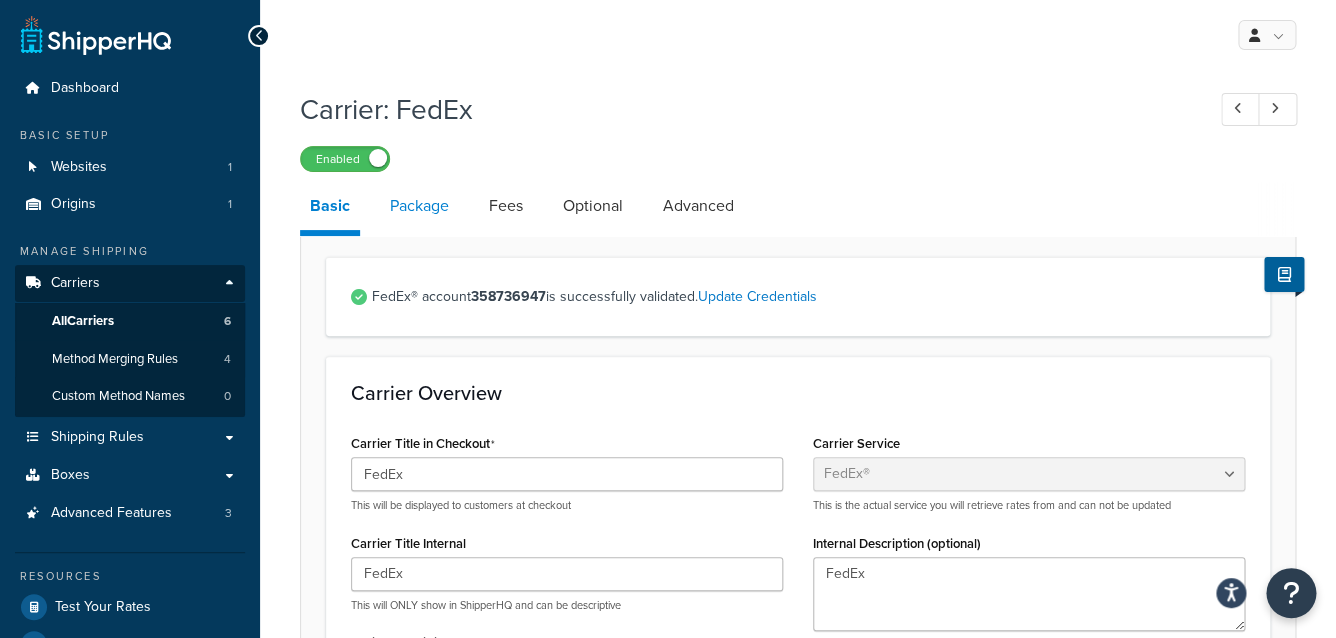 click on "Package" at bounding box center [419, 206] 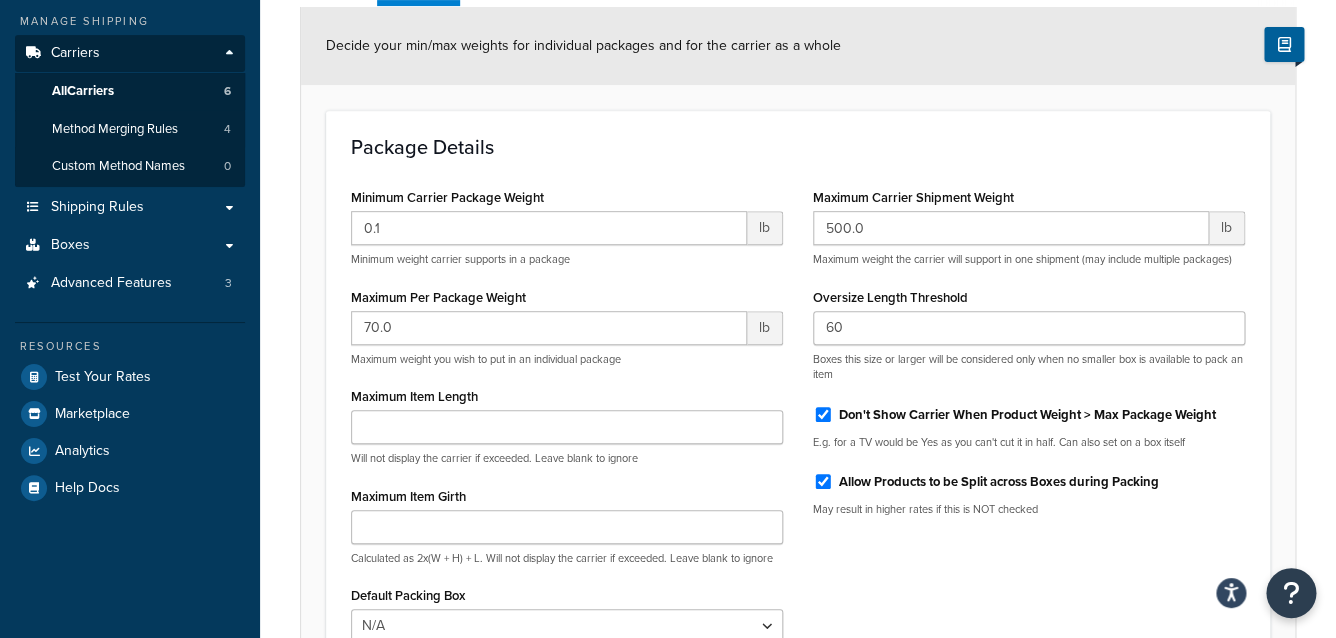 scroll, scrollTop: 240, scrollLeft: 0, axis: vertical 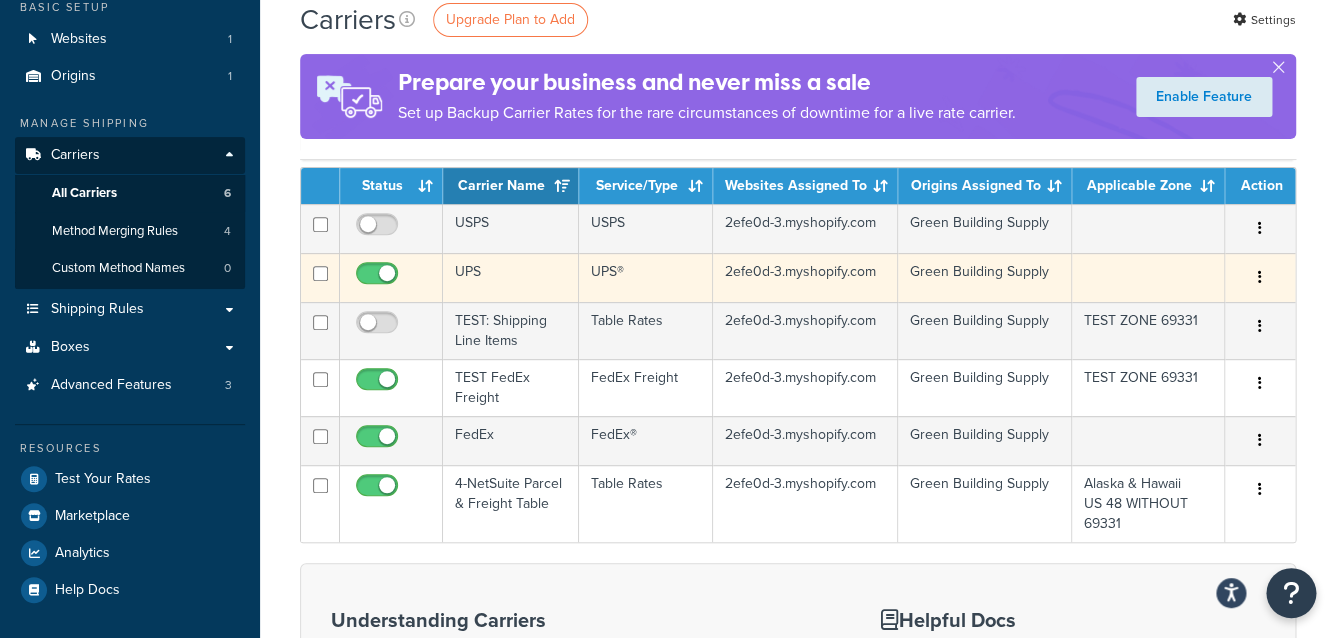 click on "UPS" at bounding box center [511, 277] 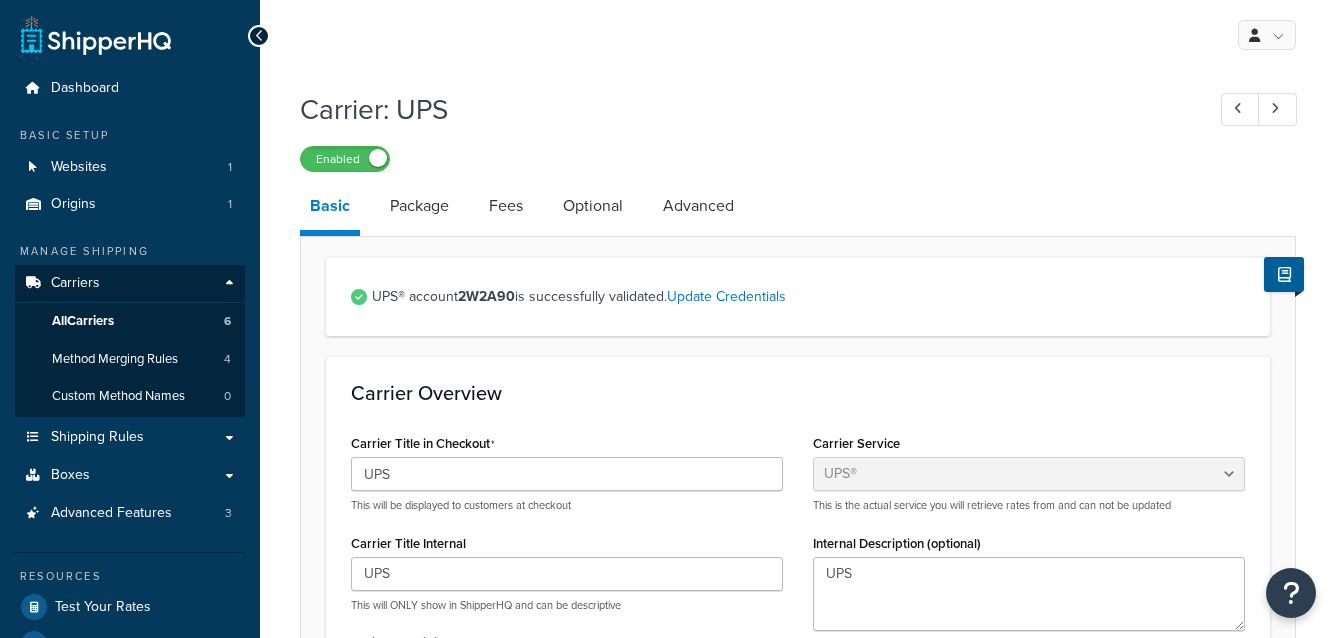select on "ups" 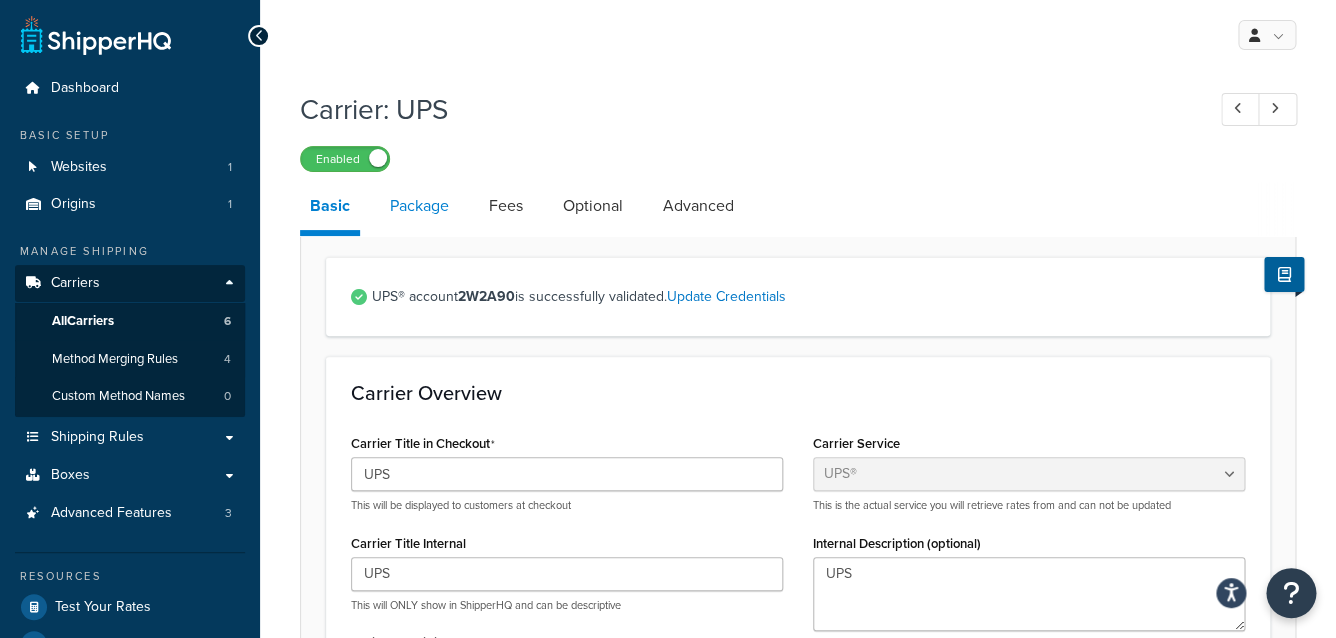 click on "Package" at bounding box center (419, 206) 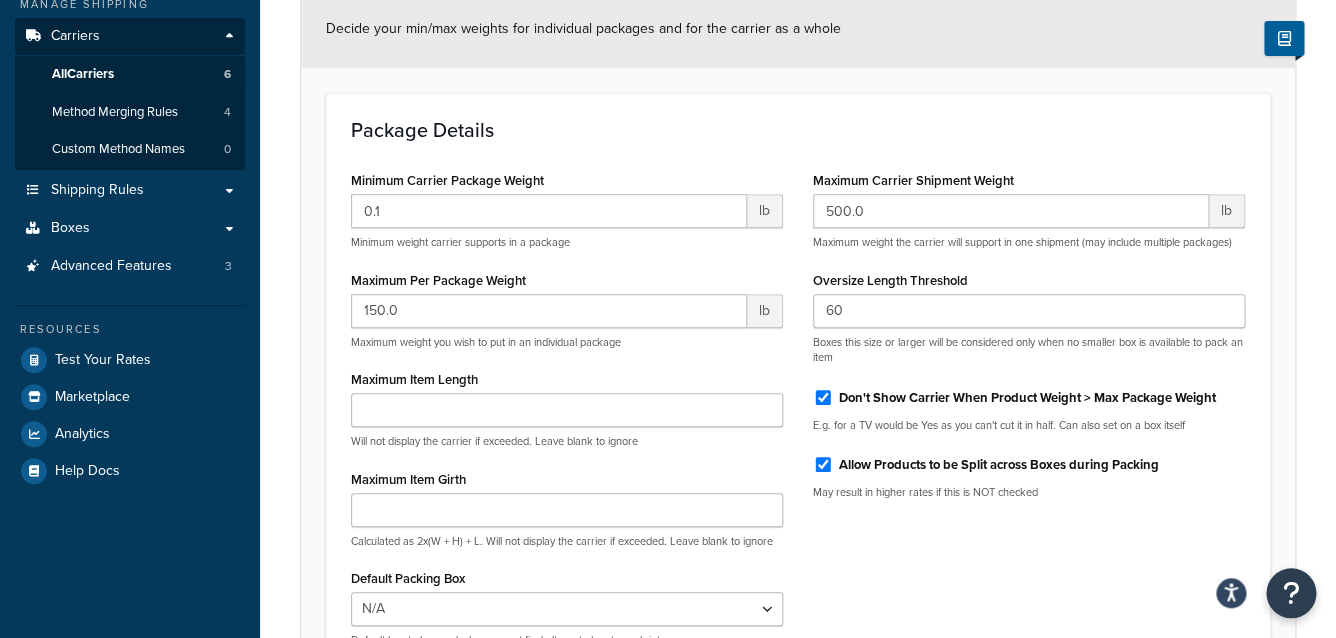 scroll, scrollTop: 256, scrollLeft: 0, axis: vertical 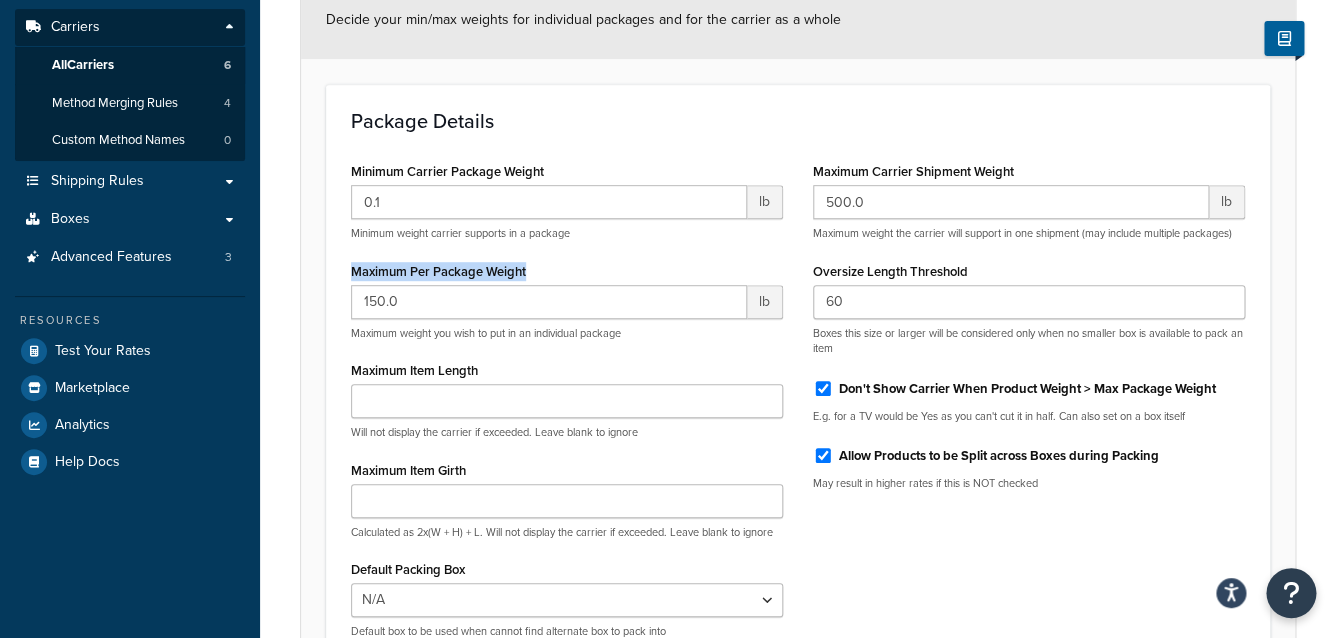 drag, startPoint x: 387, startPoint y: 279, endPoint x: 536, endPoint y: 279, distance: 149 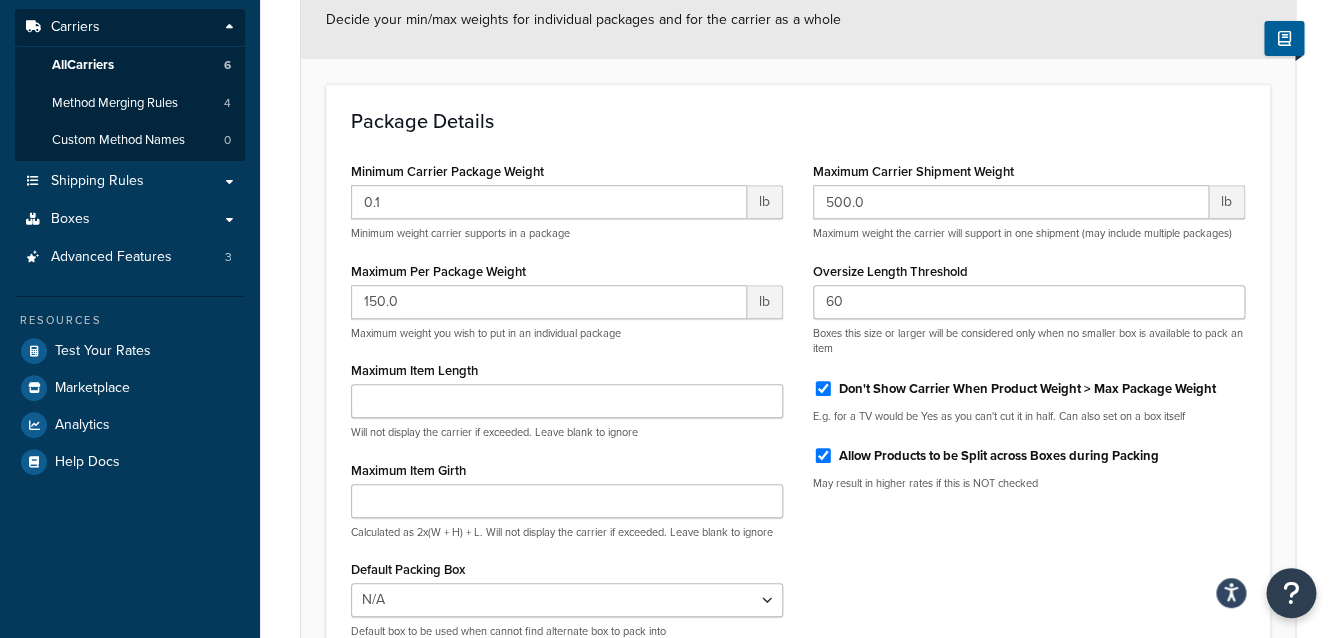 click on "Minimum Carrier Package Weight   0.1 lb Minimum weight carrier supports in a package Maximum Per Package Weight   150.0 lb Maximum weight you wish to put in an individual package Maximum Item Length   Will not display the carrier if exceeded. Leave blank to ignore Maximum Item Girth   Calculated as 2x(W + H) + L. Will not display the carrier if exceeded. Leave blank to ignore Default Packing Box   N/A  Pallet 82x48x48  Pallet 96x48  Pallet 82x48  Pallet 82x25  Pallet 50x34  Pallet 94x48  Carpet Roll 144x30x30  Default box to be used when cannot find alternate box to pack into Maximum Carrier Shipment Weight   500.0 lb Maximum weight the carrier will support in one shipment (may include multiple packages) Oversize Length Threshold   60 Boxes this size or larger will be considered only when no smaller box is available to pack an item   Don't Show Carrier When Product Weight > Max Package Weight E.g. for a TV would be Yes as you can't cut it in half. Can also set on a box itself" at bounding box center [798, 405] 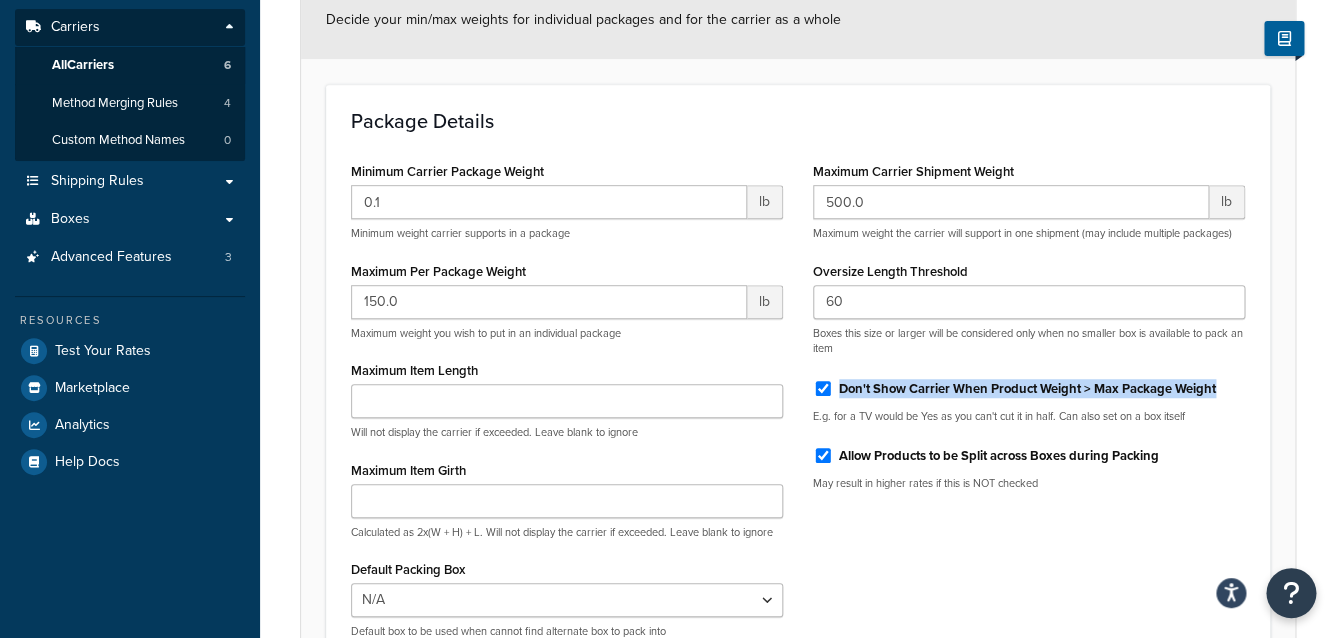 drag, startPoint x: 842, startPoint y: 392, endPoint x: 1198, endPoint y: 401, distance: 356.11374 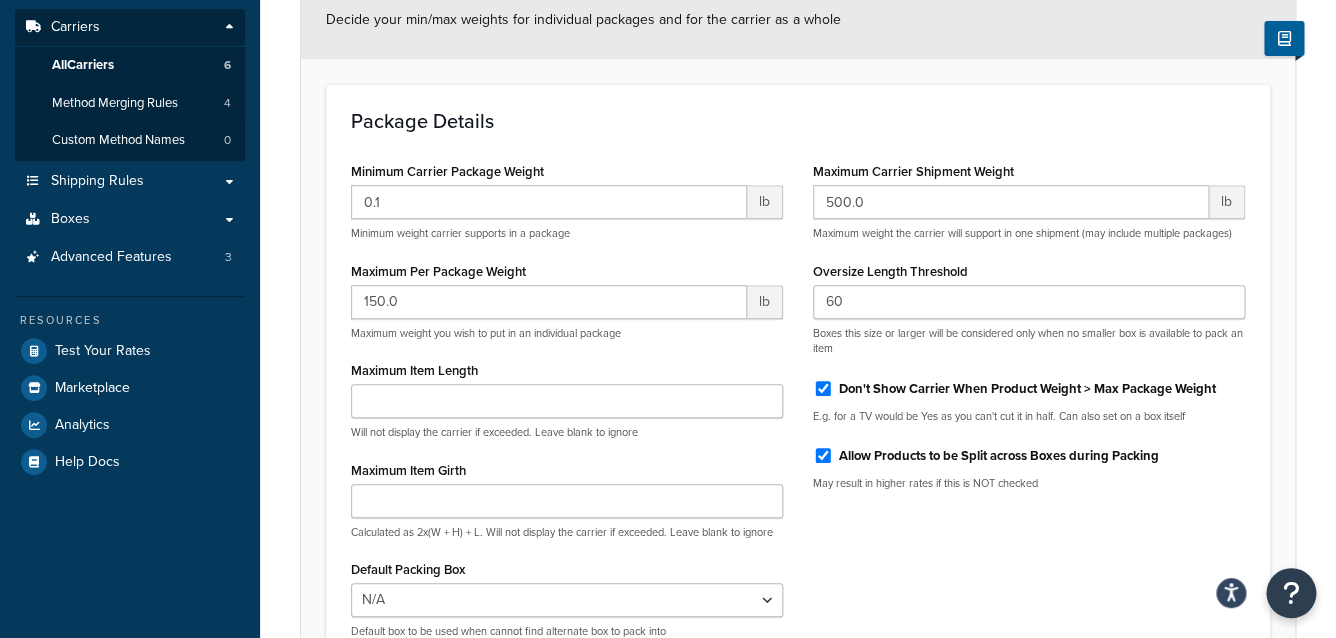 click on "E.g. for a TV would be Yes as you can't cut it in half. Can also set on a box itself" at bounding box center (1029, 416) 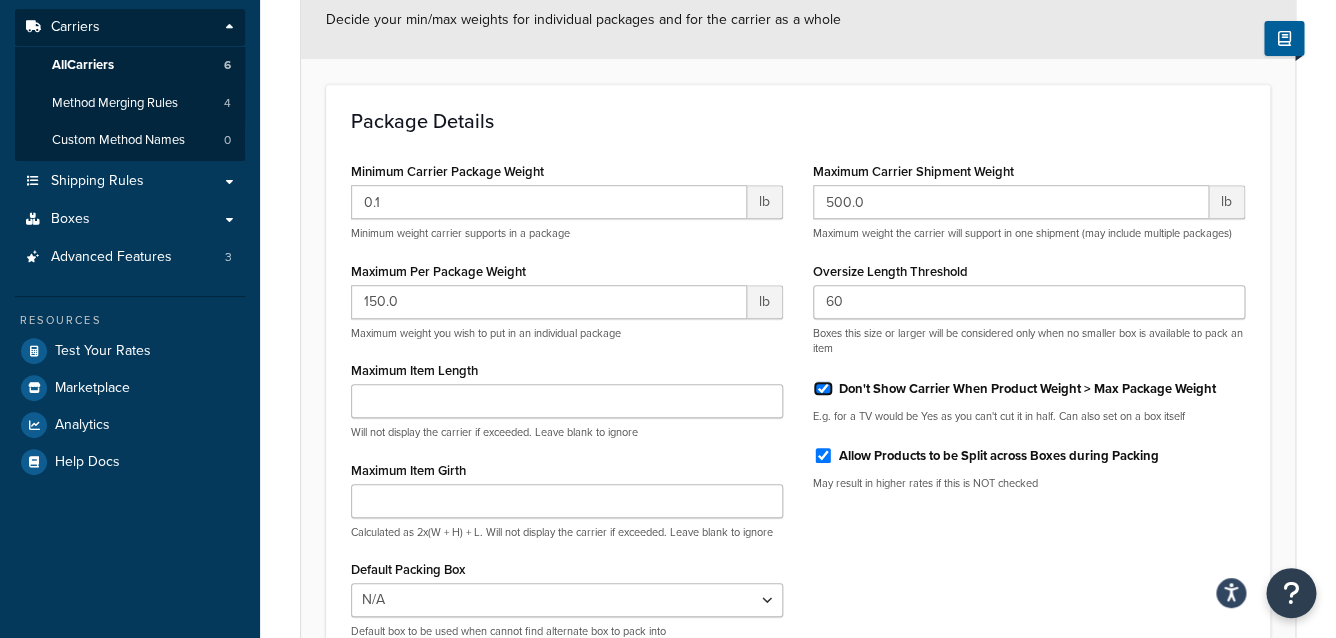 click on "Don't Show Carrier When Product Weight > Max Package Weight" at bounding box center [823, 388] 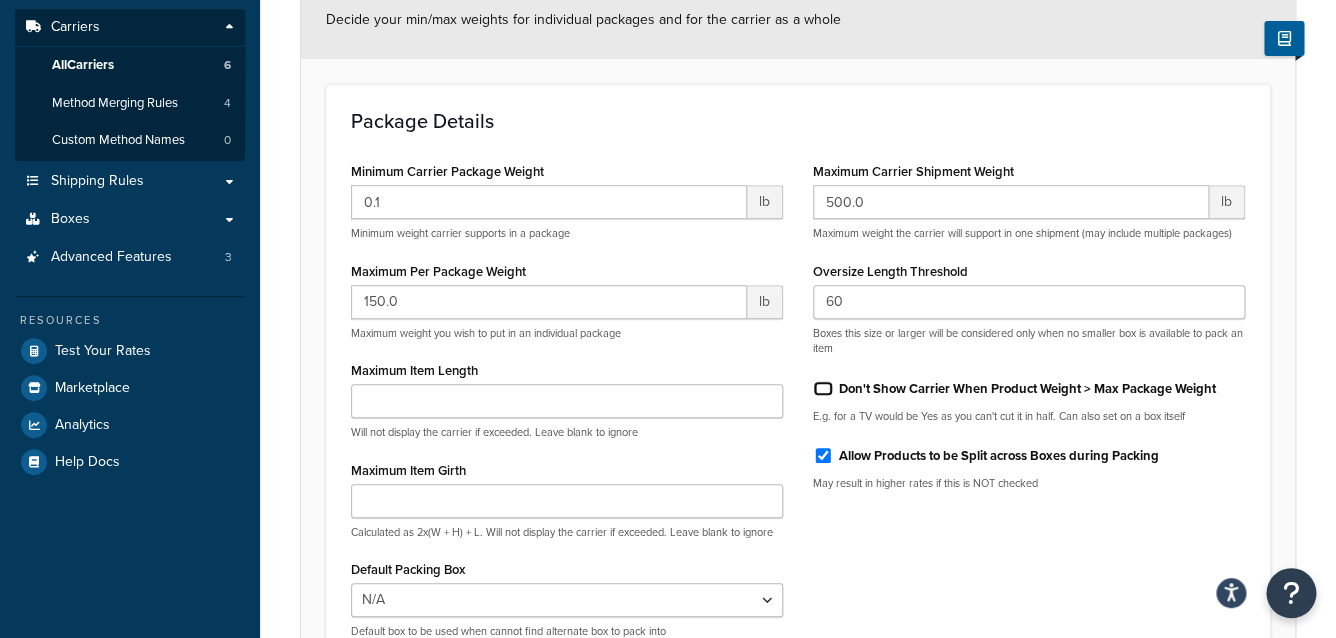 checkbox on "false" 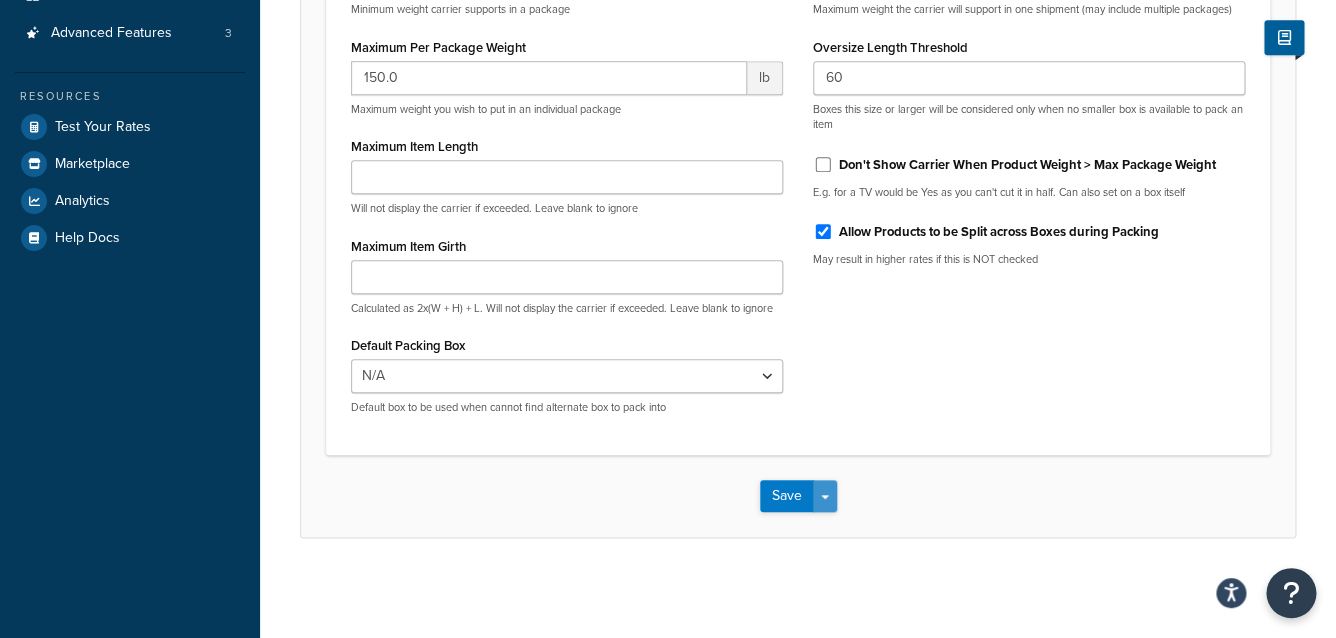 click on "Save Dropdown" at bounding box center (825, 496) 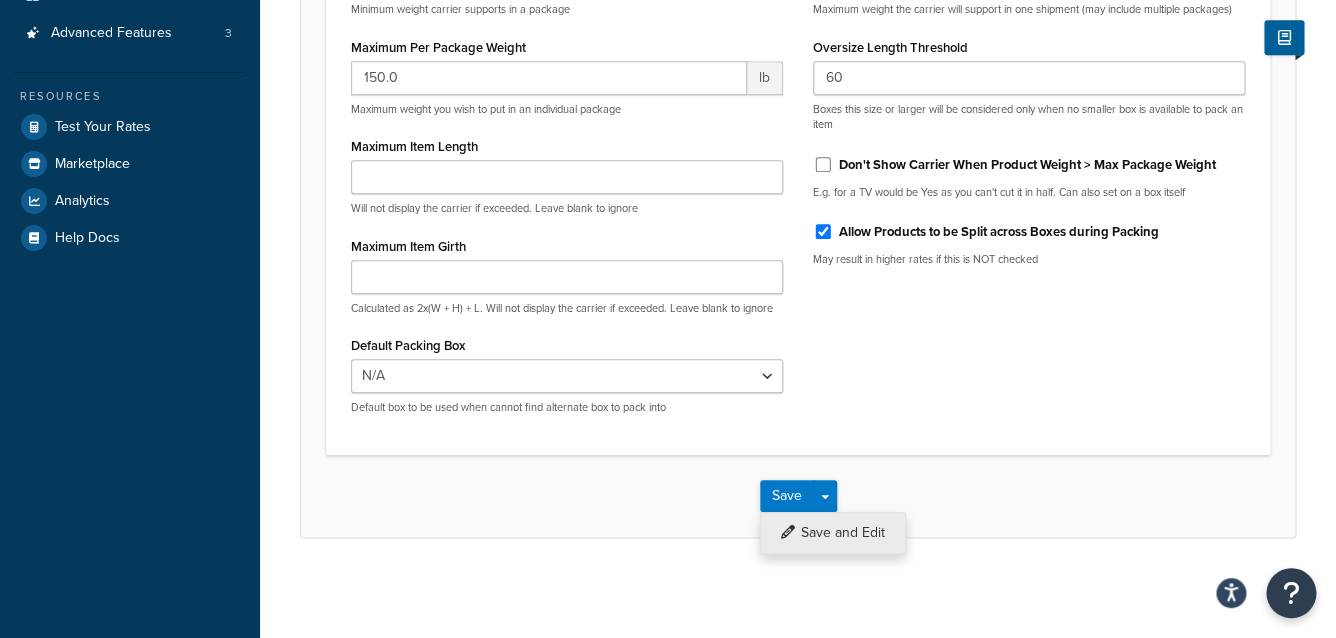 click on "Save and Edit" at bounding box center [833, 533] 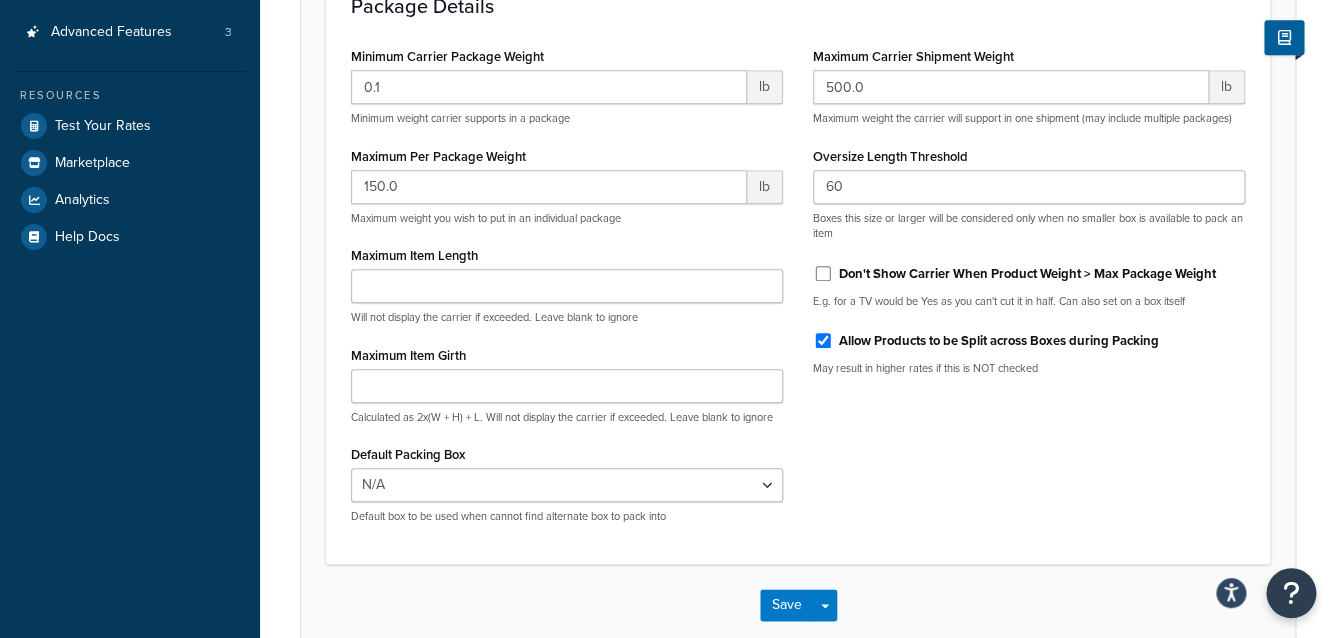 scroll, scrollTop: 0, scrollLeft: 0, axis: both 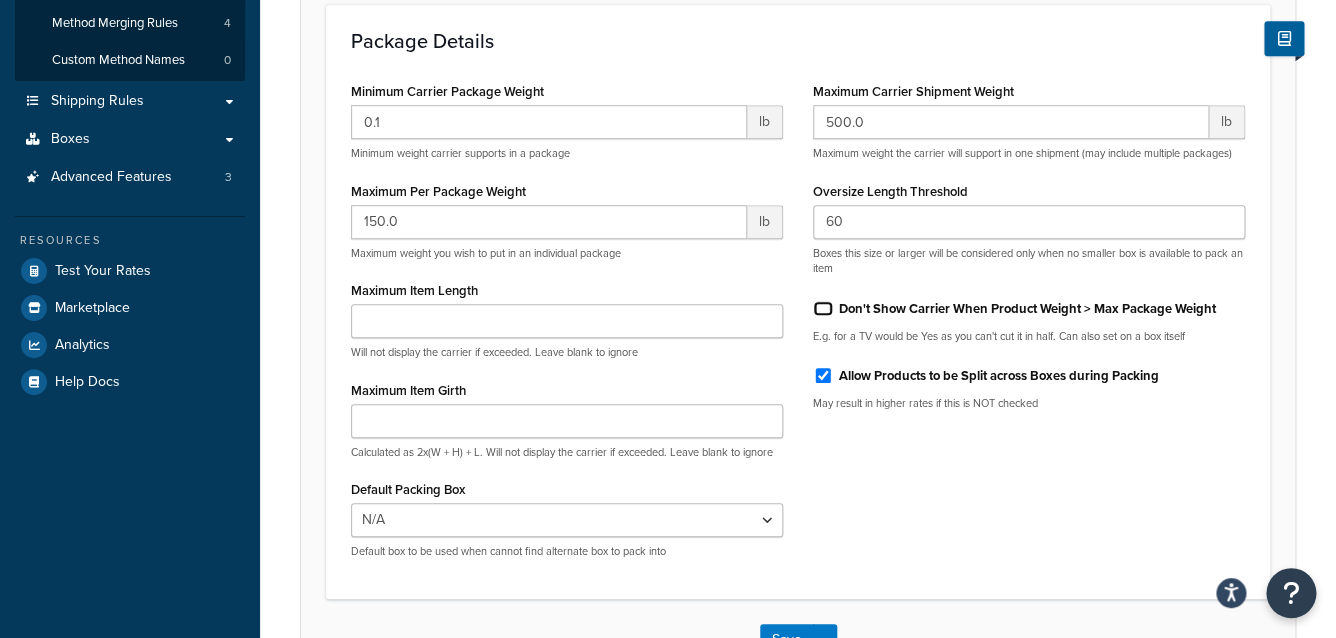 click on "Don't Show Carrier When Product Weight > Max Package Weight" at bounding box center [823, 308] 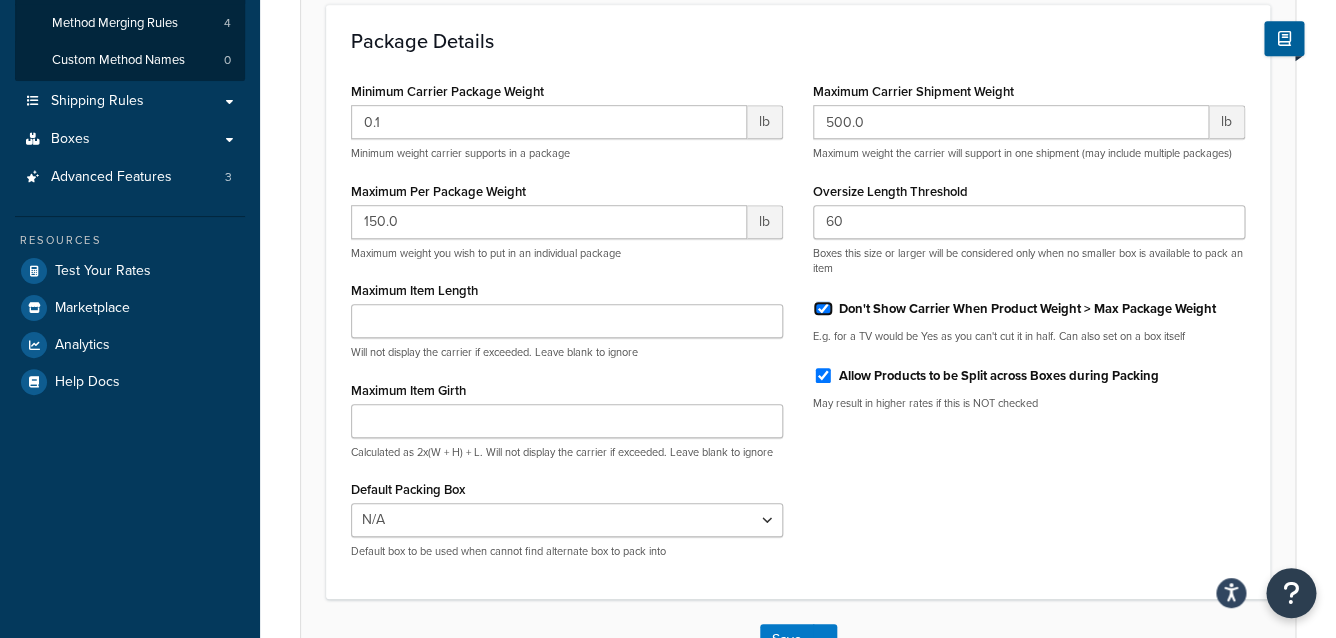 checkbox on "true" 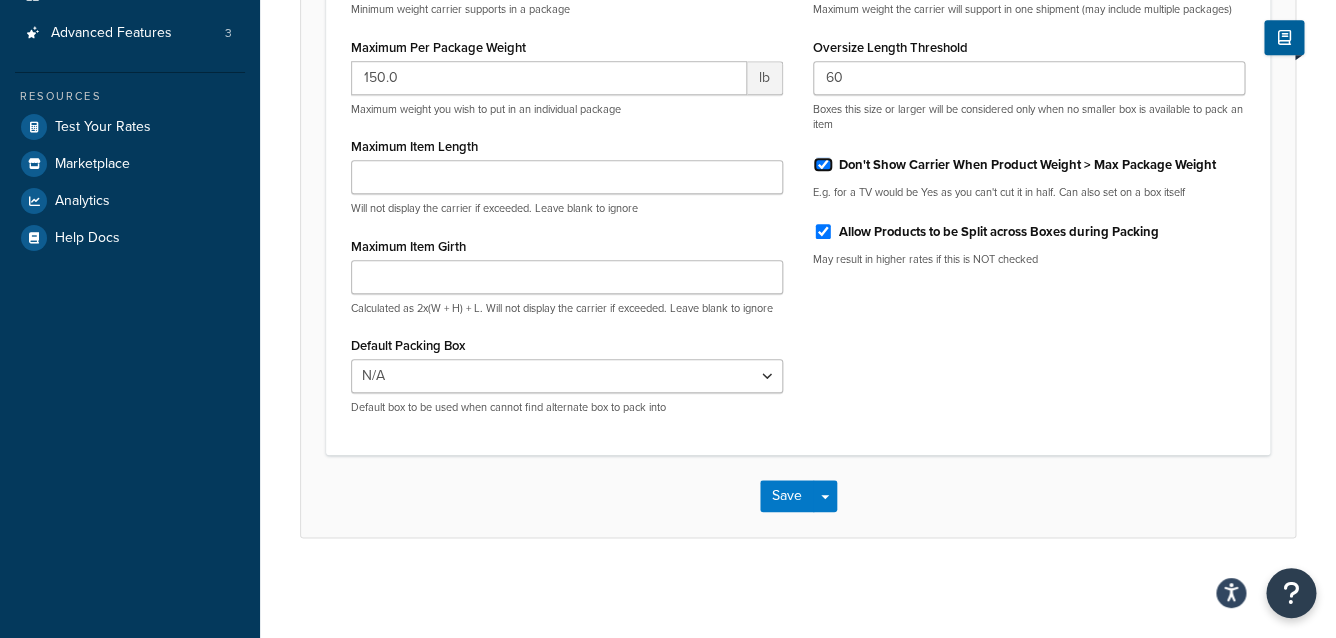 scroll, scrollTop: 481, scrollLeft: 0, axis: vertical 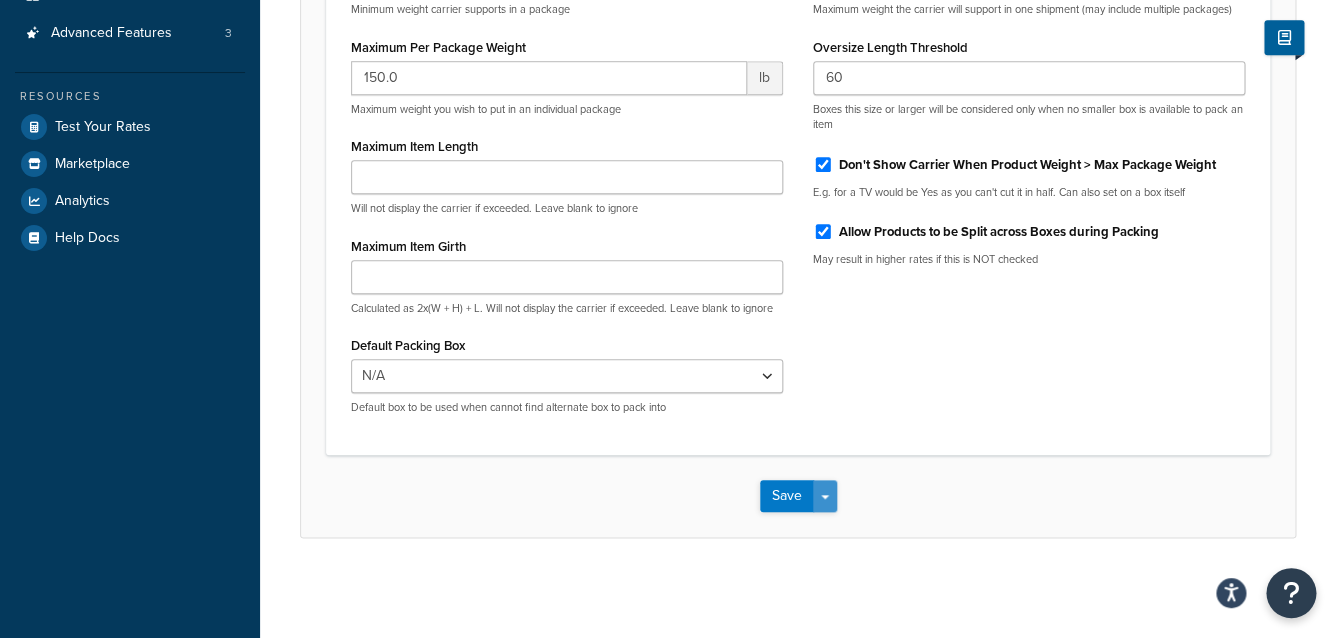 click on "Save Dropdown" at bounding box center [825, 496] 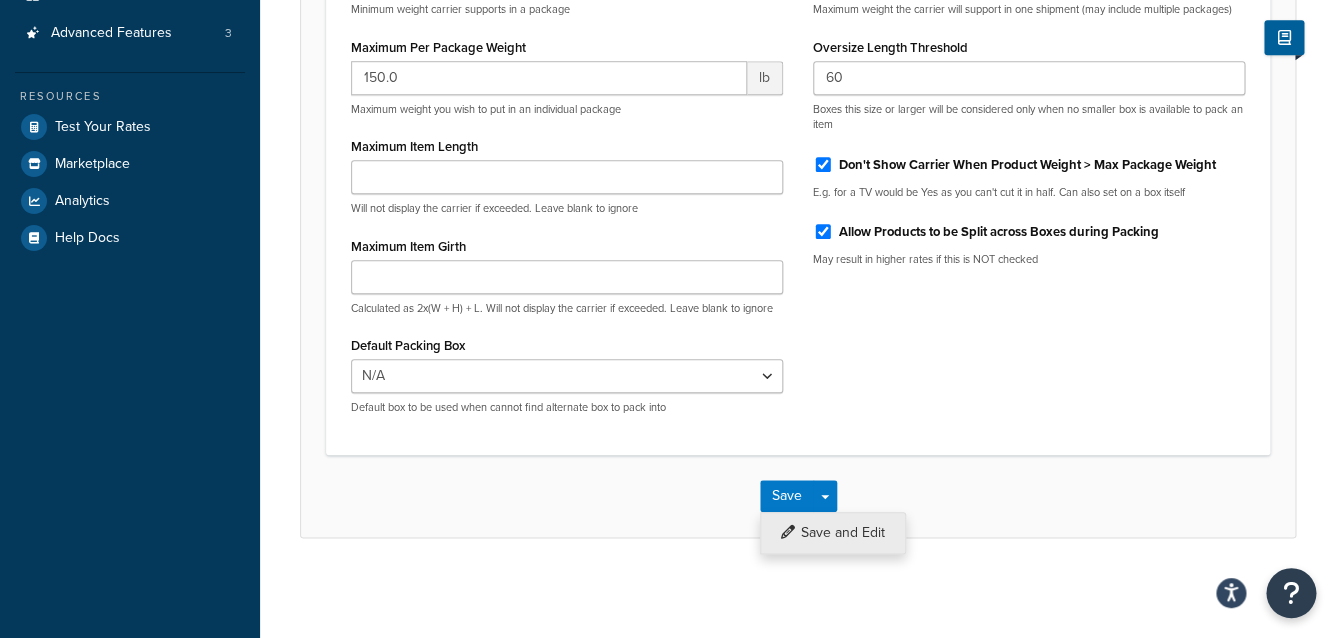 click on "Save and Edit" at bounding box center [833, 533] 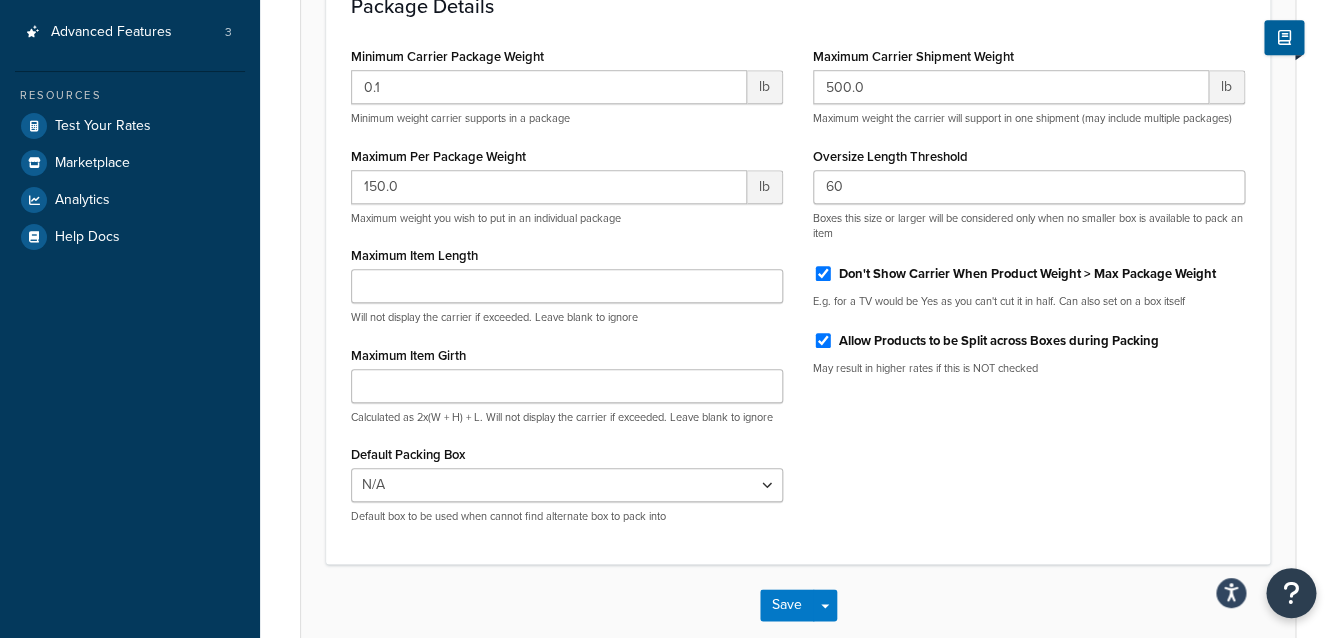 scroll, scrollTop: 0, scrollLeft: 0, axis: both 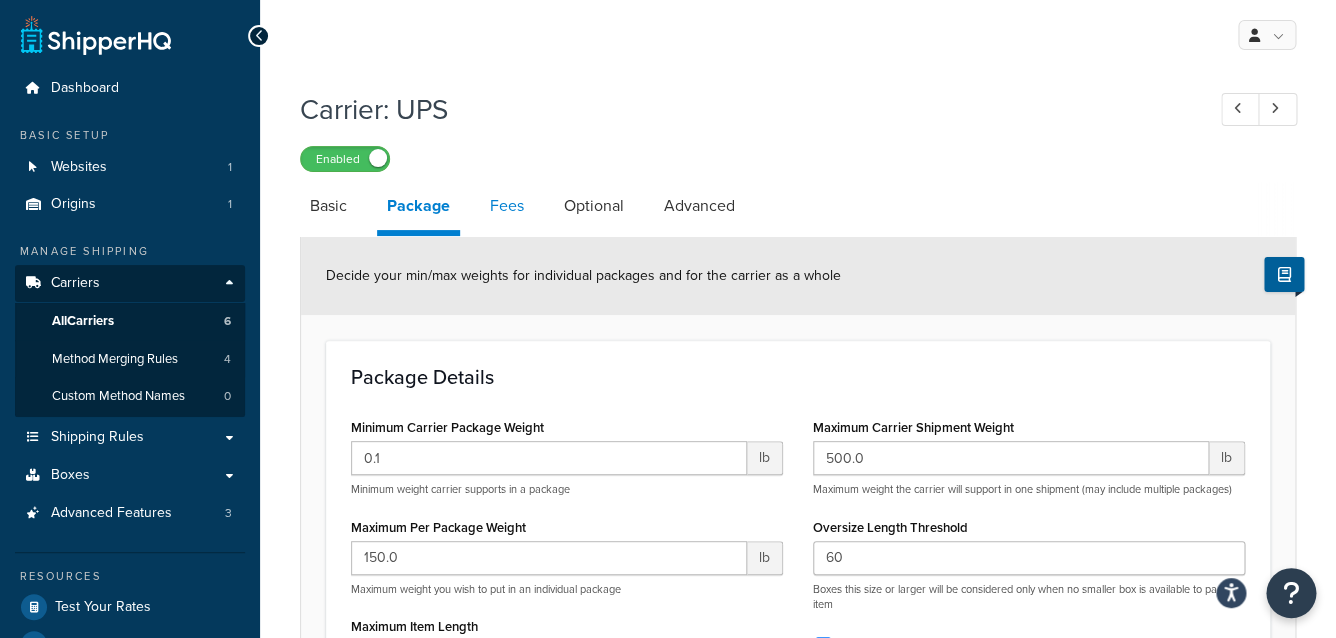 click on "Fees" at bounding box center (507, 206) 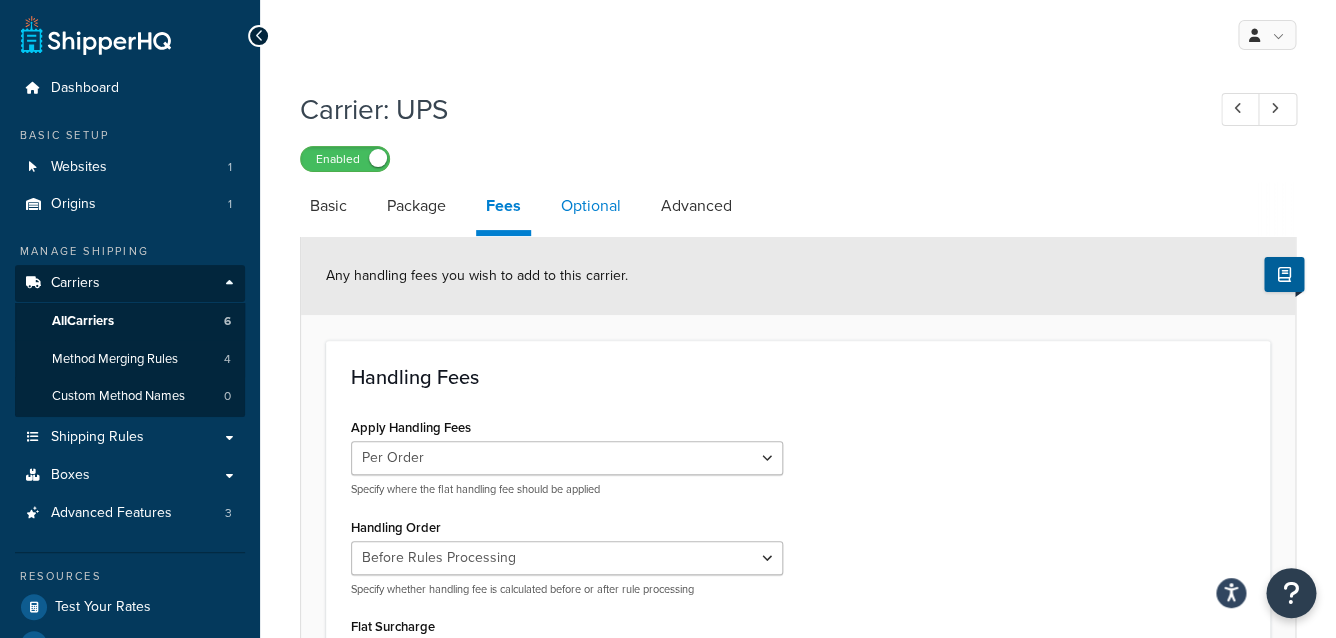 click on "Optional" at bounding box center [591, 206] 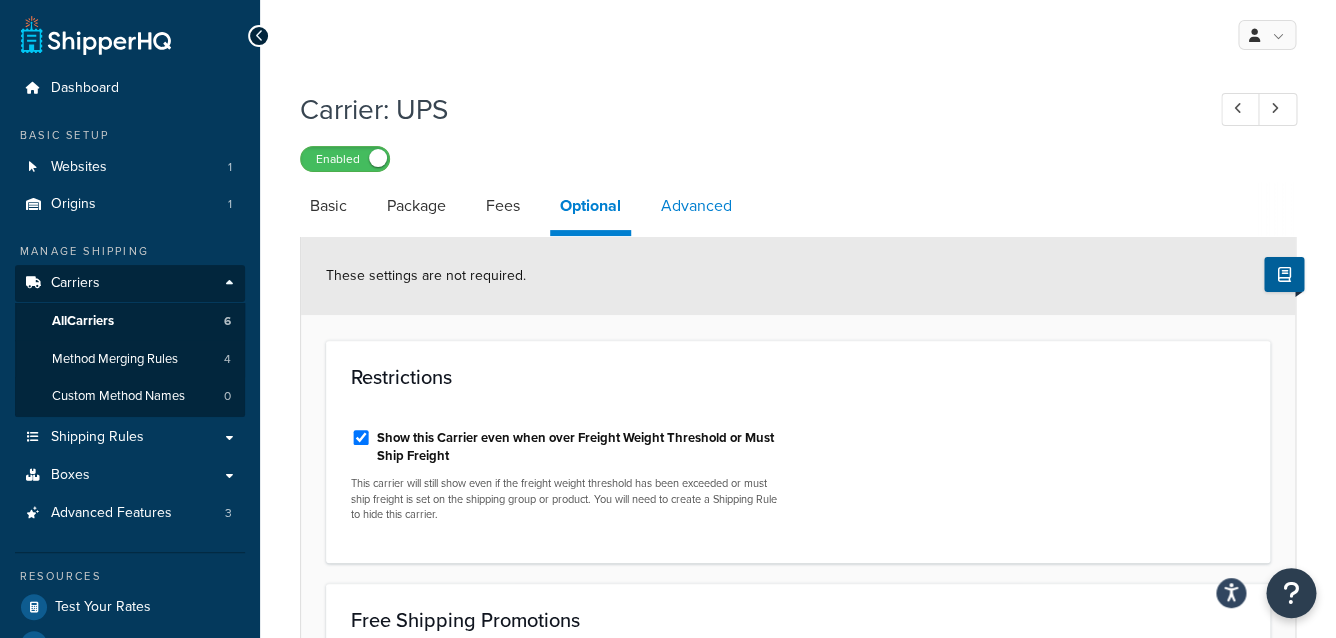 click on "Advanced" at bounding box center [696, 206] 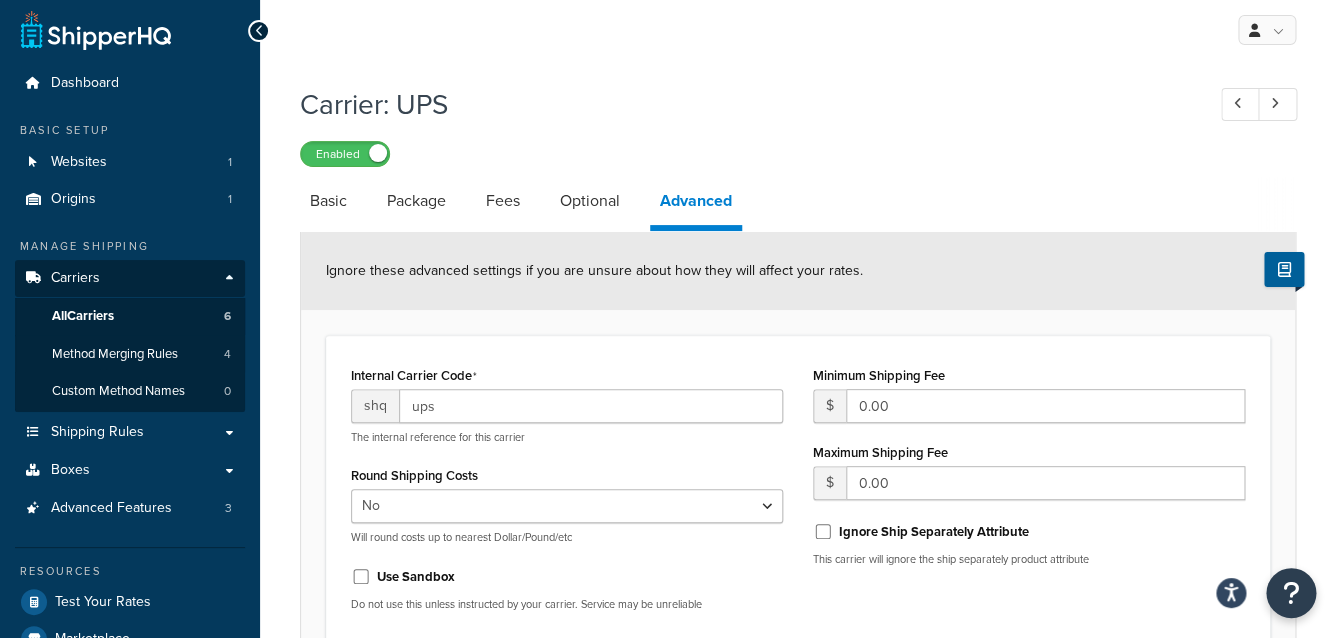 scroll, scrollTop: 0, scrollLeft: 0, axis: both 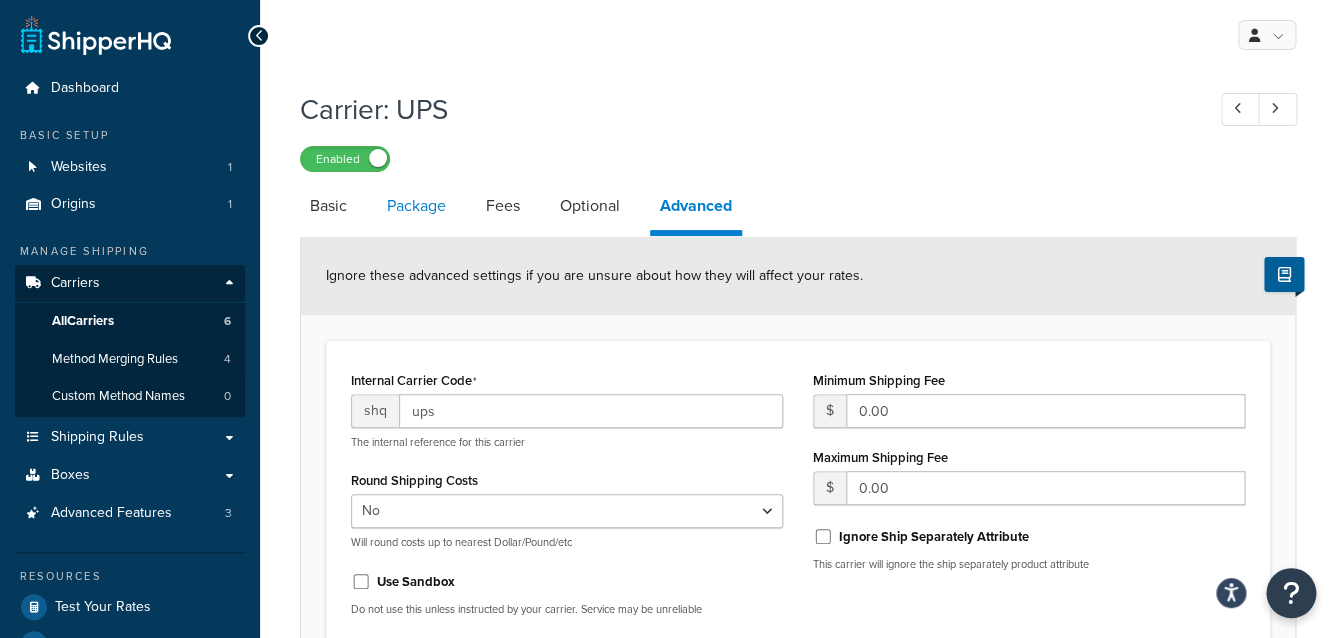 click on "Package" at bounding box center (416, 206) 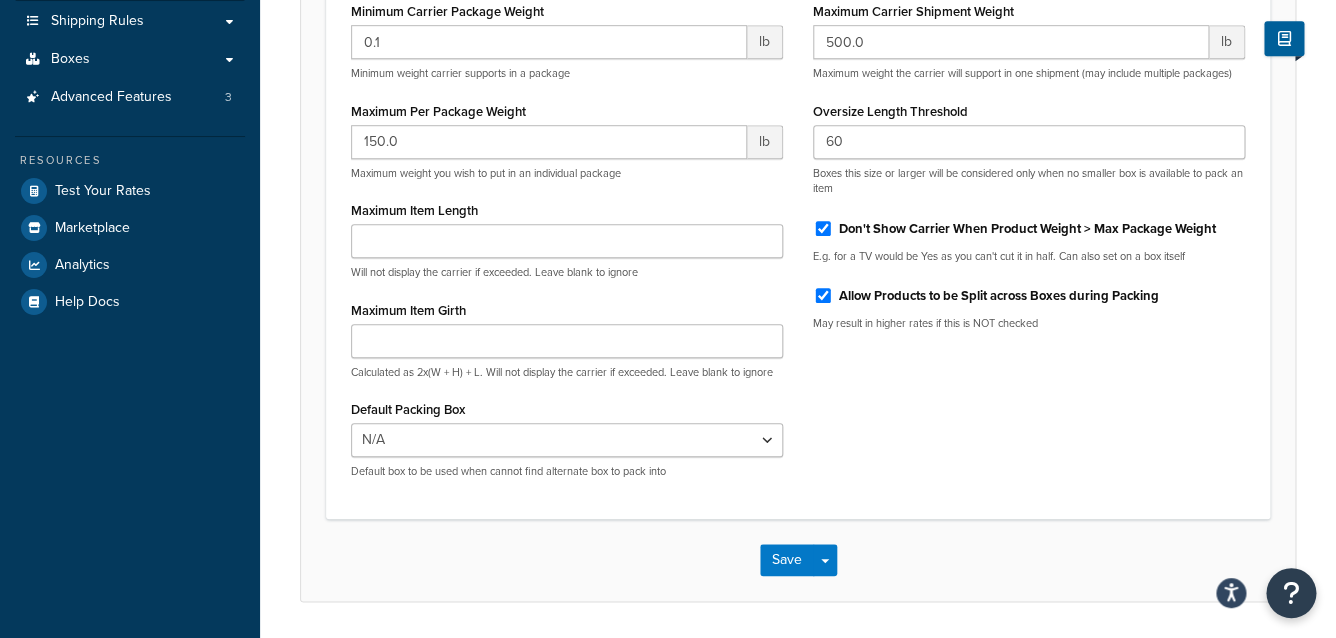 scroll, scrollTop: 0, scrollLeft: 0, axis: both 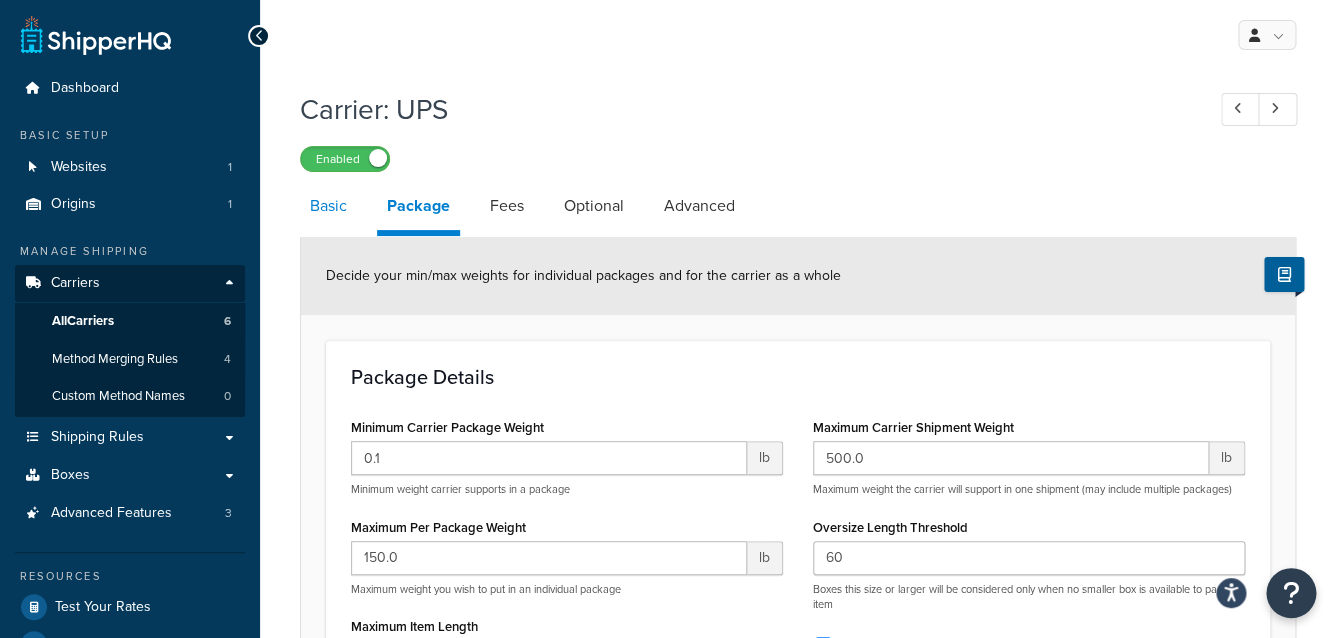 click on "Basic" at bounding box center (328, 206) 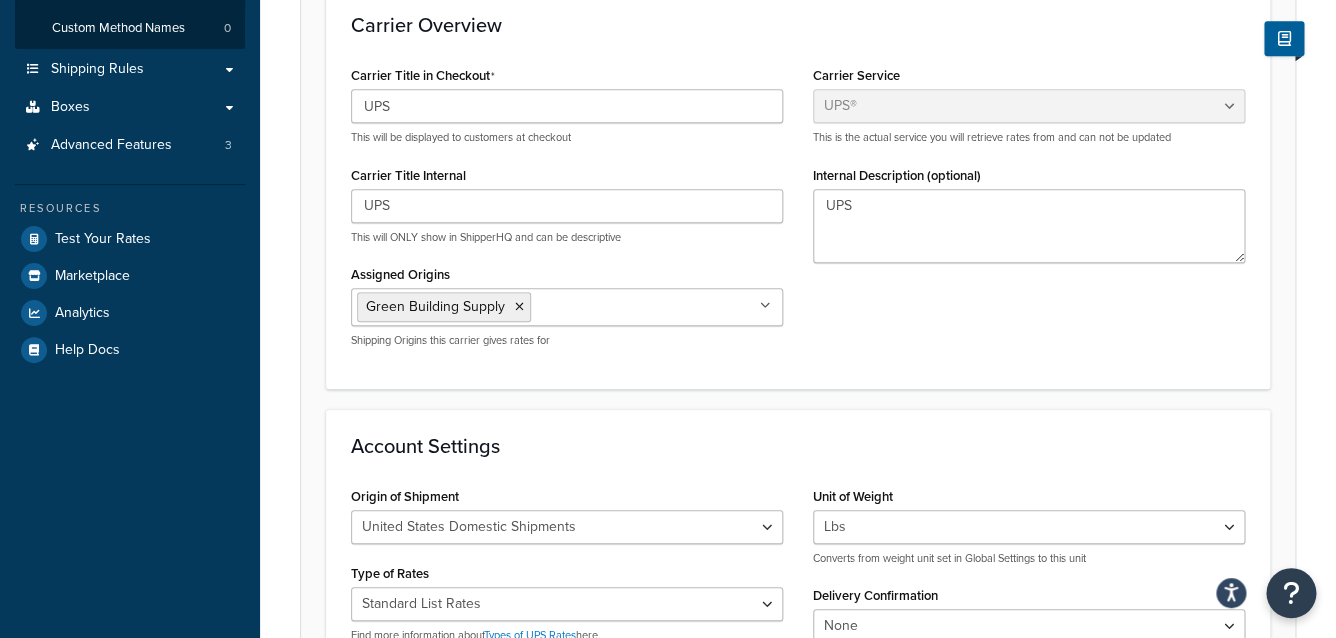 scroll, scrollTop: 0, scrollLeft: 0, axis: both 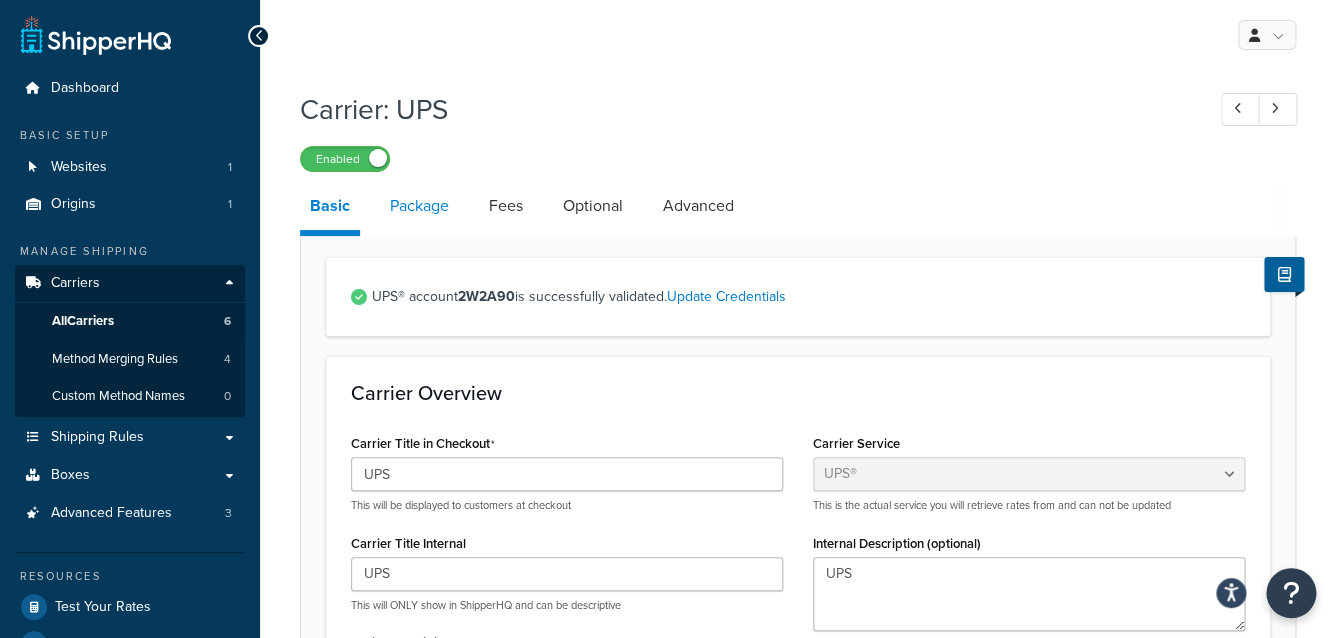 click on "Package" at bounding box center (419, 206) 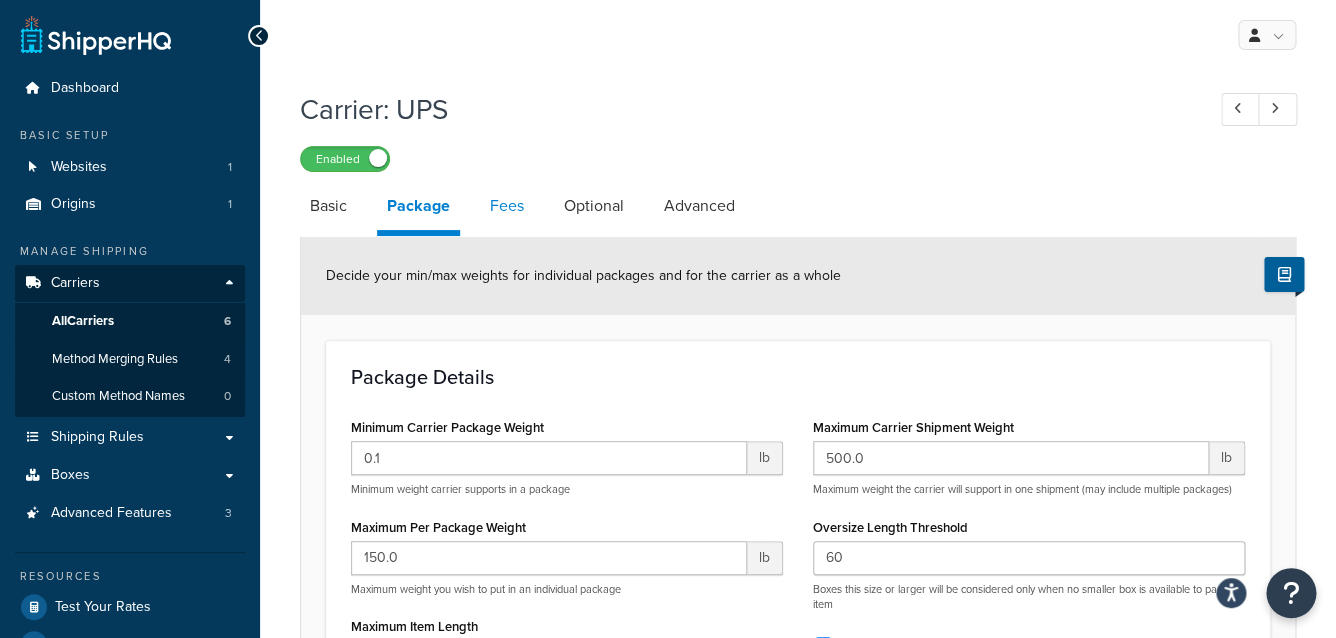 click on "Fees" at bounding box center (507, 206) 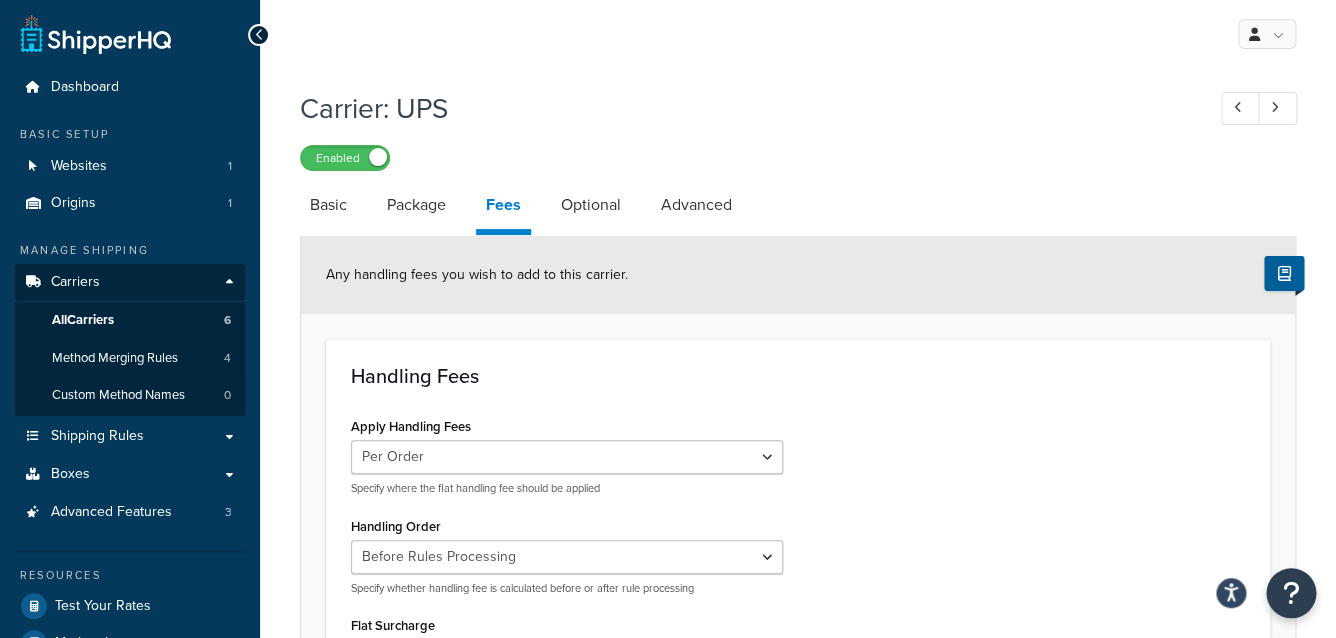 scroll, scrollTop: 0, scrollLeft: 0, axis: both 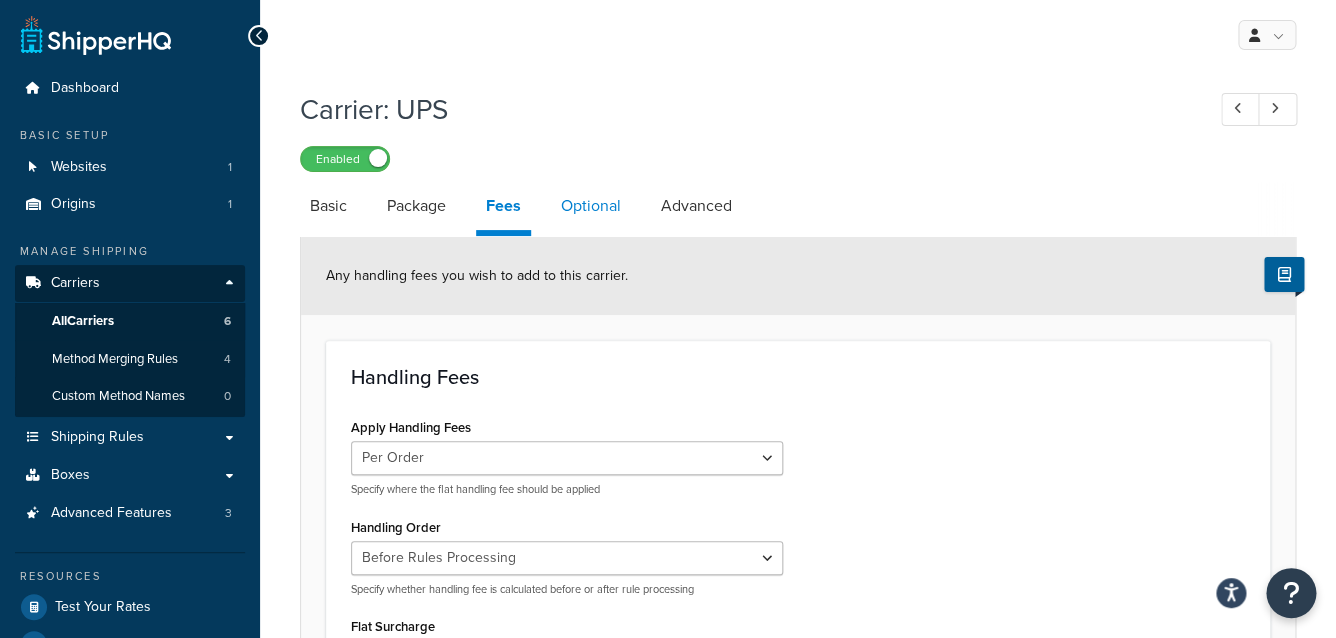 click on "Optional" at bounding box center (591, 206) 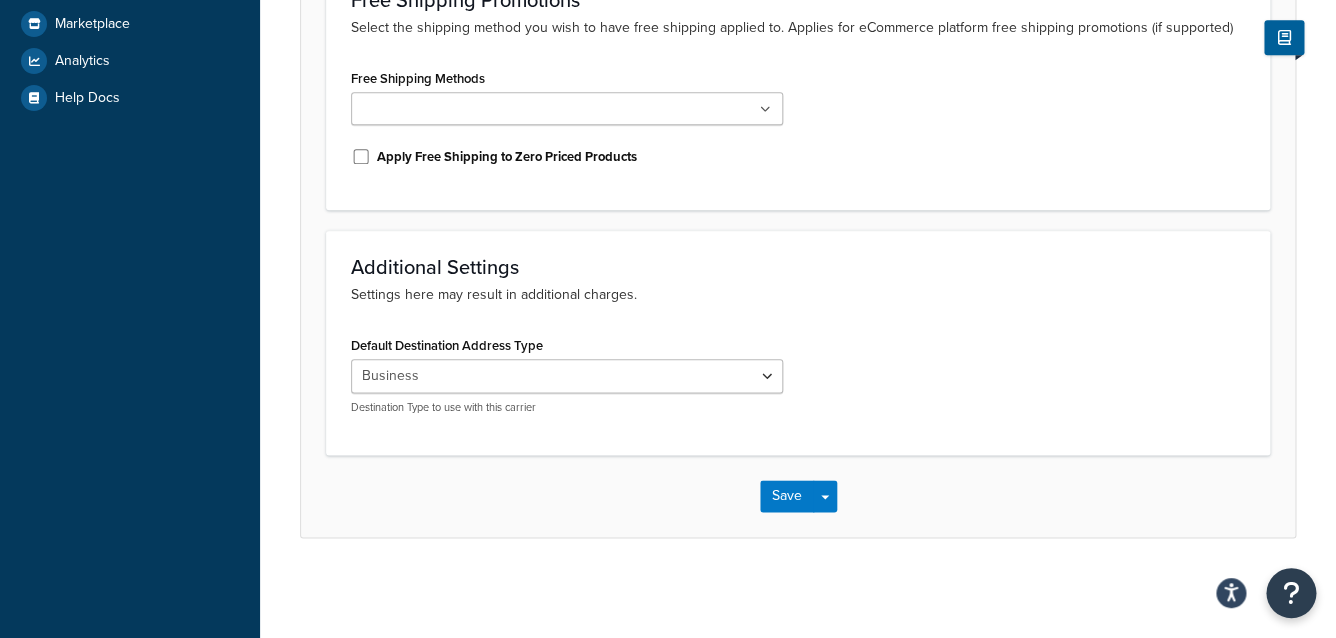 scroll, scrollTop: 0, scrollLeft: 0, axis: both 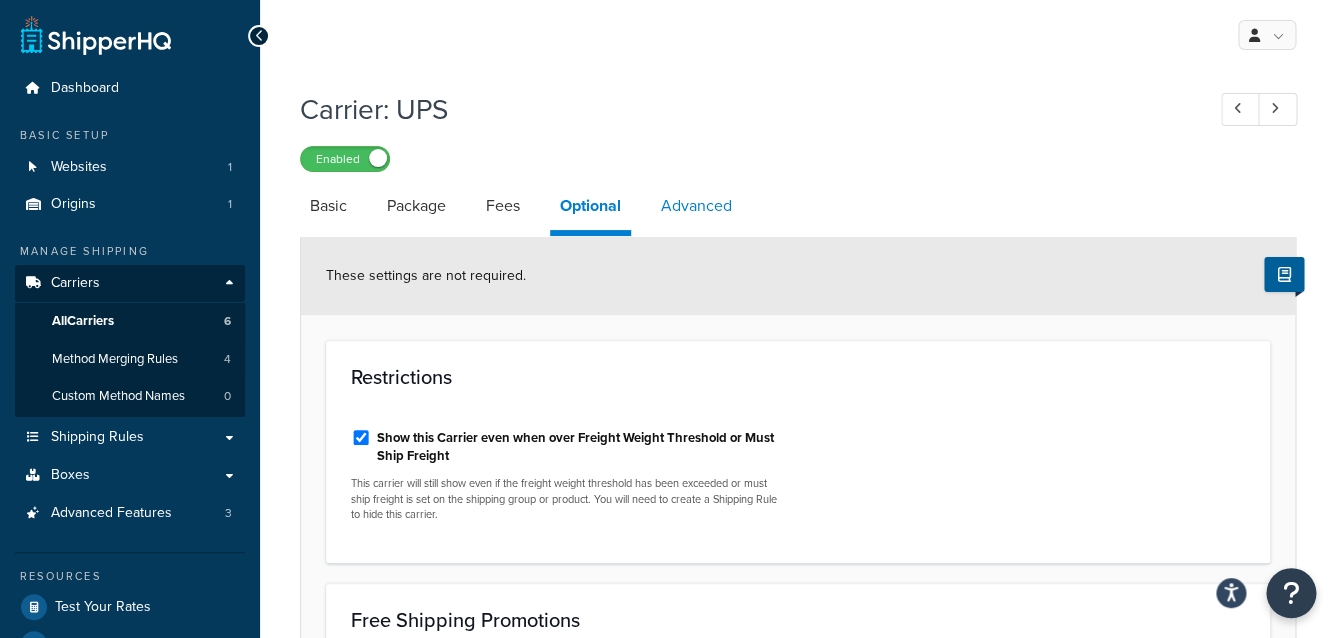 click on "Advanced" at bounding box center [696, 206] 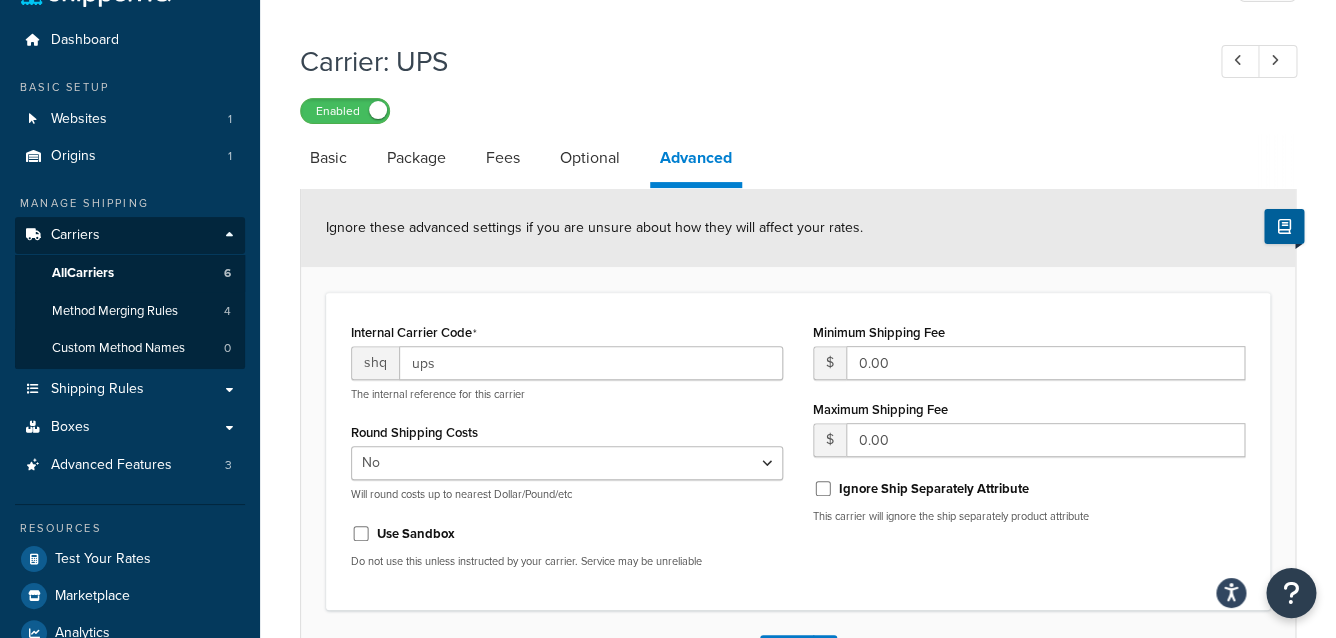 scroll, scrollTop: 0, scrollLeft: 0, axis: both 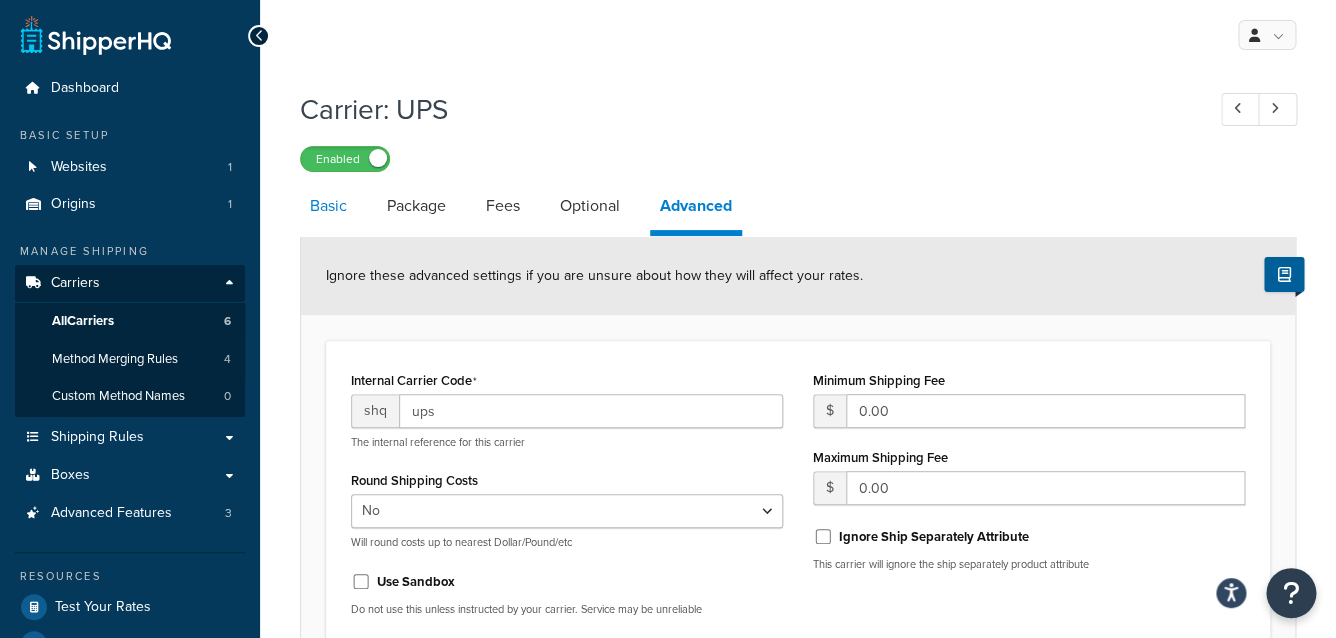 click on "Basic" at bounding box center (328, 206) 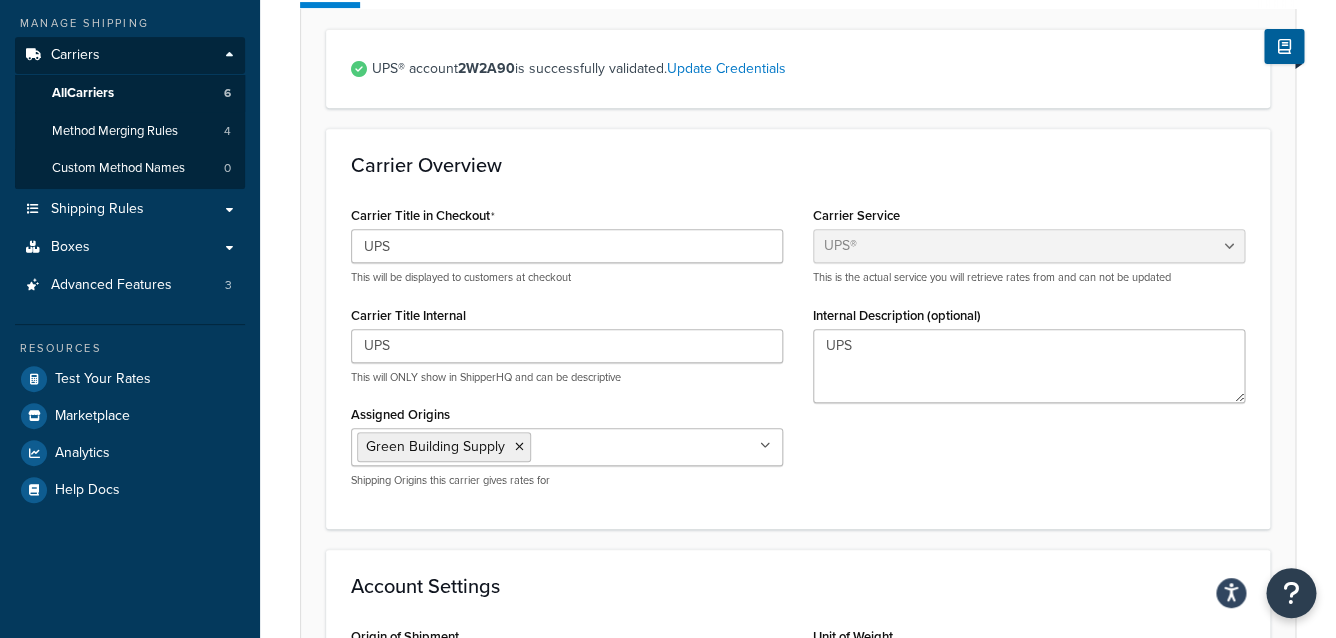 scroll, scrollTop: 0, scrollLeft: 0, axis: both 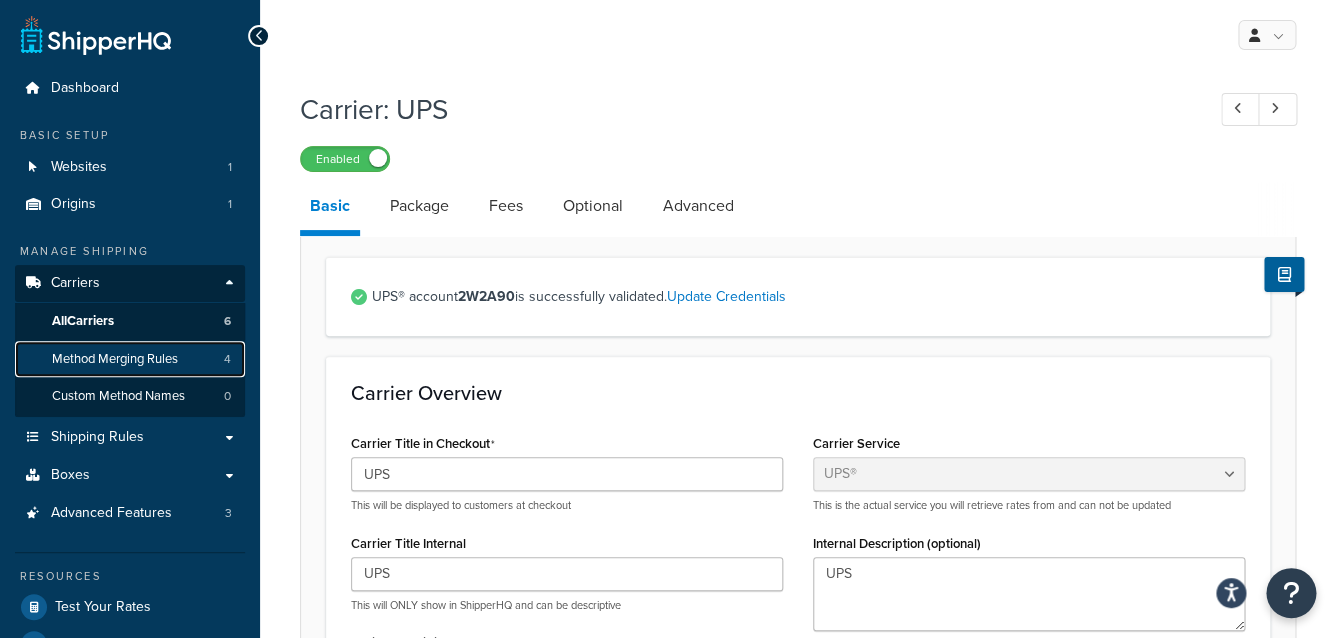 click on "Method Merging Rules 4" at bounding box center [130, 359] 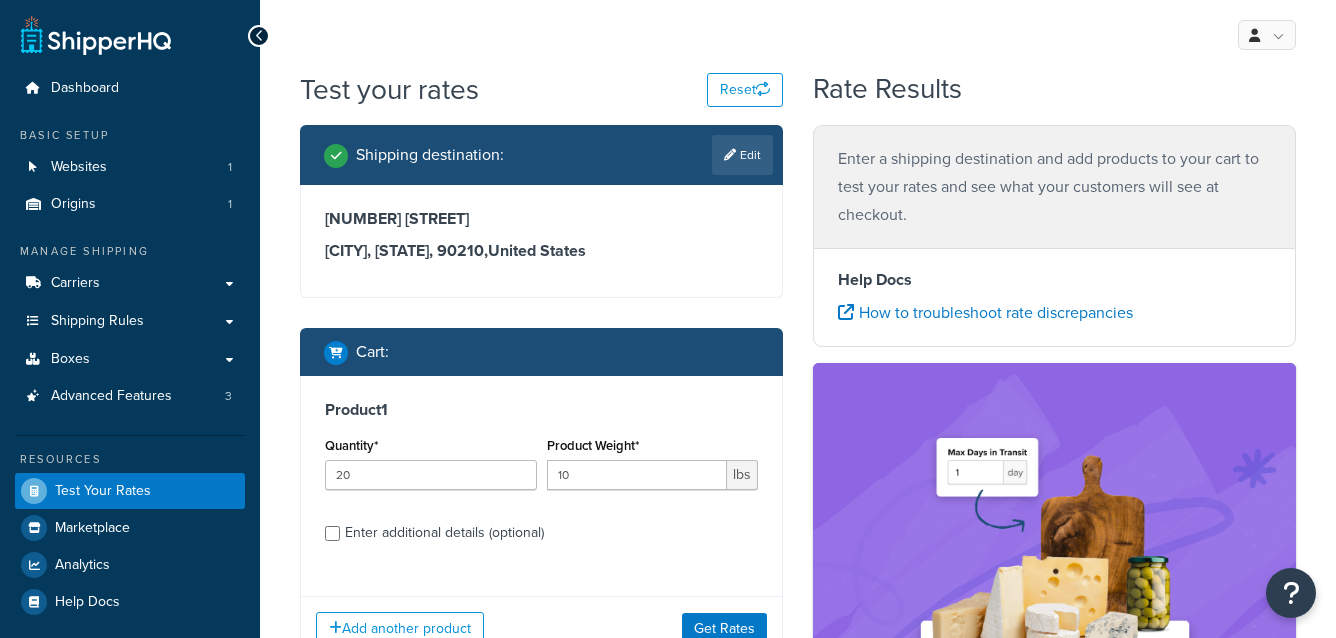 scroll, scrollTop: 171, scrollLeft: 0, axis: vertical 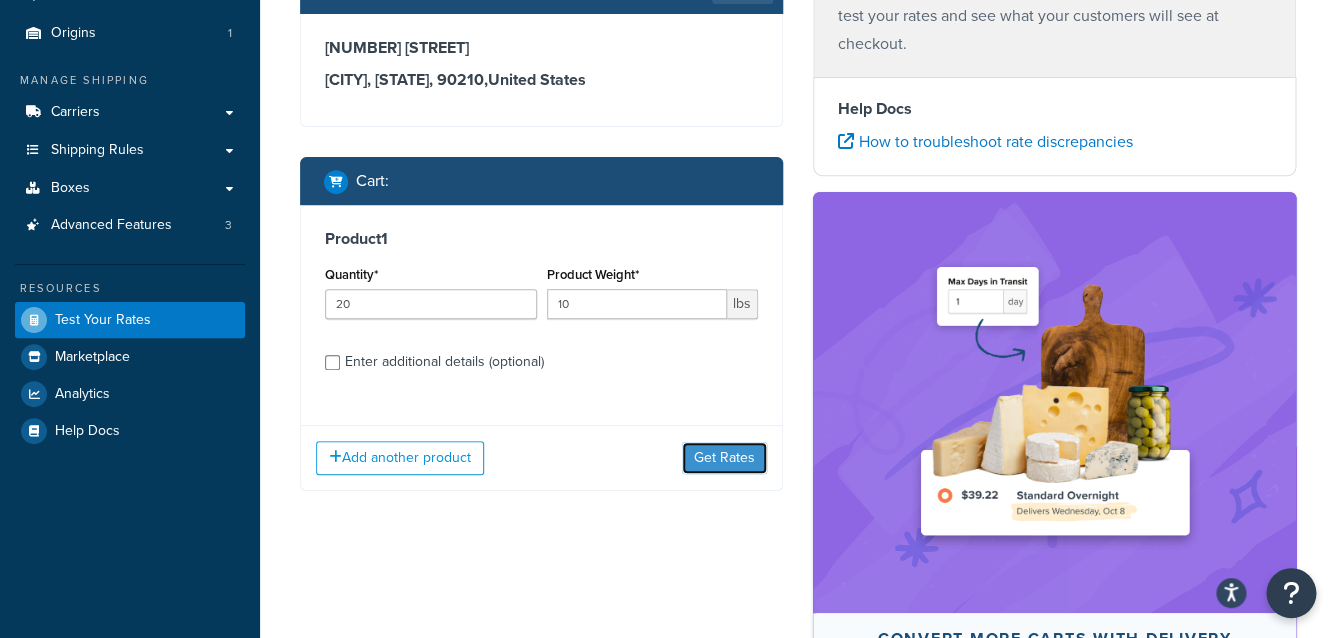 click on "Get Rates" at bounding box center (724, 458) 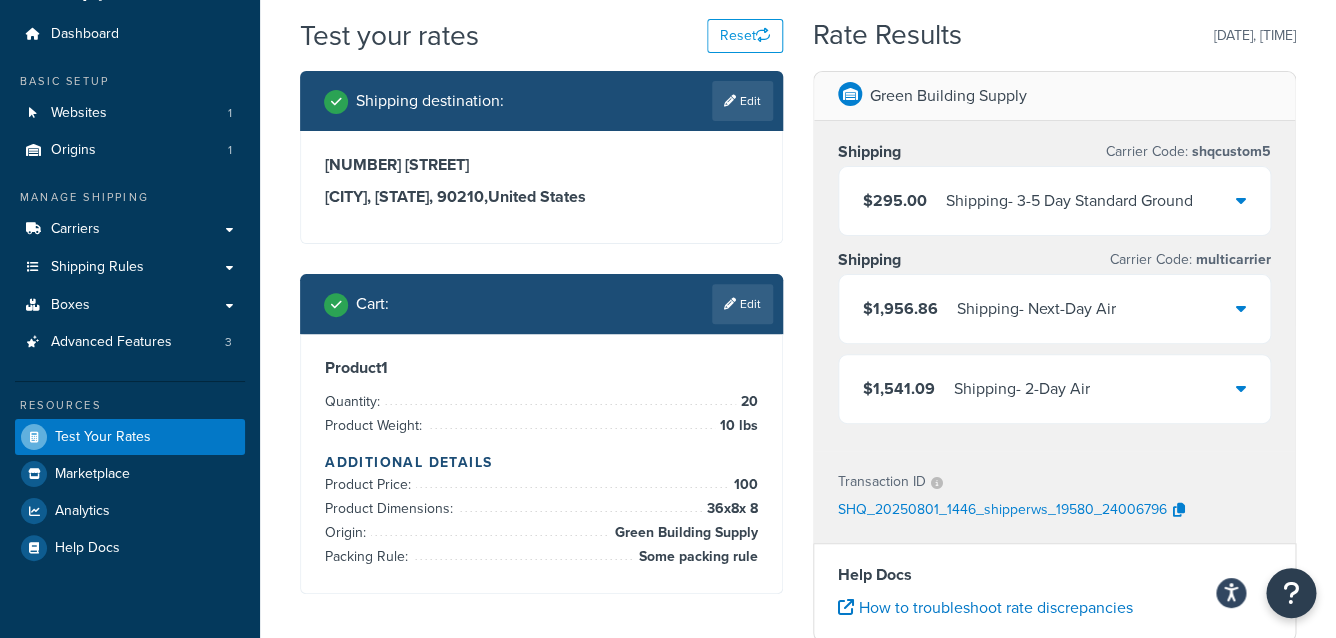 scroll, scrollTop: 64, scrollLeft: 0, axis: vertical 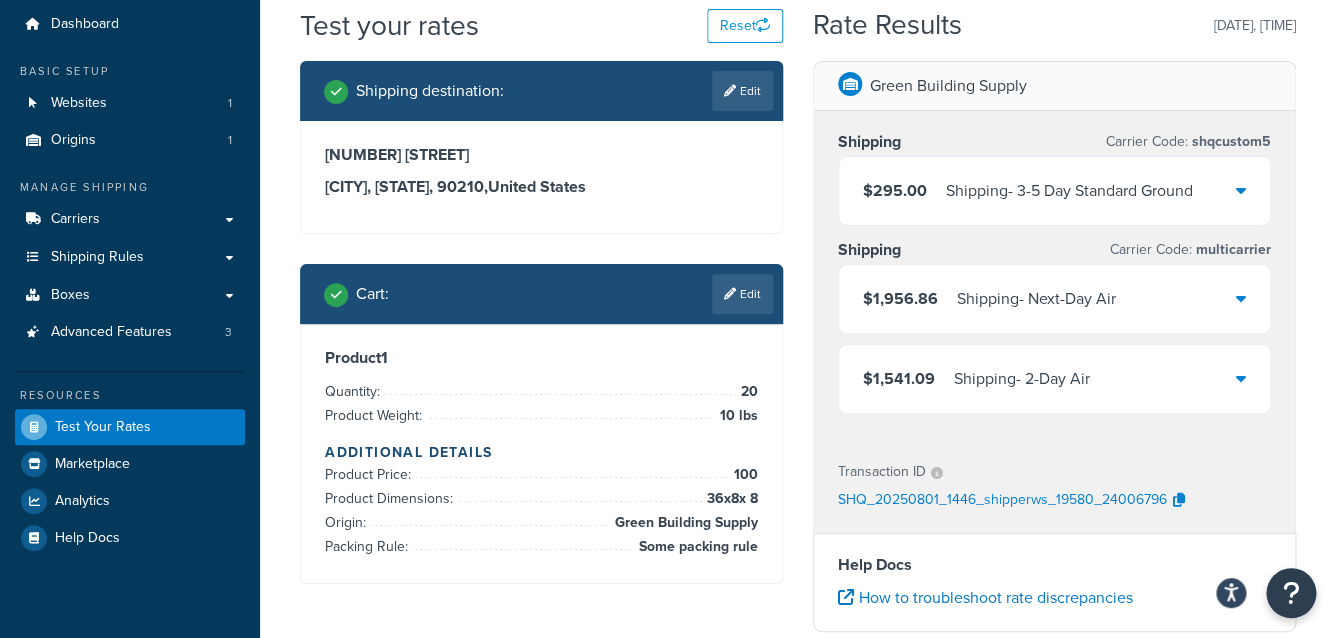 drag, startPoint x: 1069, startPoint y: 280, endPoint x: 1077, endPoint y: 292, distance: 14.422205 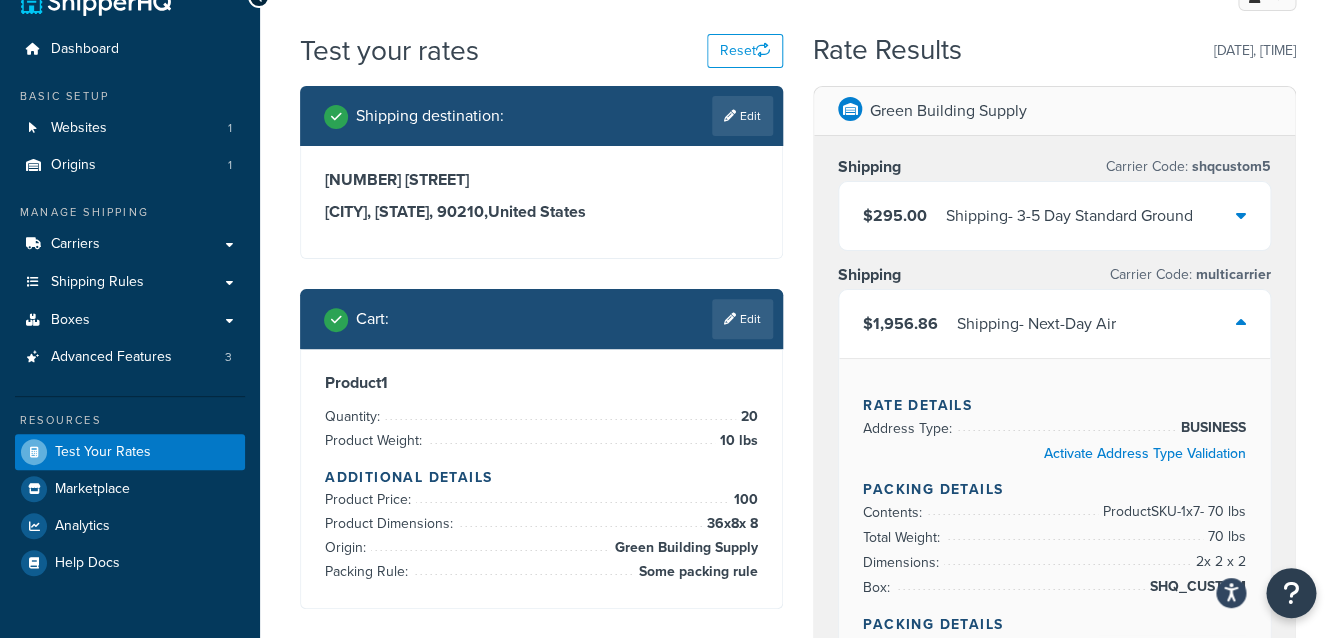 scroll, scrollTop: 0, scrollLeft: 0, axis: both 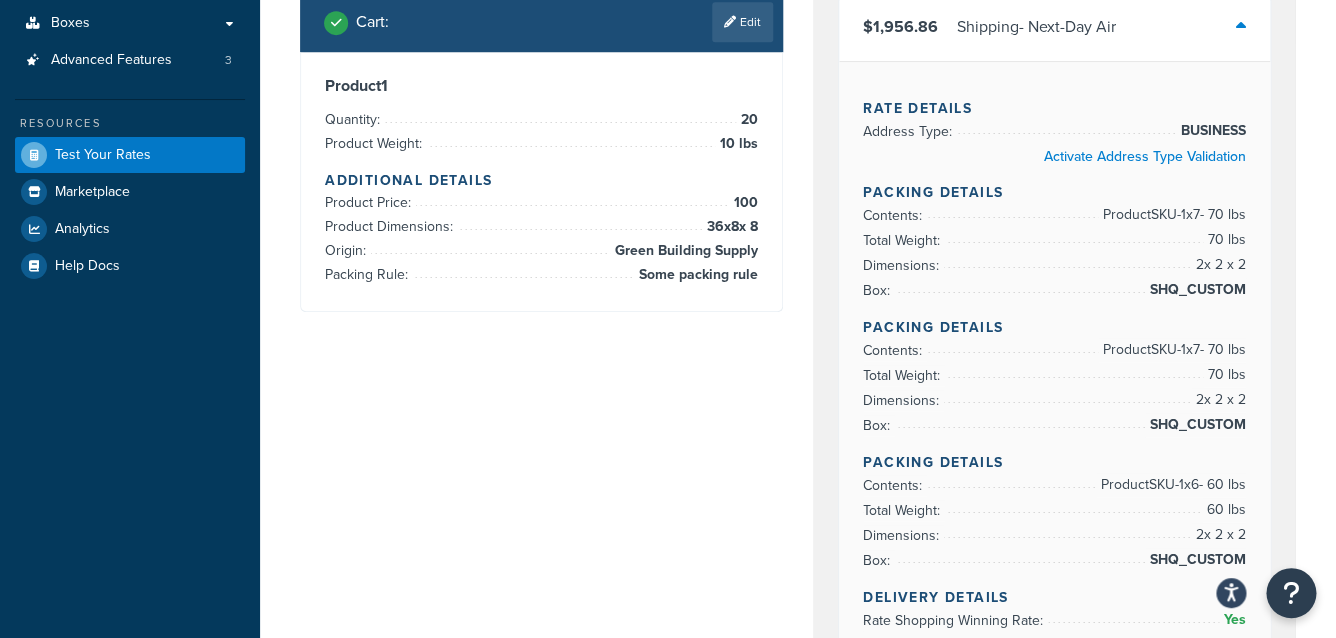 click on "Shipping  -   Next-Day Air" at bounding box center [1036, 27] 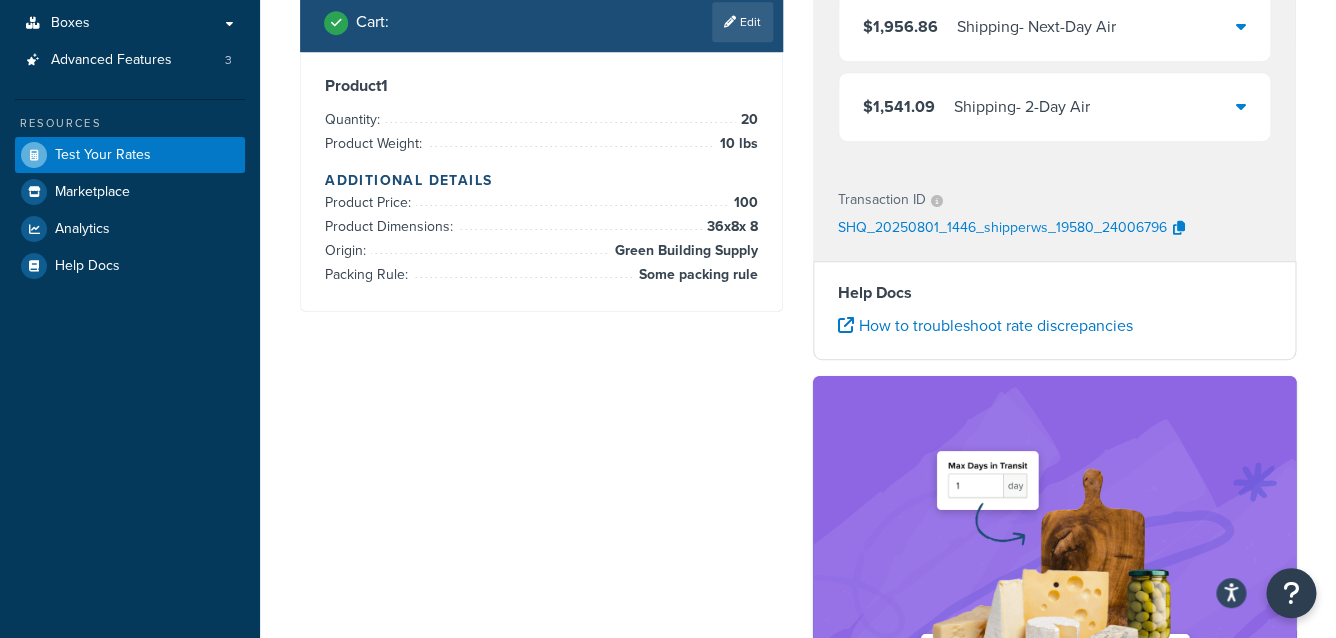 scroll, scrollTop: 240, scrollLeft: 0, axis: vertical 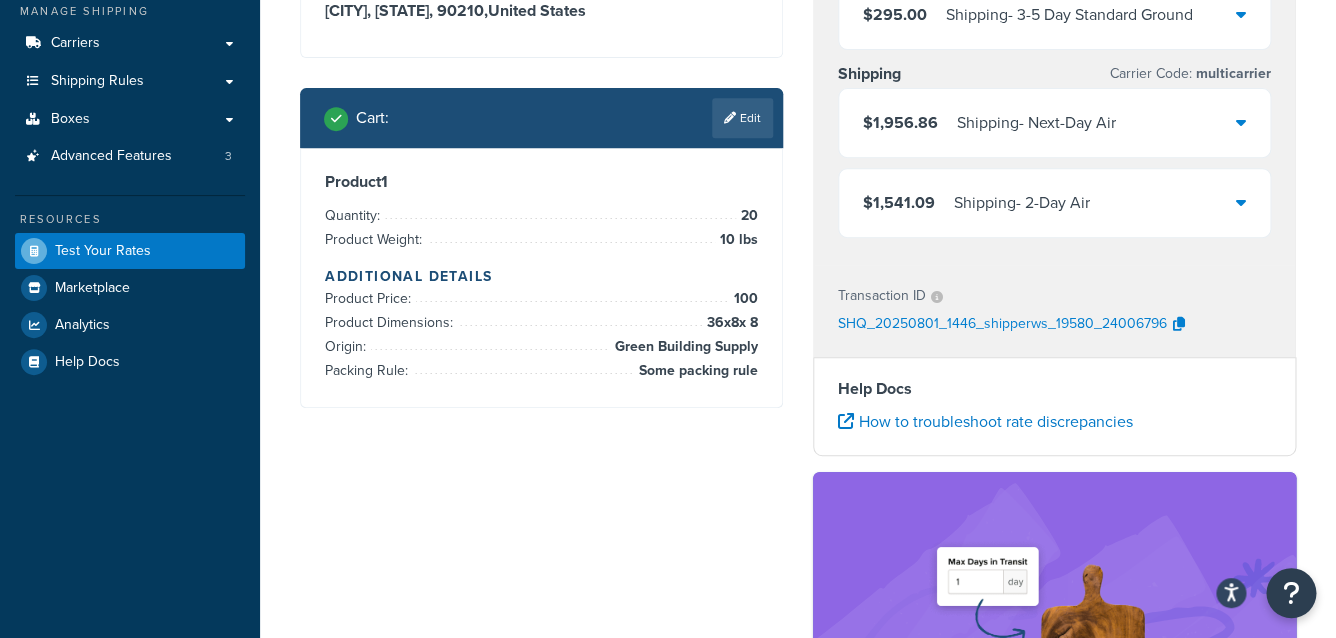 click on "Shipping  -   Next-Day Air" at bounding box center [1036, 123] 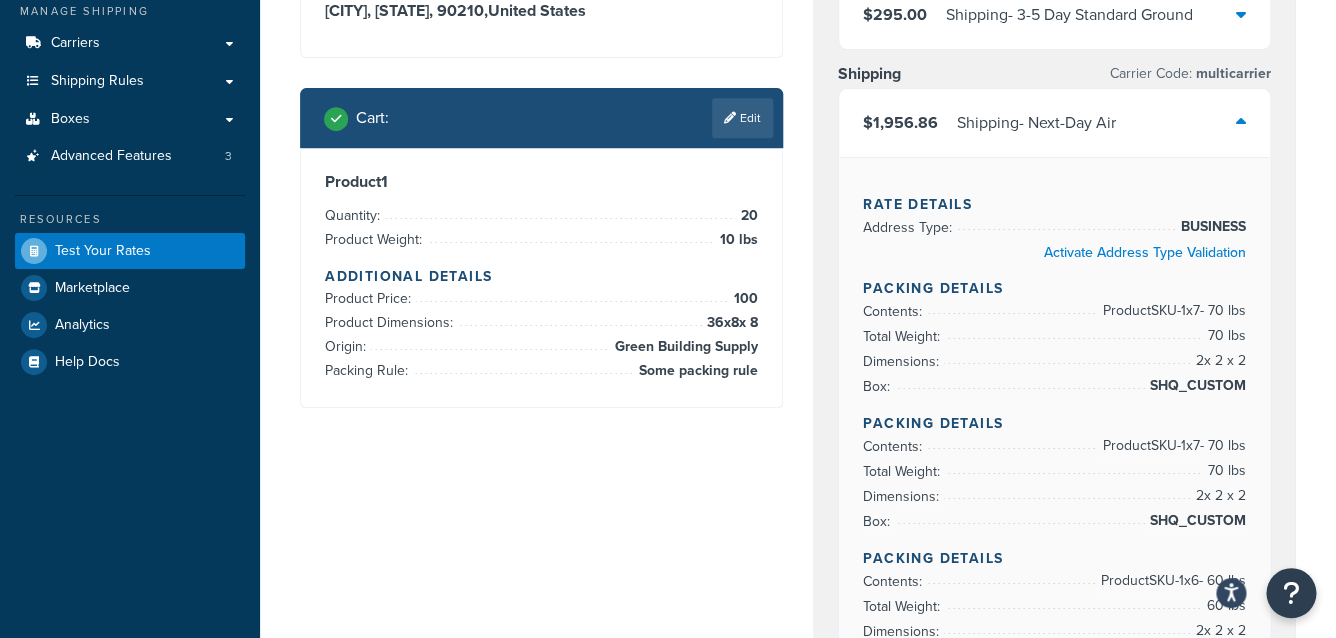click on "Shipping  -   Next-Day Air" at bounding box center (1036, 123) 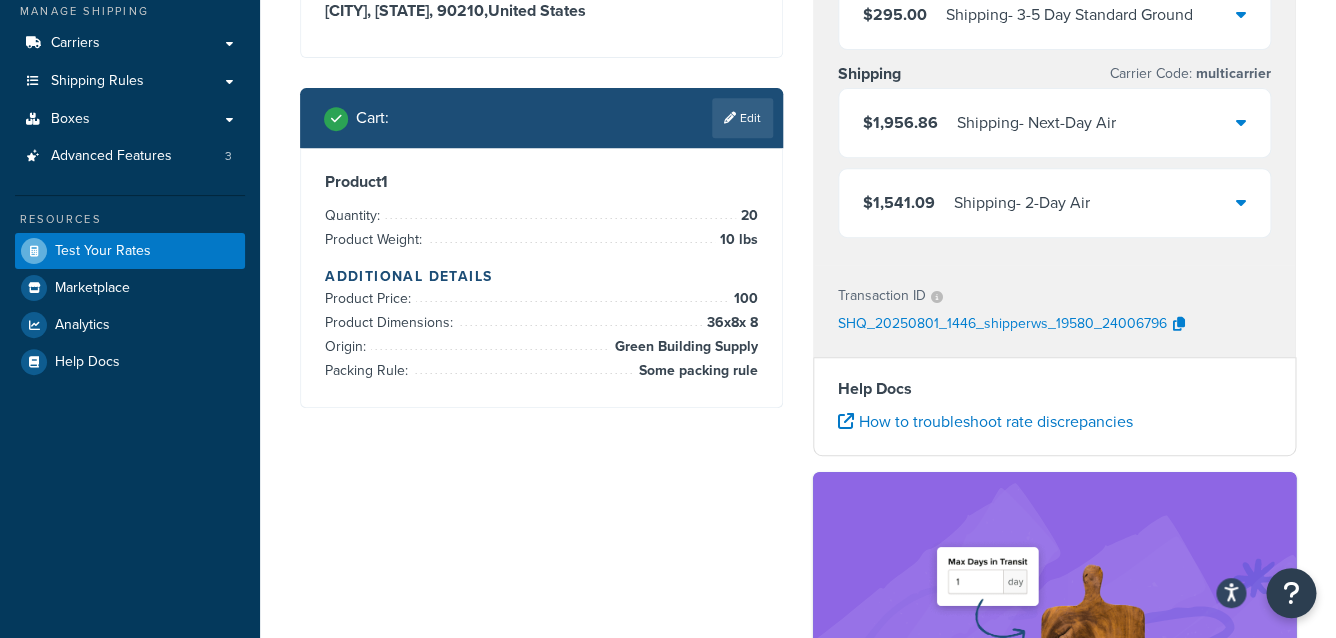 click on "Shipping  -   2-Day Air" at bounding box center [1022, 203] 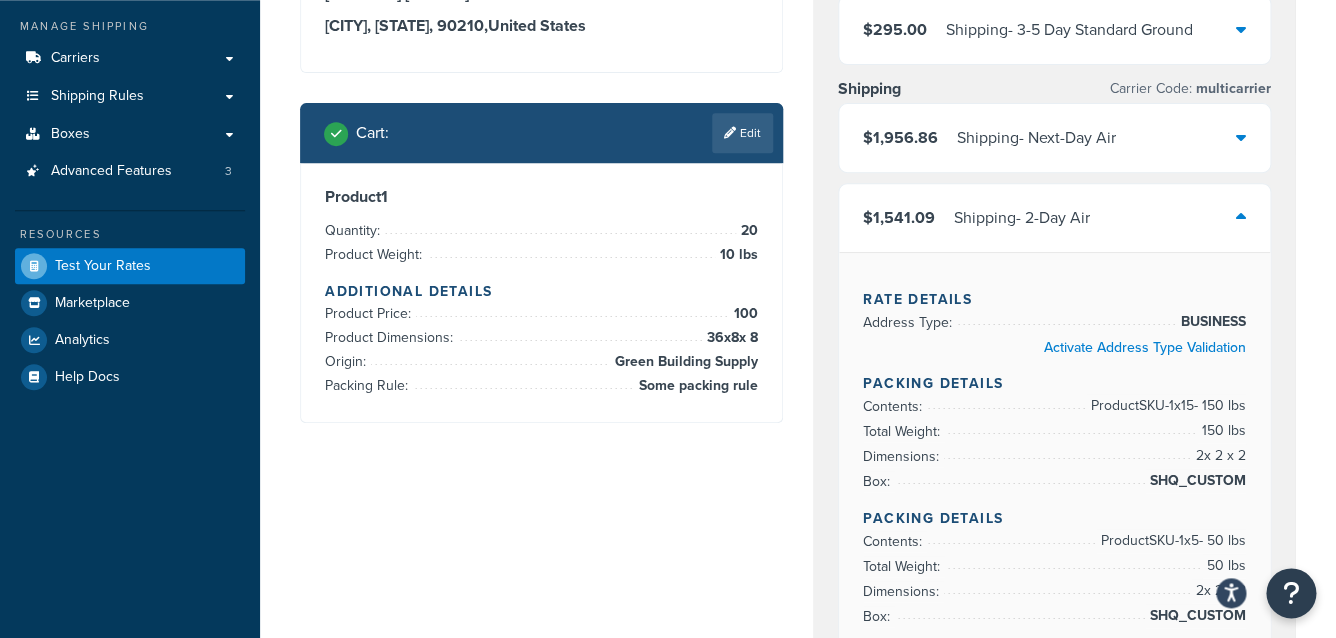 scroll, scrollTop: 208, scrollLeft: 0, axis: vertical 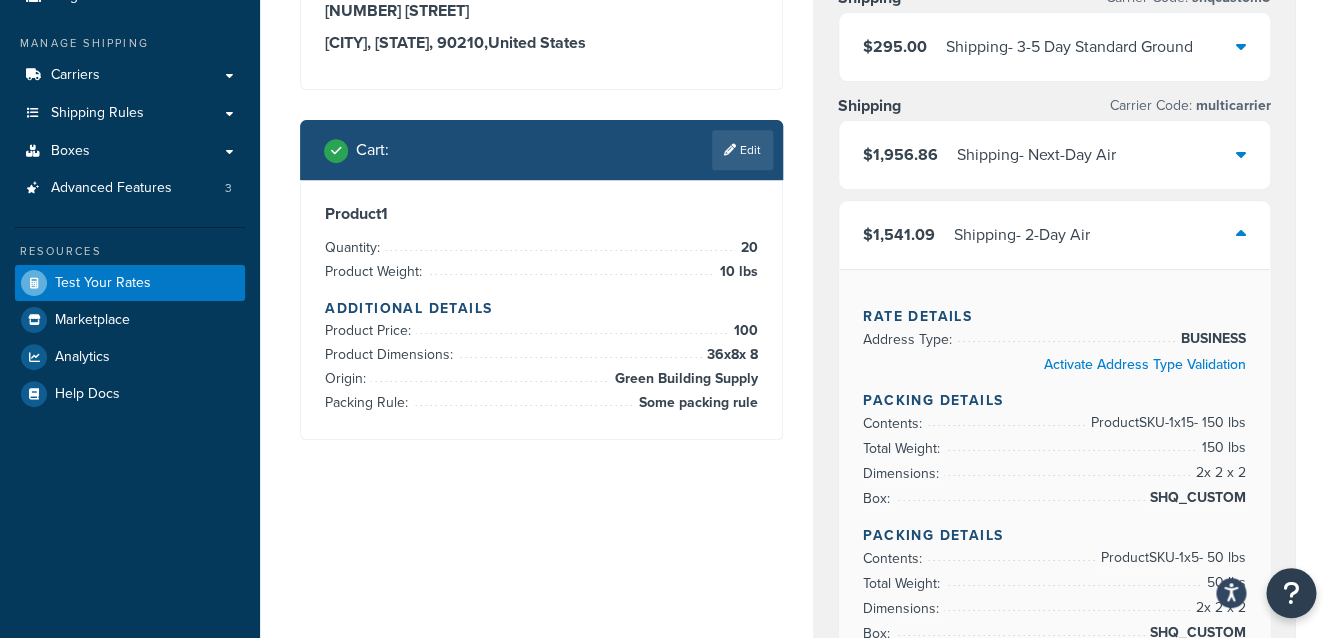 click on "Shipping  -   2-Day Air" at bounding box center (1022, 235) 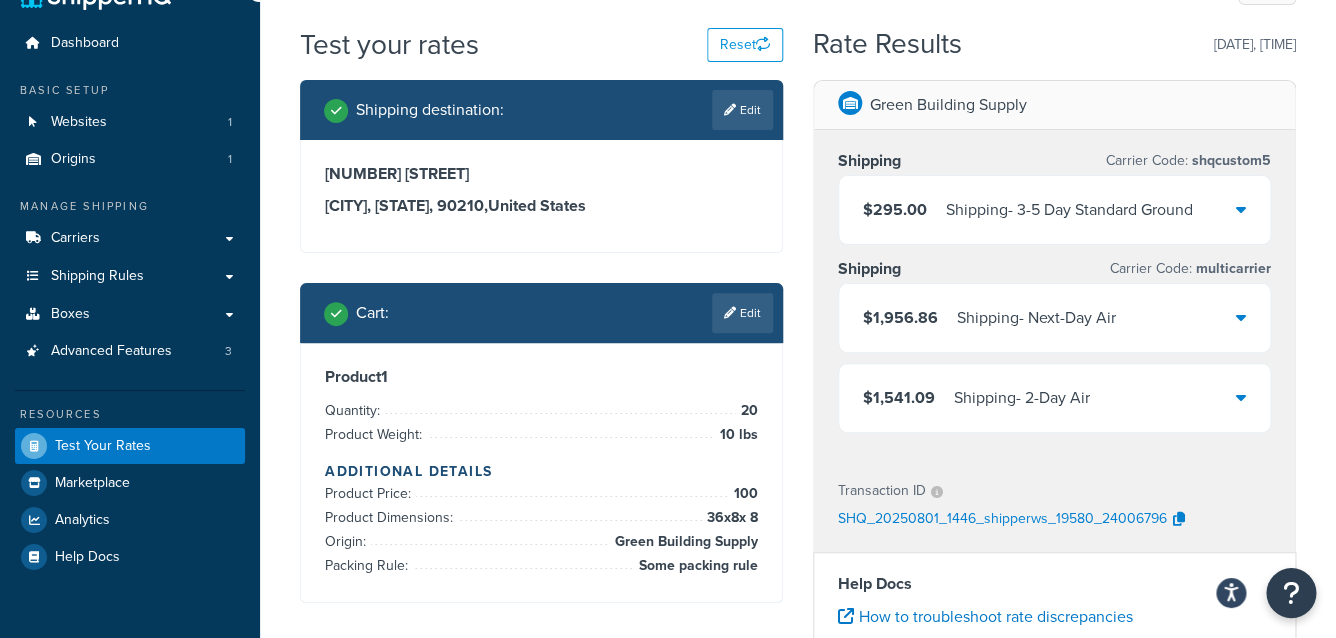 scroll, scrollTop: 0, scrollLeft: 0, axis: both 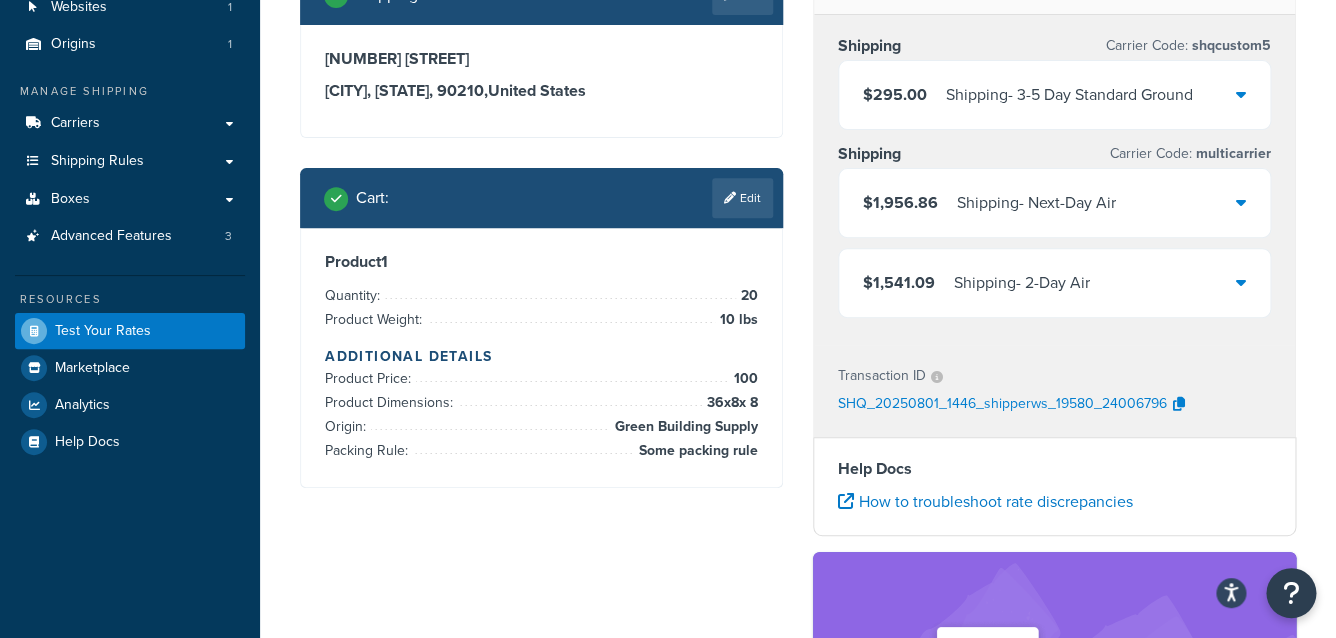 click on "$295.00 Shipping  -   3-5 Day Standard Ground" at bounding box center (1054, 95) 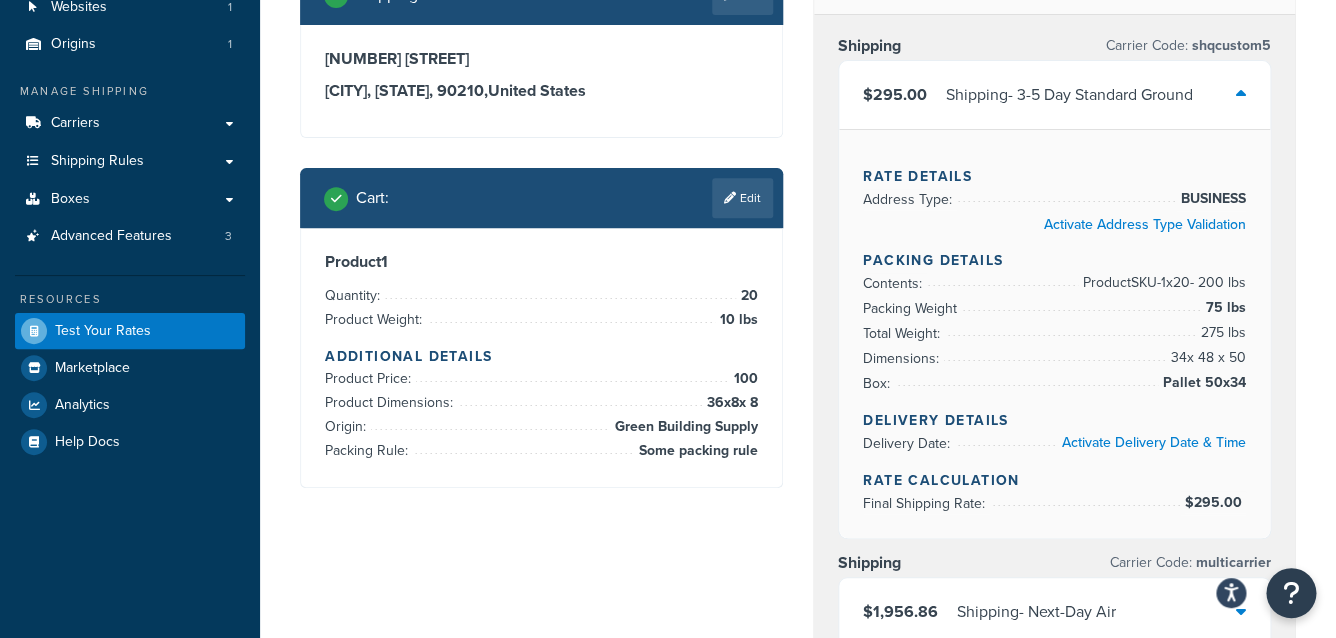 click on "$295.00 Shipping  -   3-5 Day Standard Ground" at bounding box center [1054, 95] 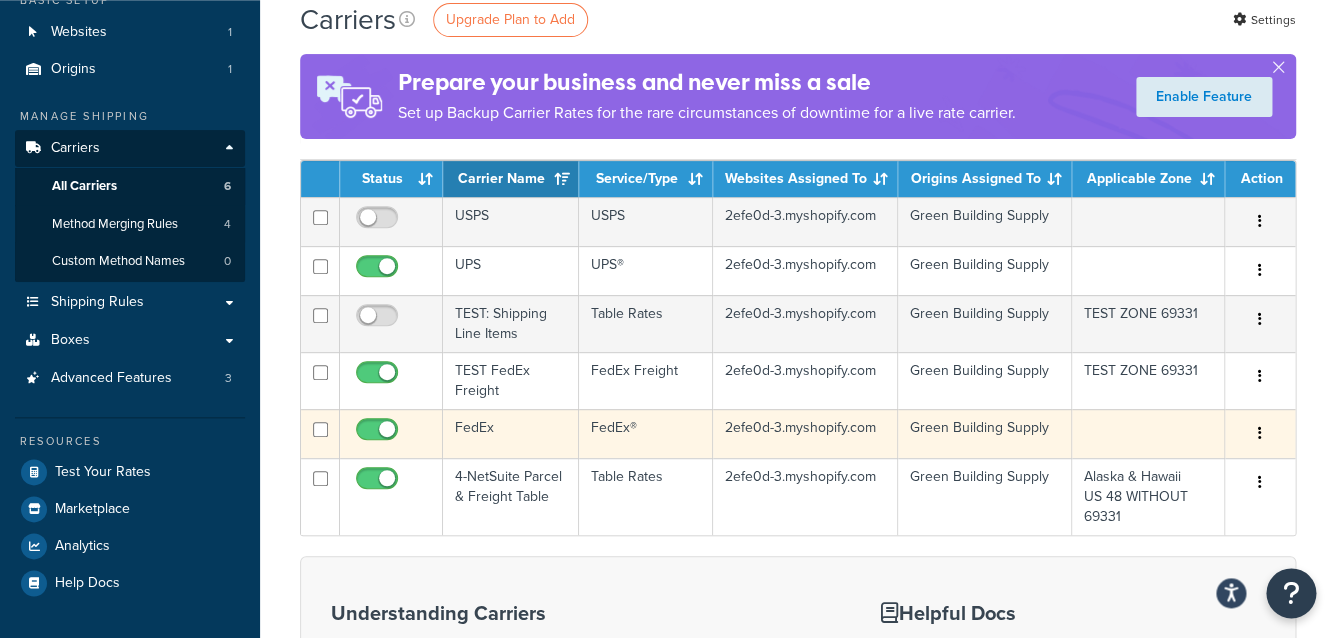 scroll, scrollTop: 192, scrollLeft: 0, axis: vertical 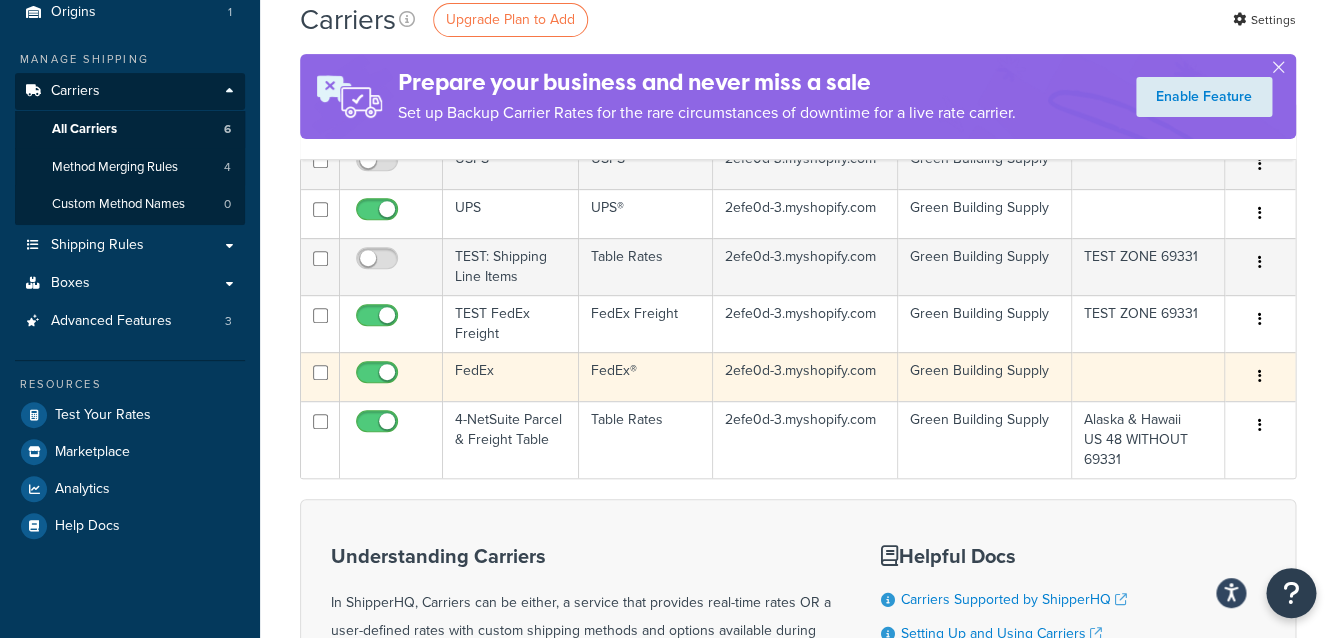 click on "FedEx" at bounding box center (511, 376) 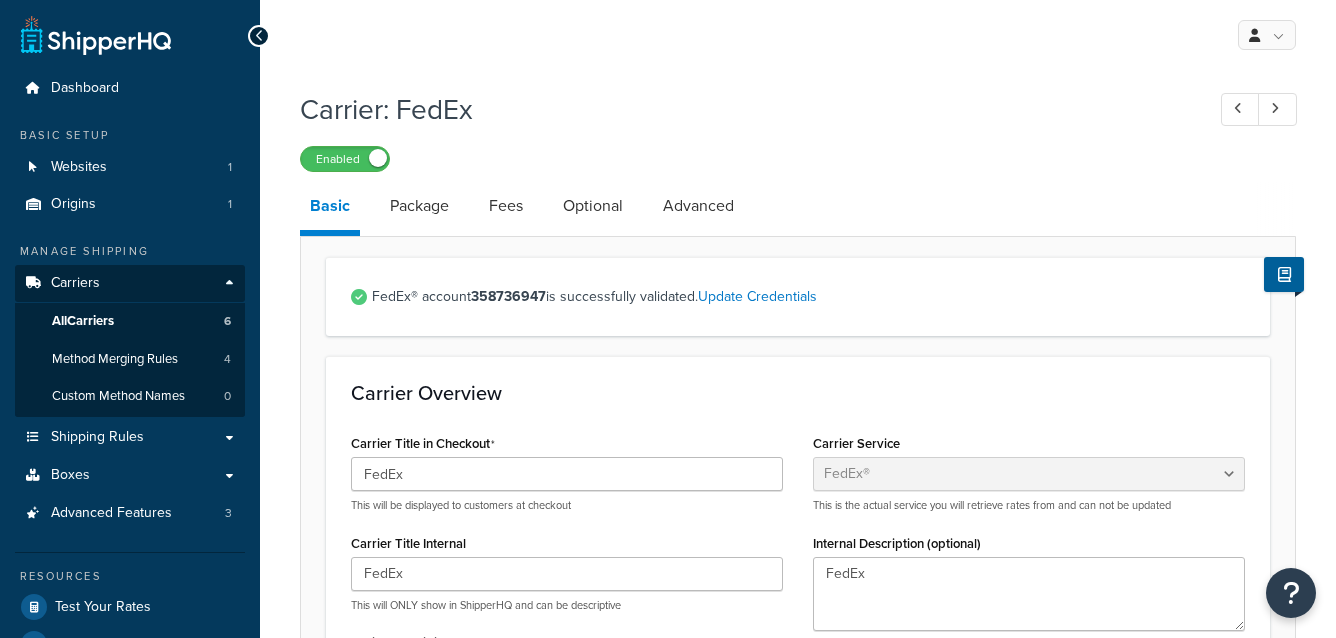 select on "fedEx" 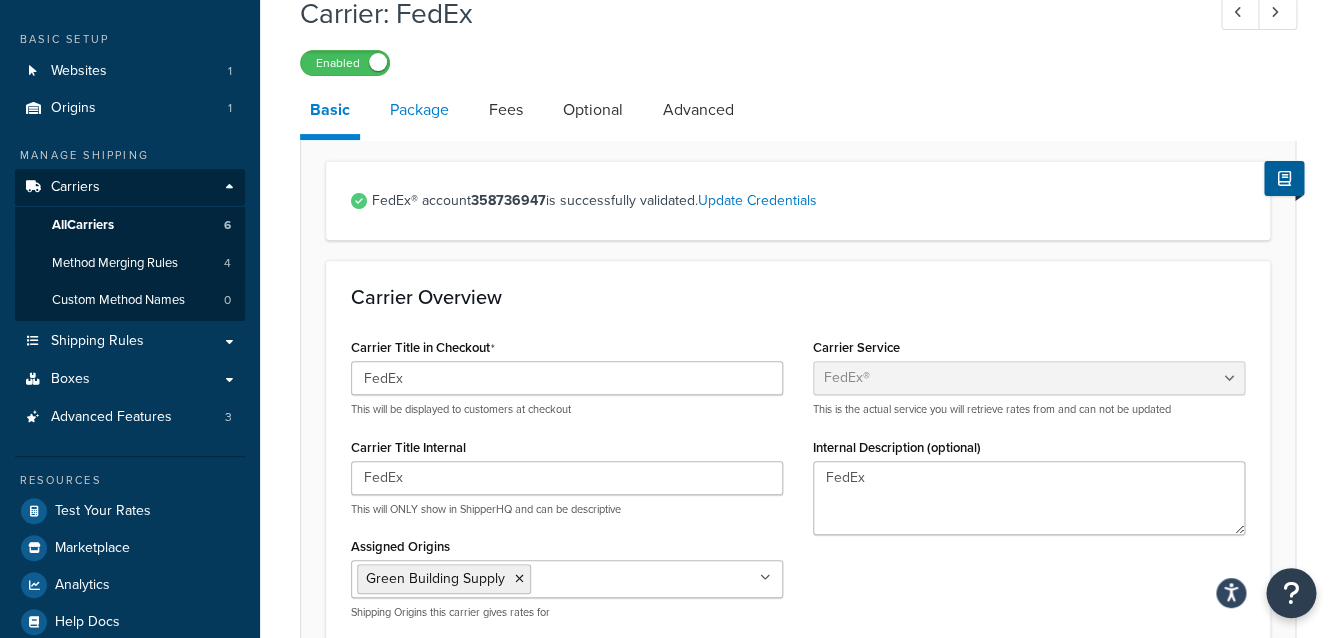 click on "Package" at bounding box center (419, 110) 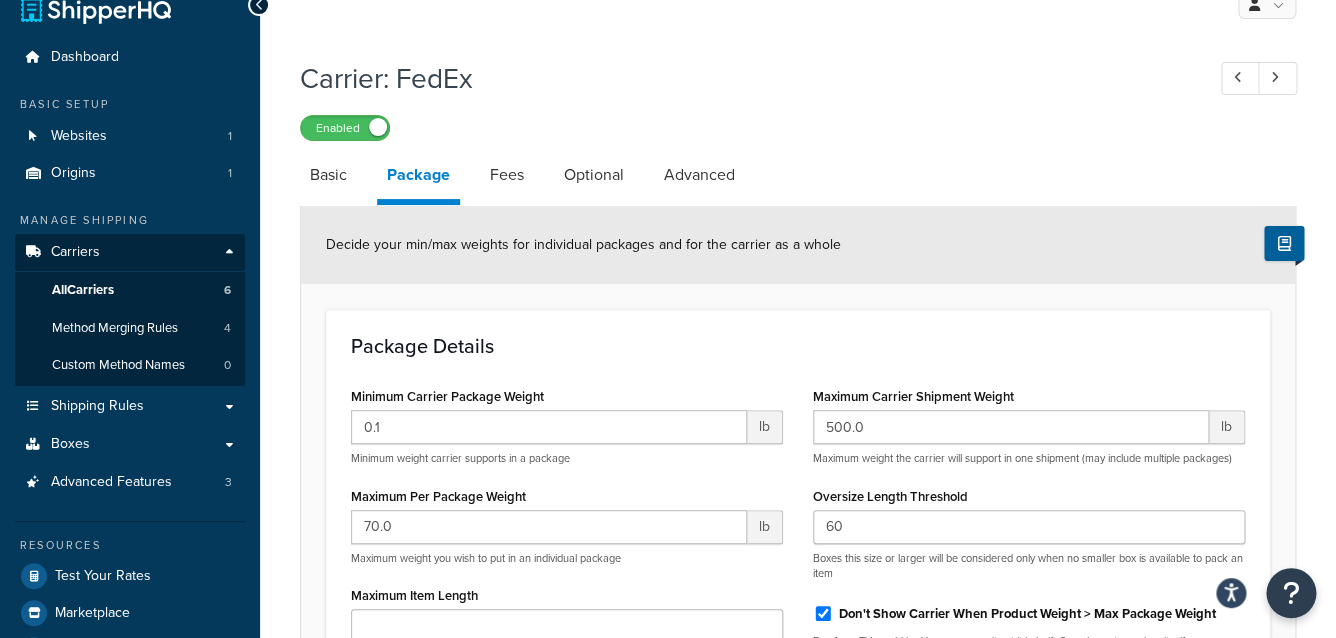 scroll, scrollTop: 0, scrollLeft: 0, axis: both 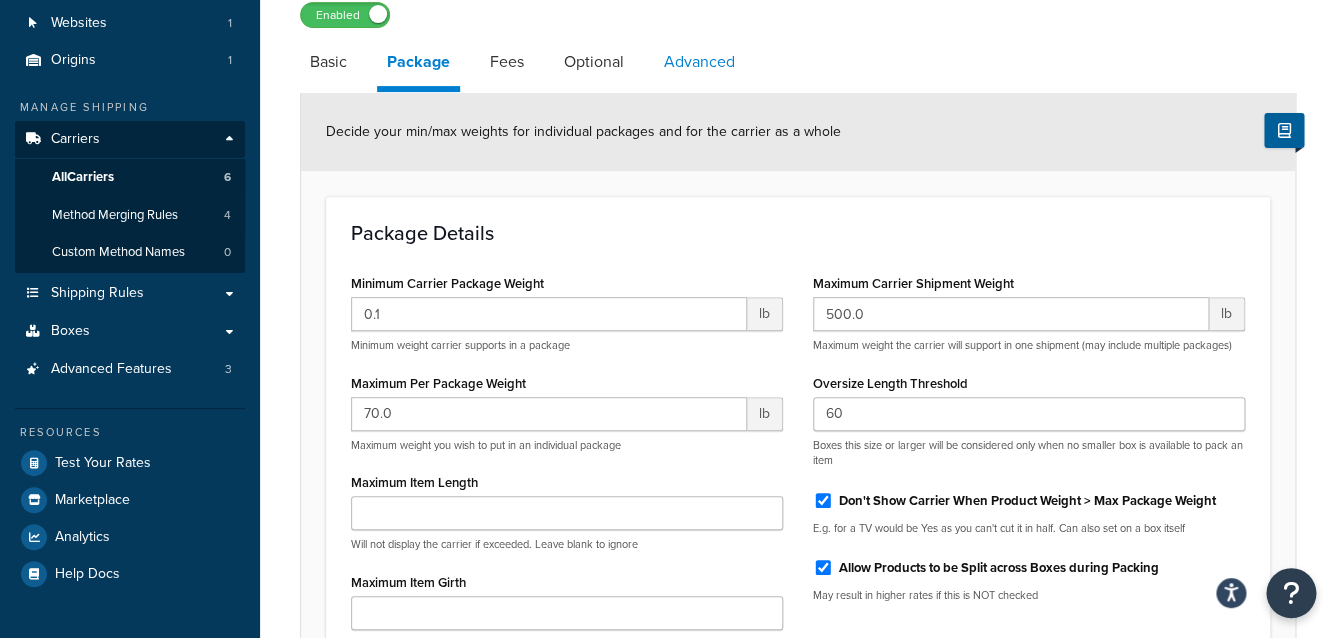 click on "Advanced" at bounding box center [699, 62] 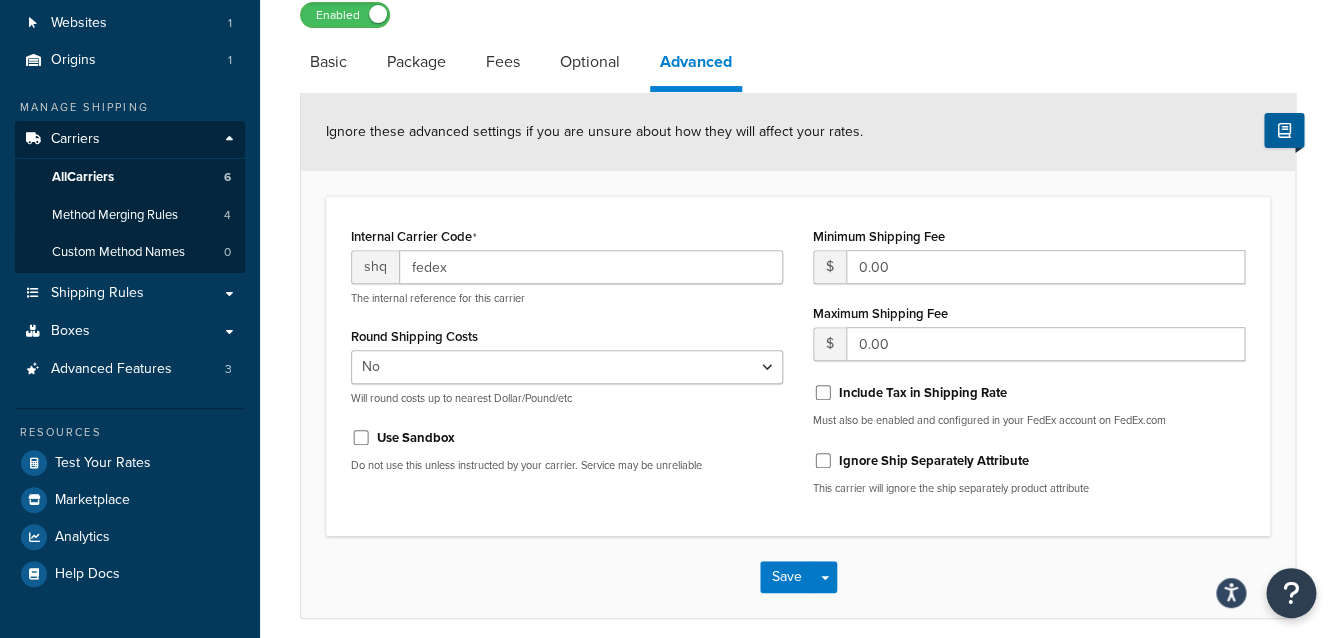 click on "Package" at bounding box center (426, 62) 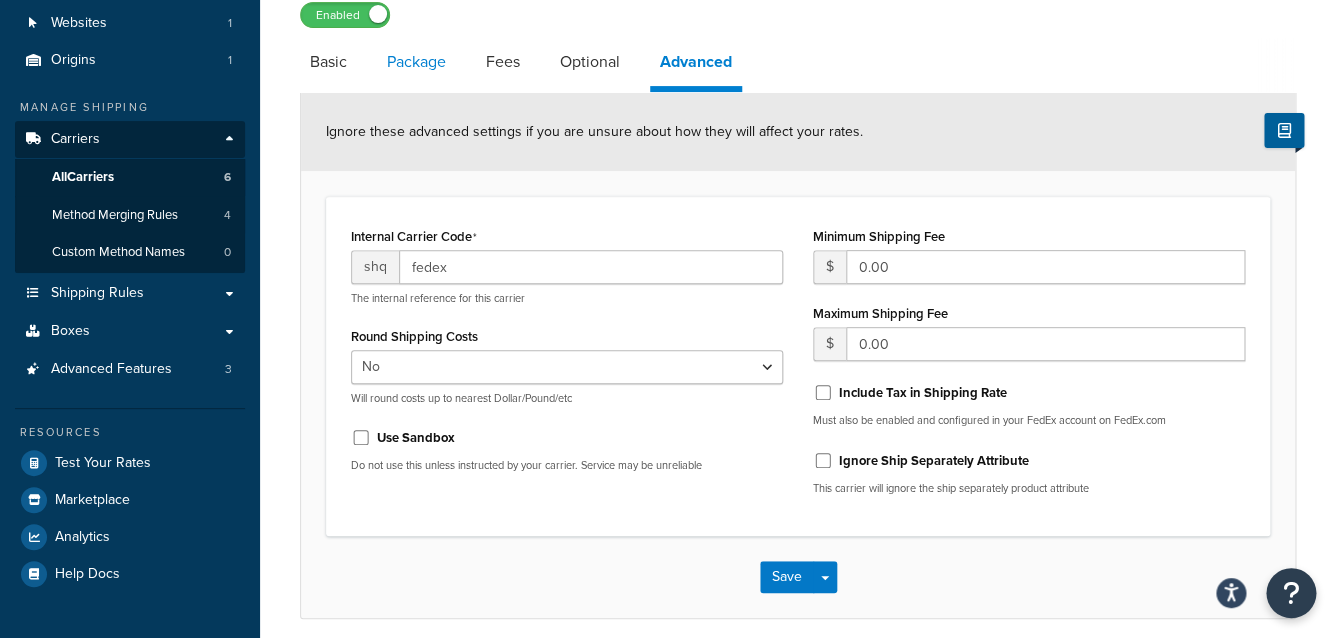 click on "Package" at bounding box center (416, 62) 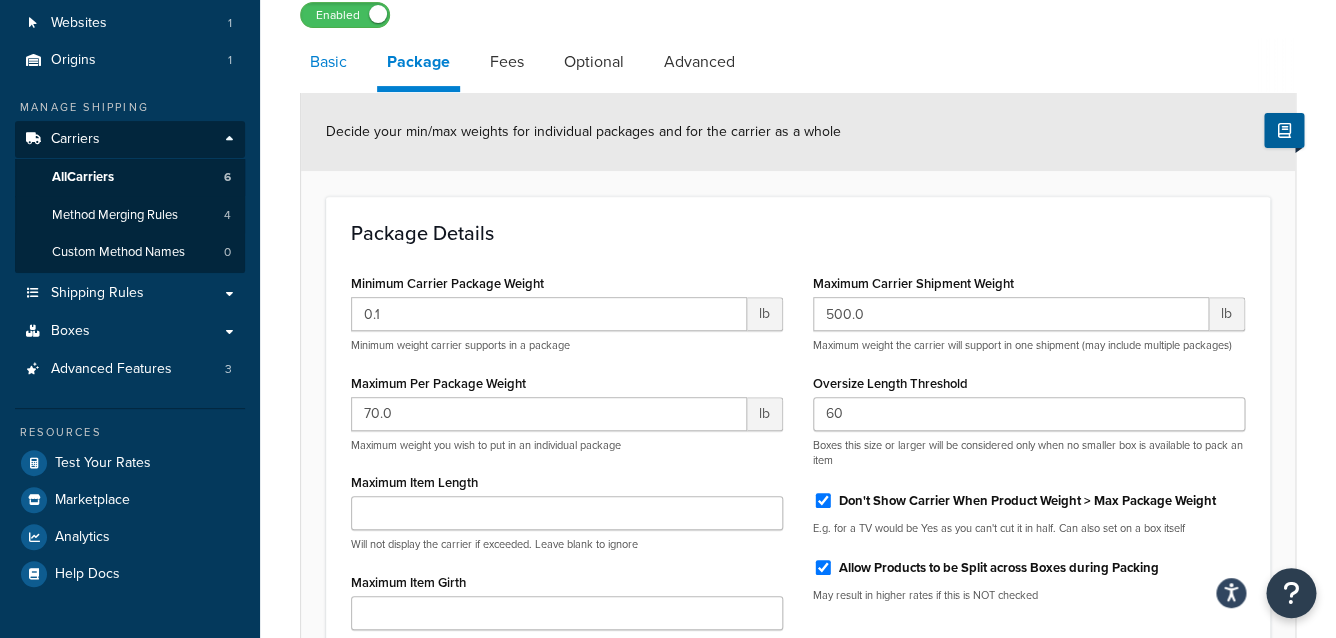 click on "Basic" at bounding box center (328, 62) 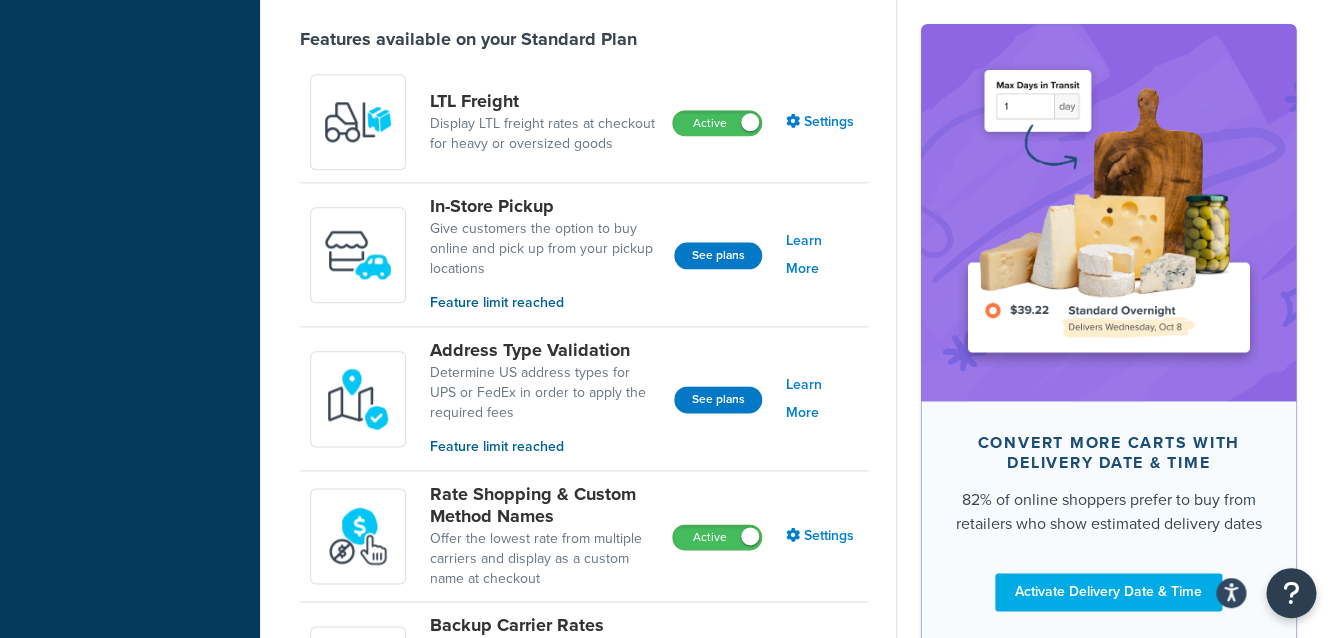 scroll, scrollTop: 816, scrollLeft: 0, axis: vertical 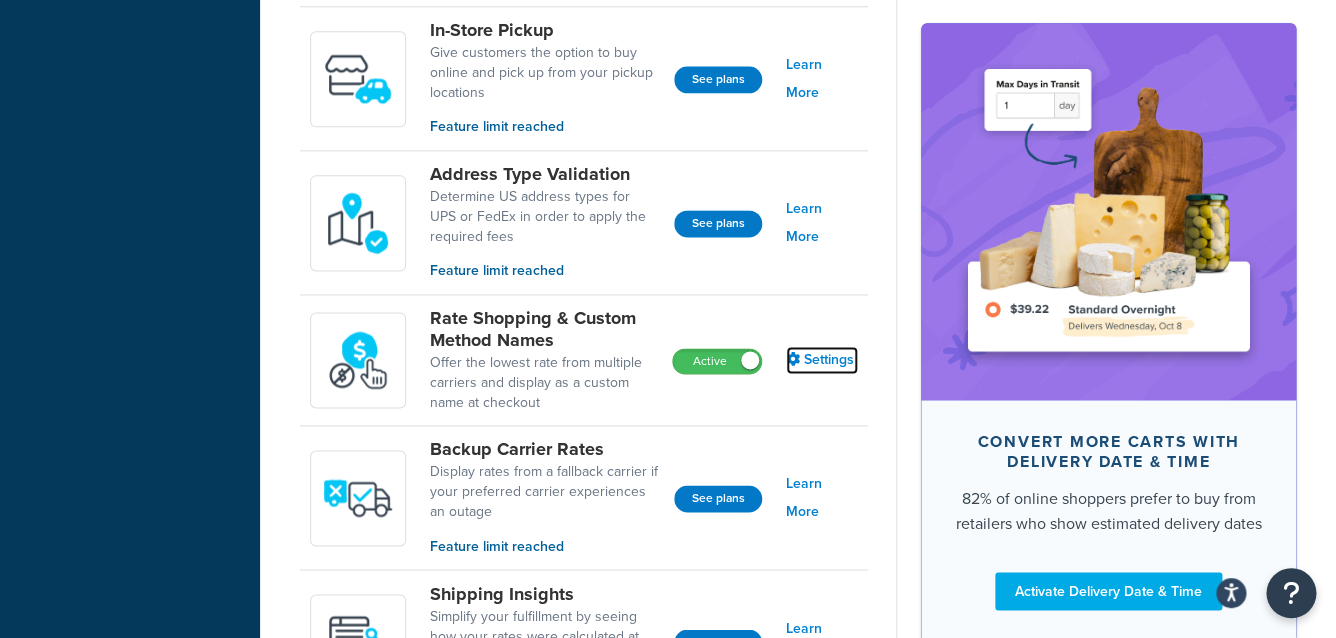 click on "Settings" at bounding box center (822, 360) 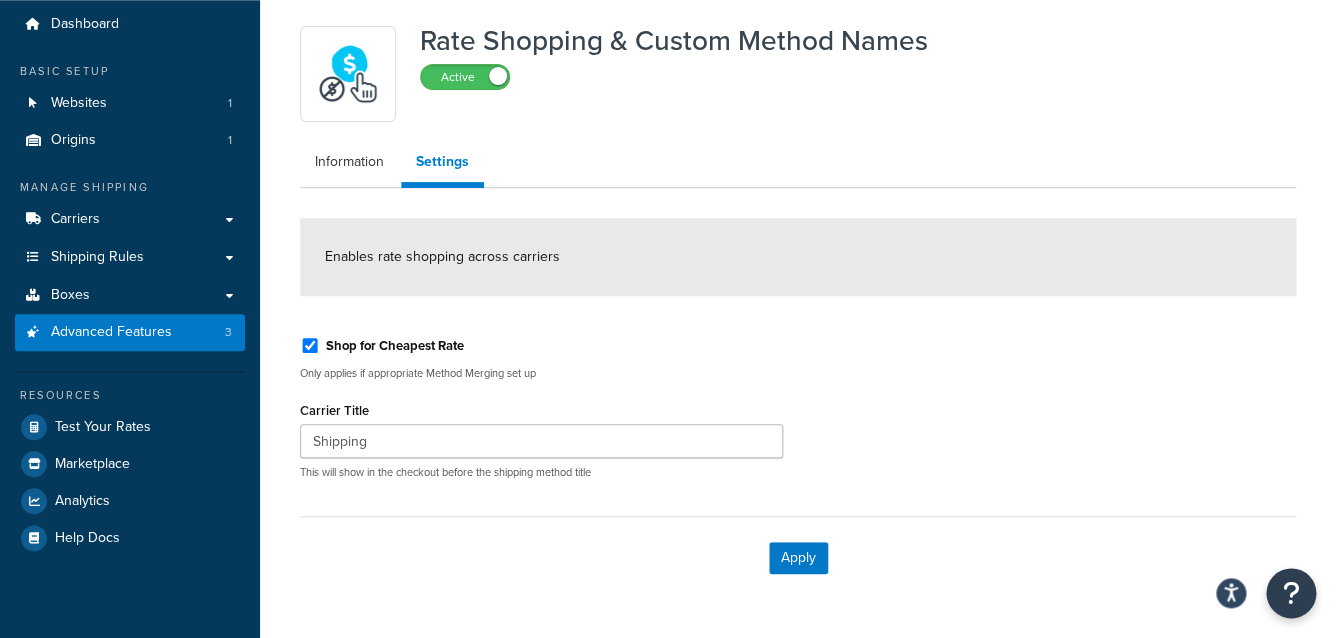 scroll, scrollTop: 96, scrollLeft: 0, axis: vertical 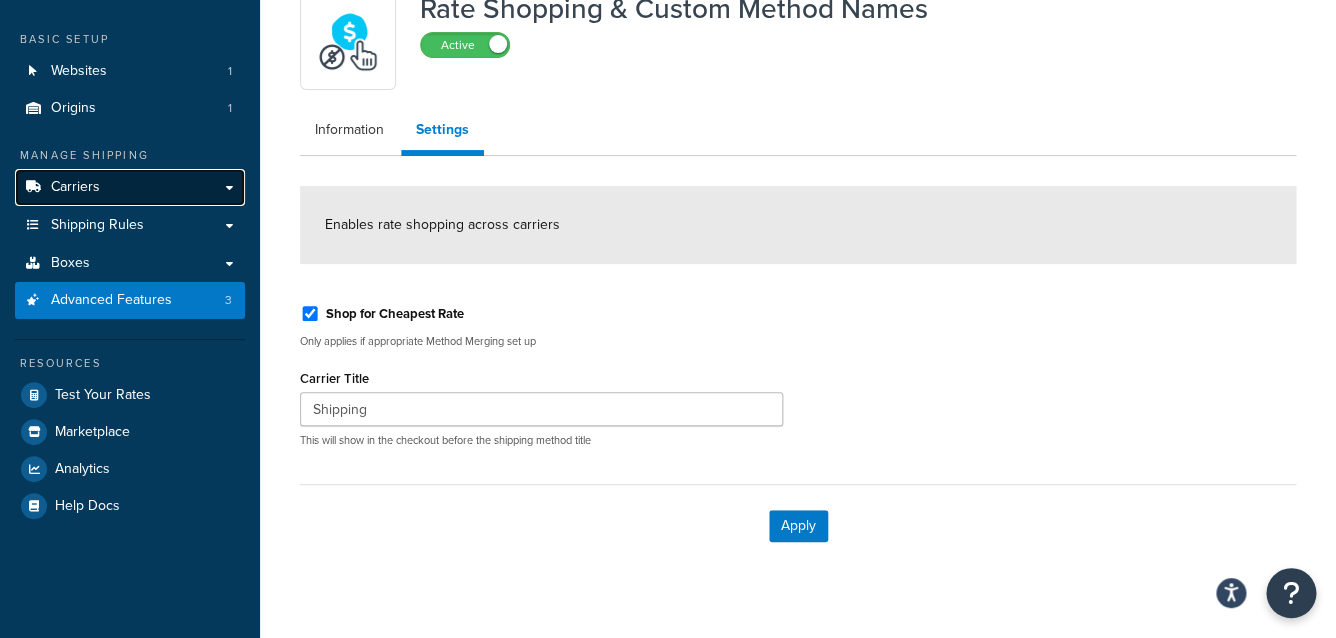 click on "Carriers" at bounding box center [130, 187] 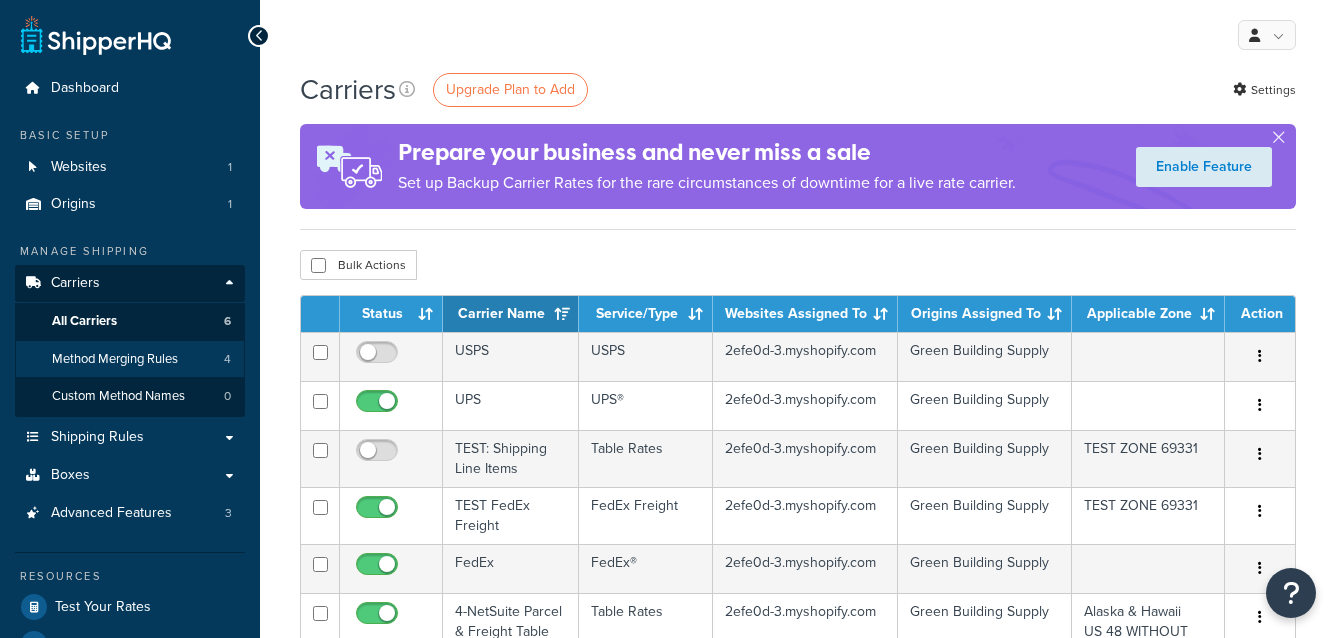 scroll, scrollTop: 0, scrollLeft: 0, axis: both 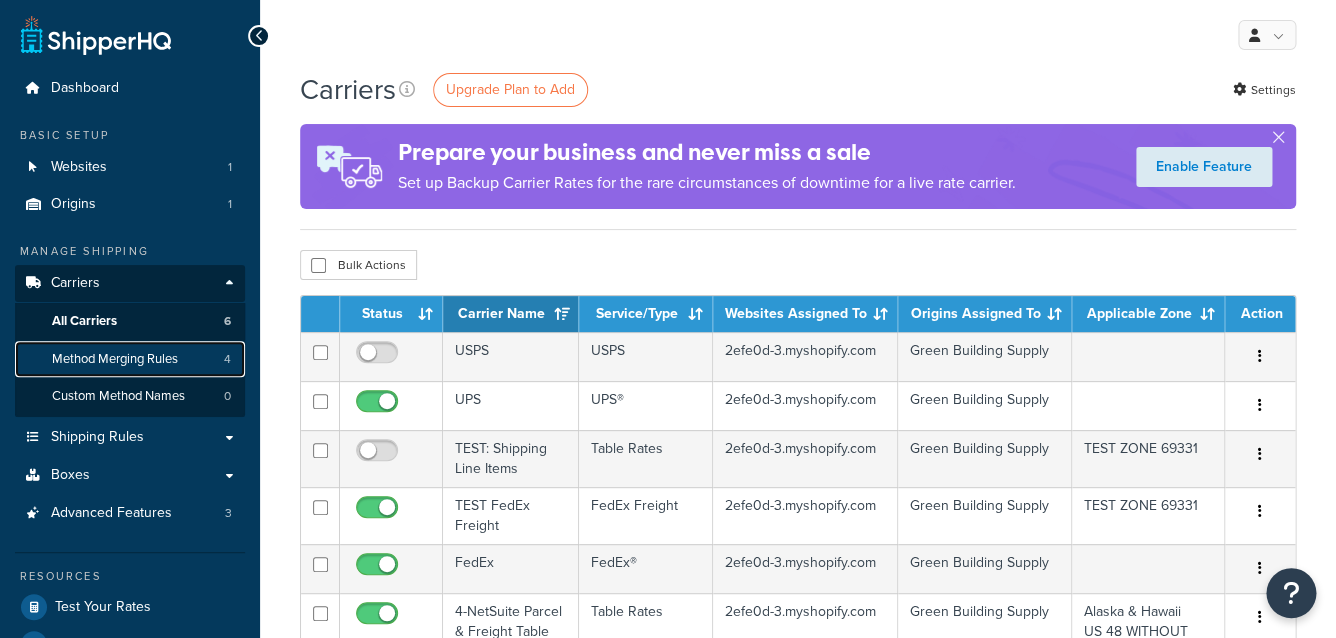 click on "Method Merging Rules" at bounding box center [115, 359] 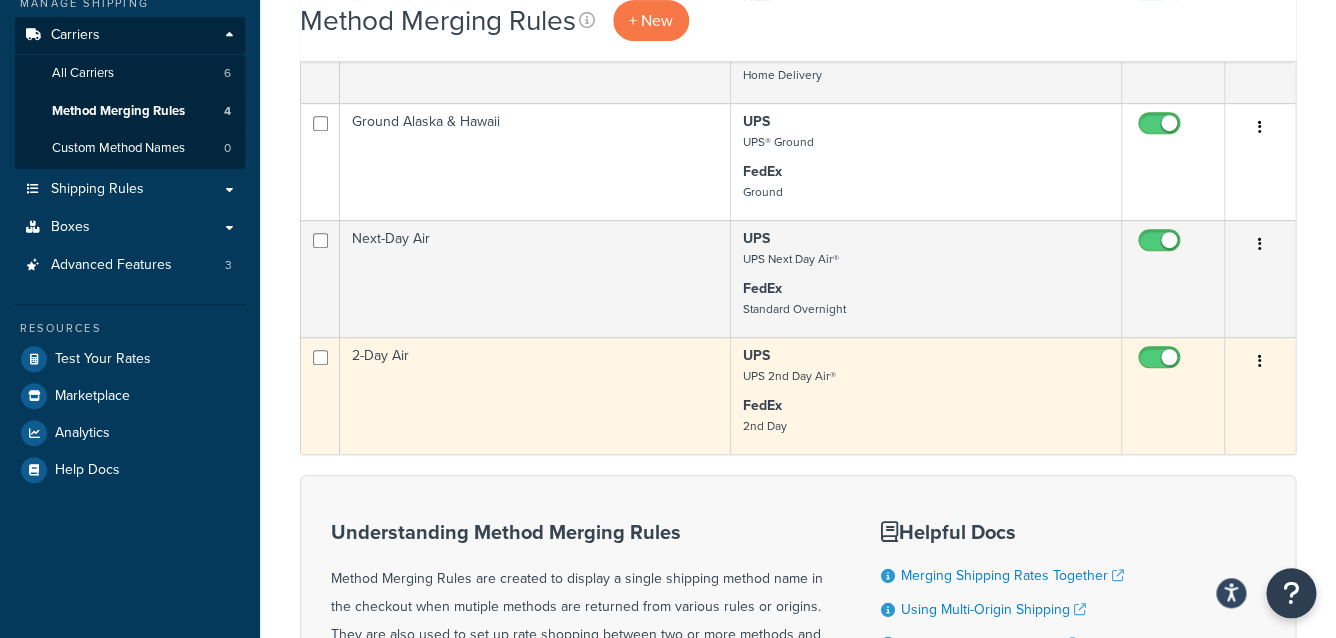 scroll, scrollTop: 256, scrollLeft: 0, axis: vertical 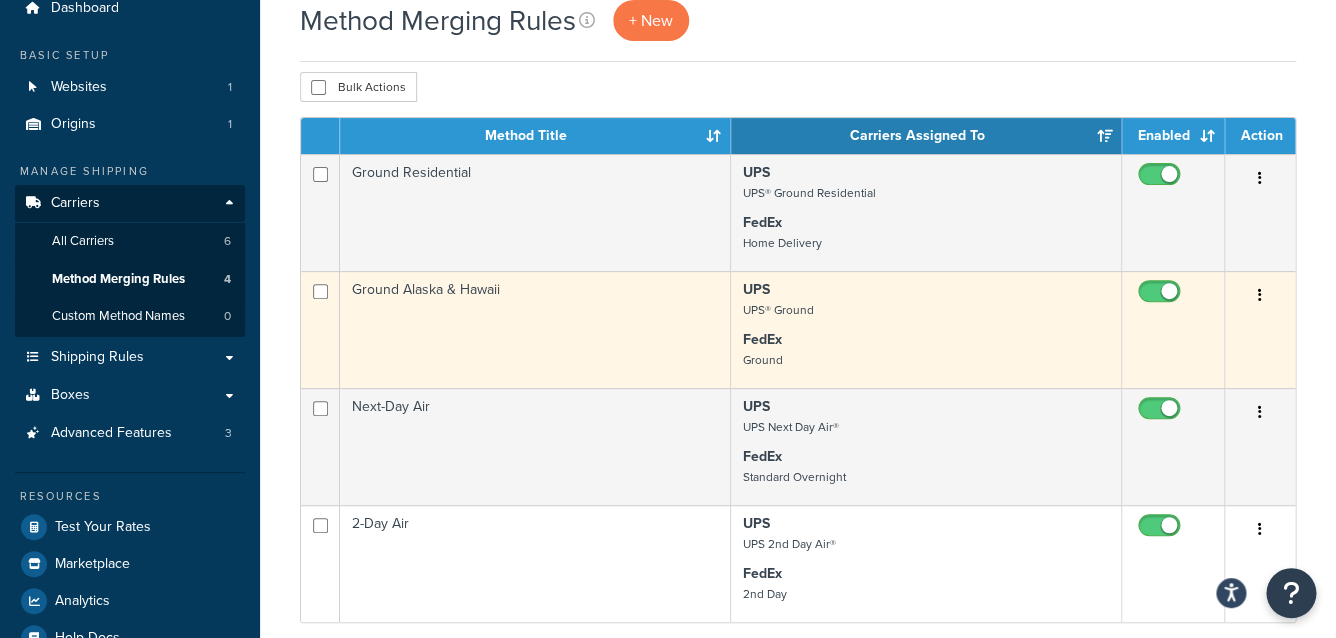 click on "Ground Alaska & Hawaii" at bounding box center [535, 329] 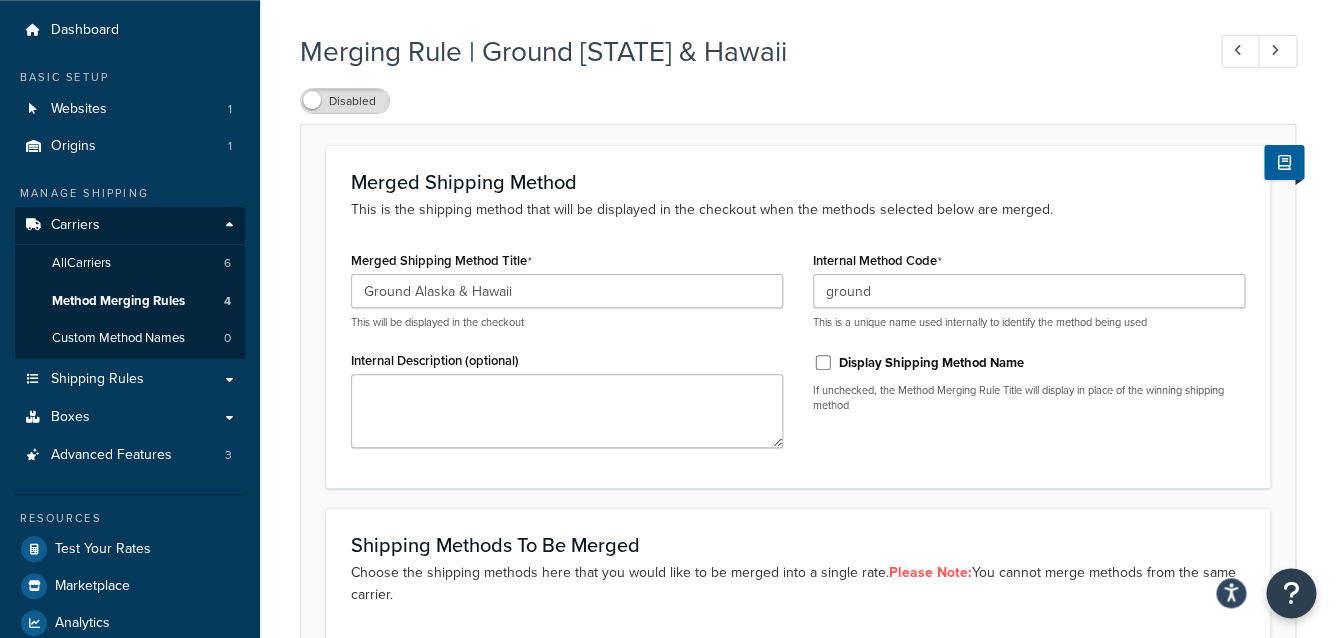 scroll, scrollTop: 0, scrollLeft: 0, axis: both 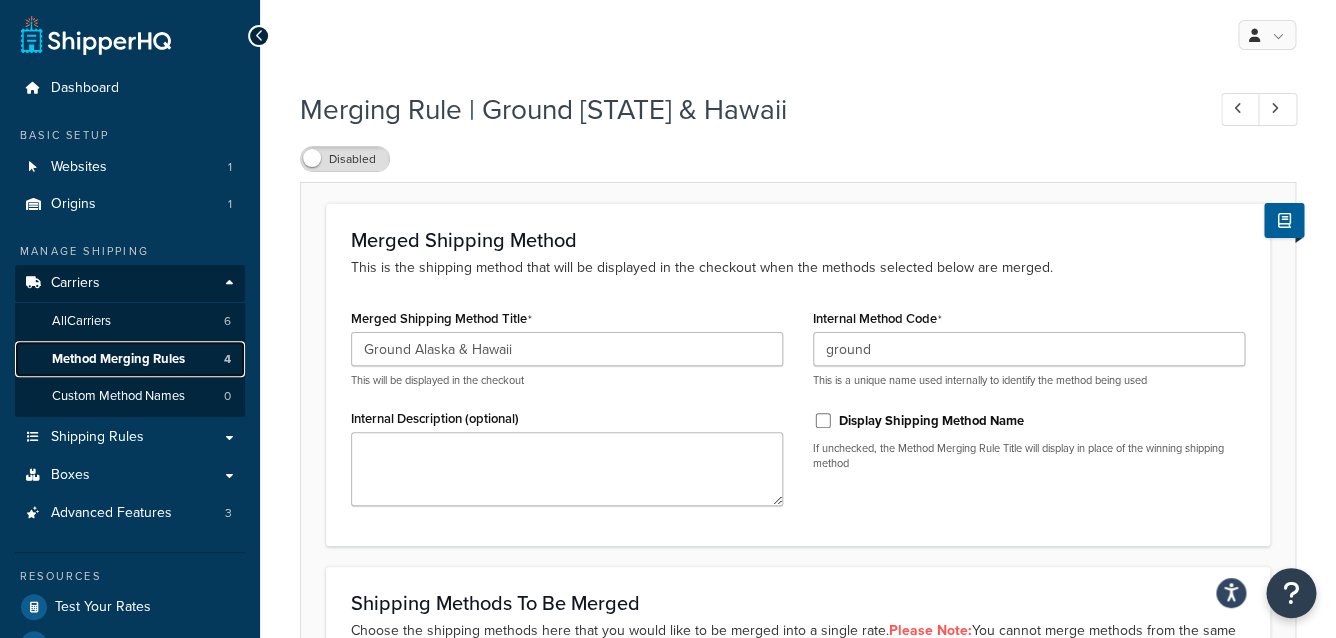 click on "Method Merging Rules" at bounding box center [118, 359] 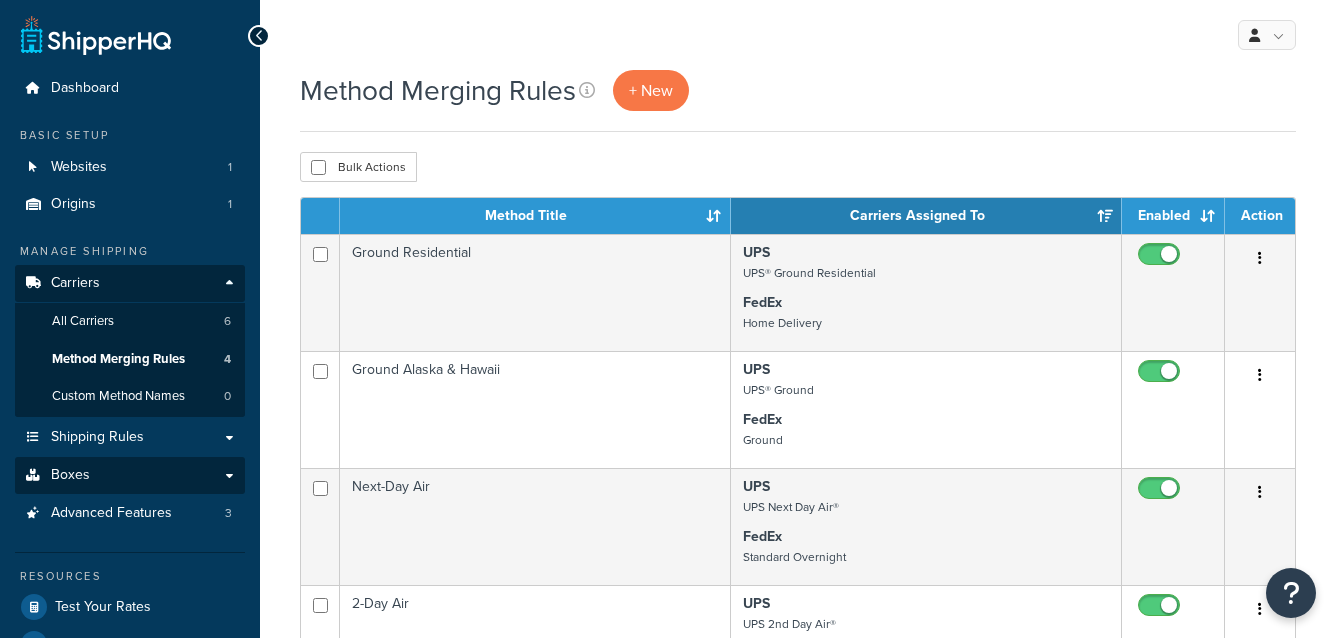 scroll, scrollTop: 0, scrollLeft: 0, axis: both 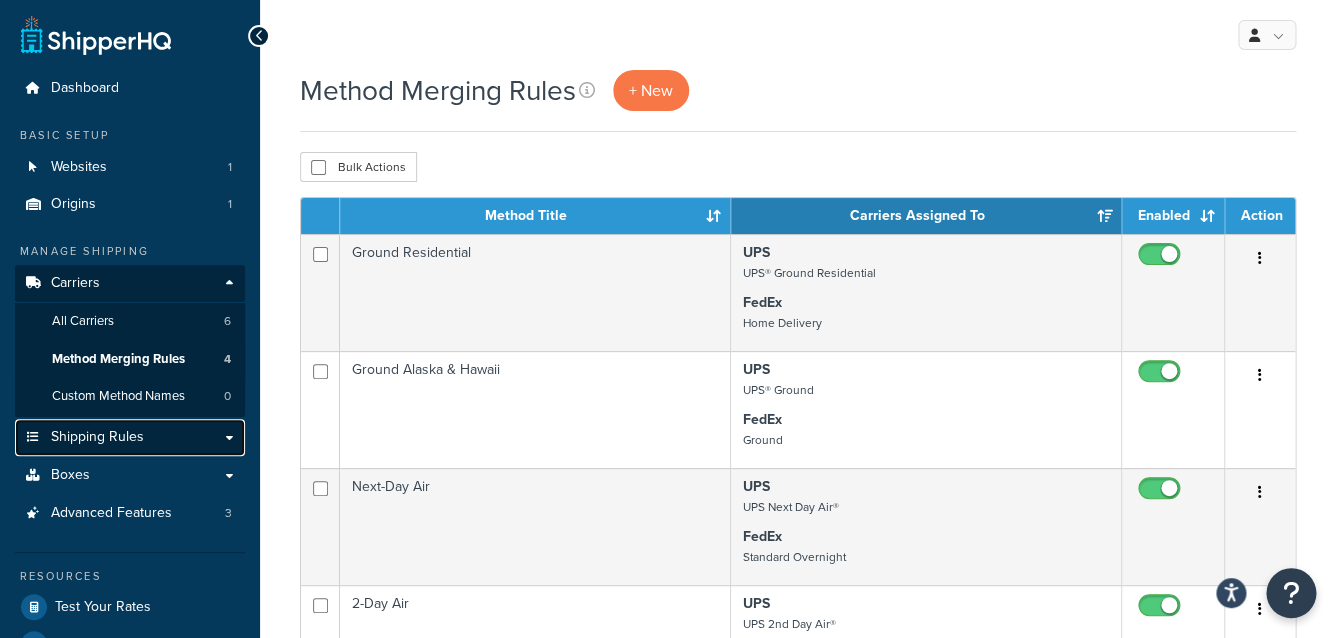 click on "Shipping Rules" at bounding box center (130, 437) 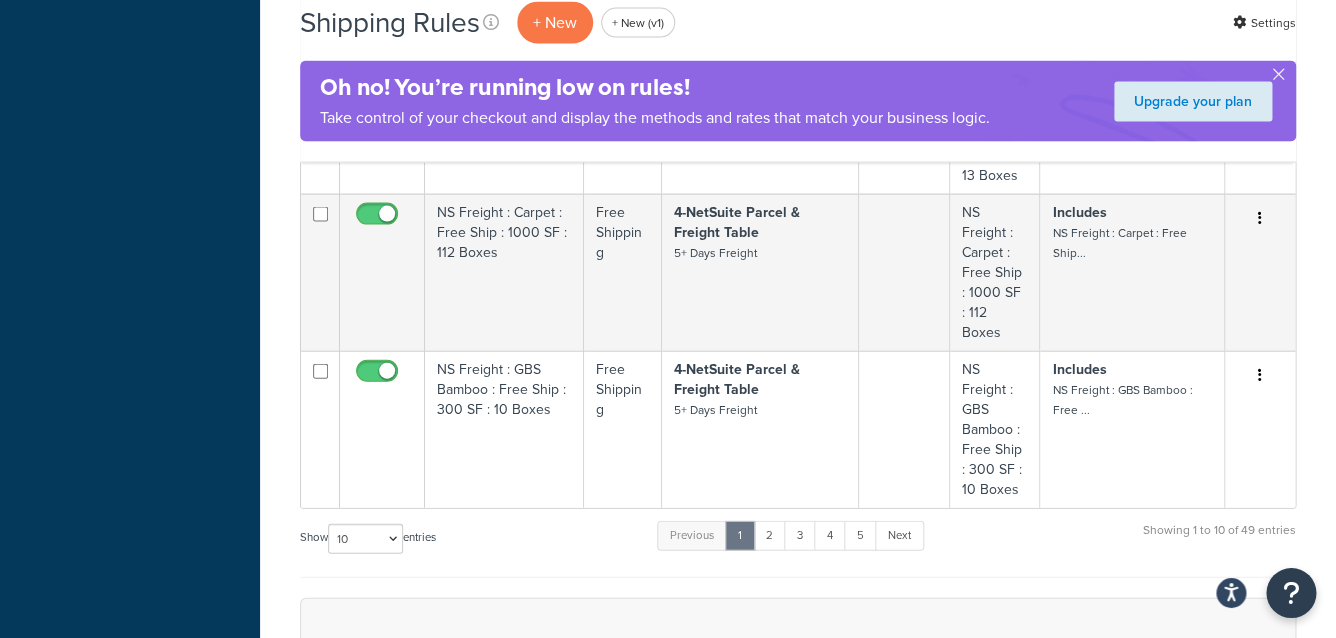scroll, scrollTop: 1408, scrollLeft: 0, axis: vertical 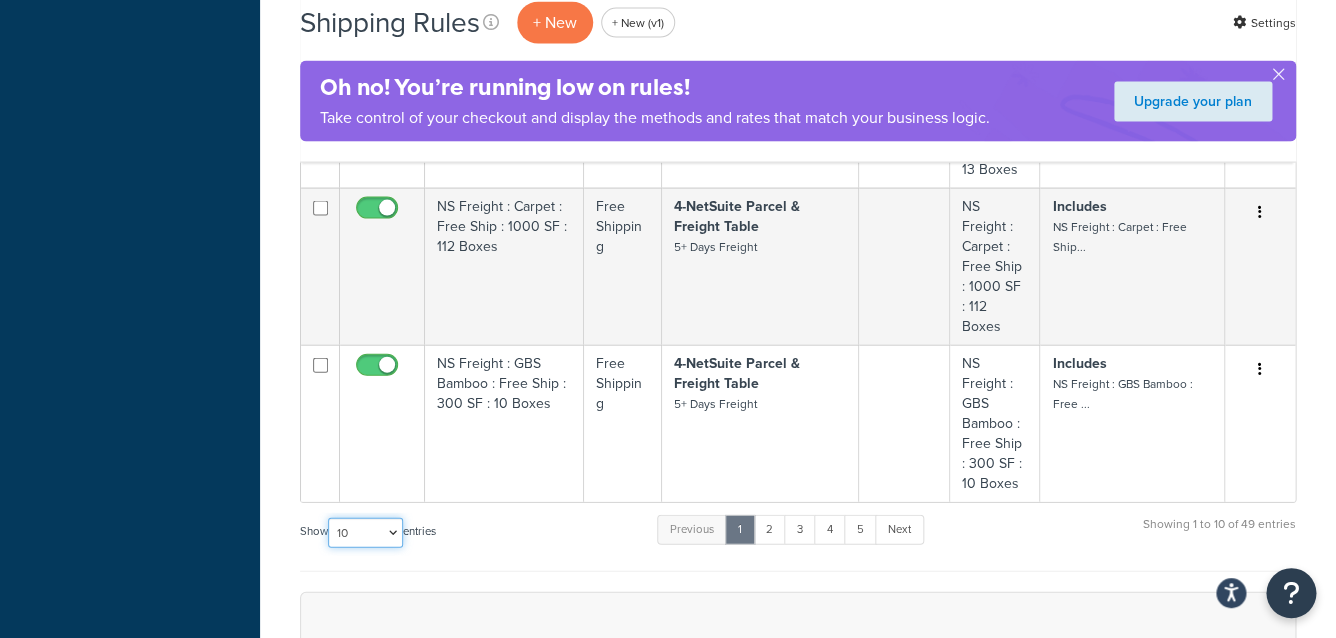 select on "1000" 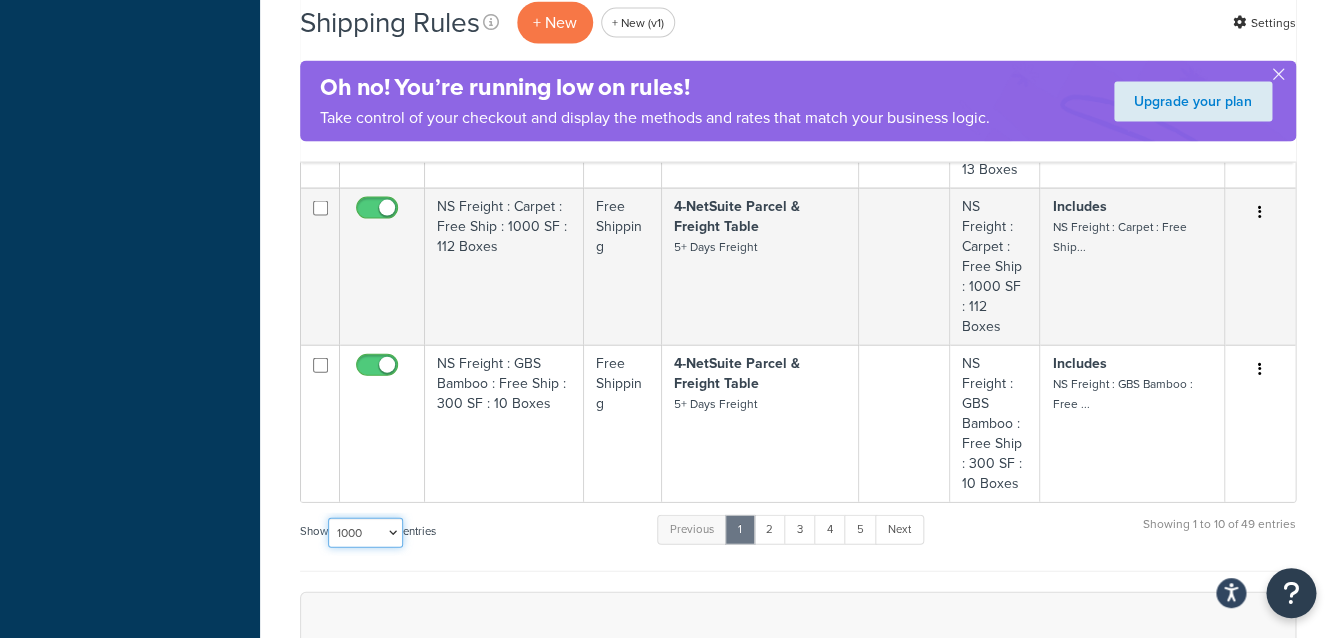 click on "1000" at bounding box center [0, 0] 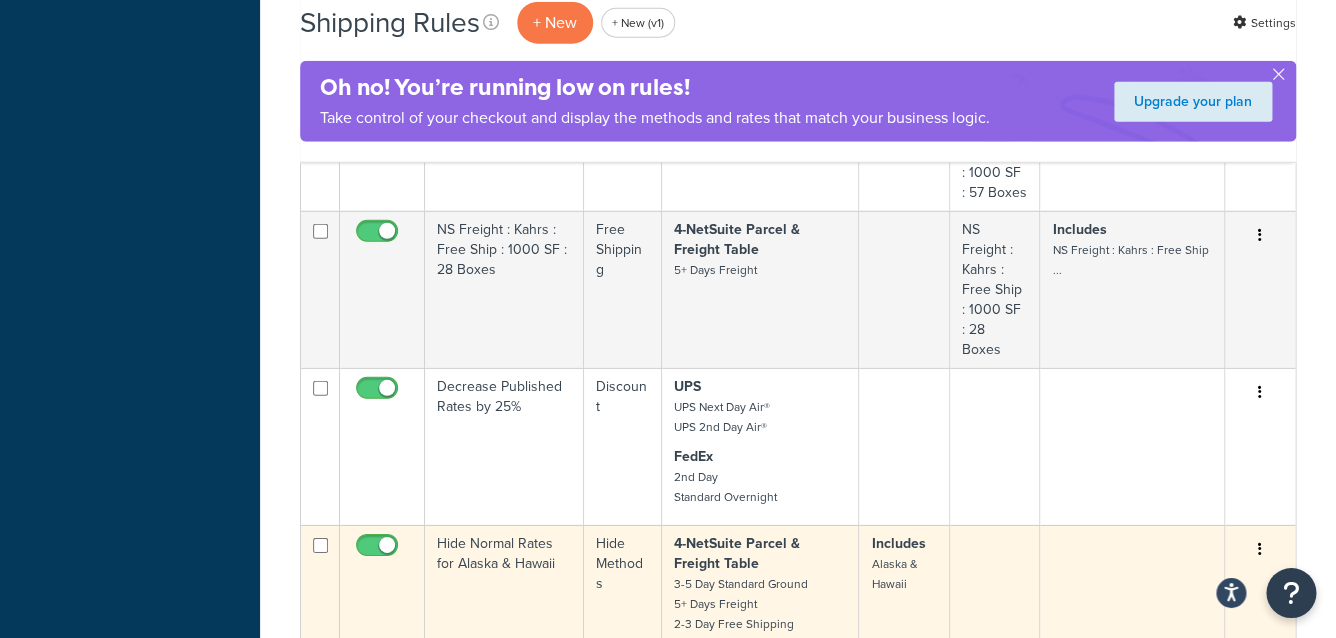 scroll, scrollTop: 4544, scrollLeft: 0, axis: vertical 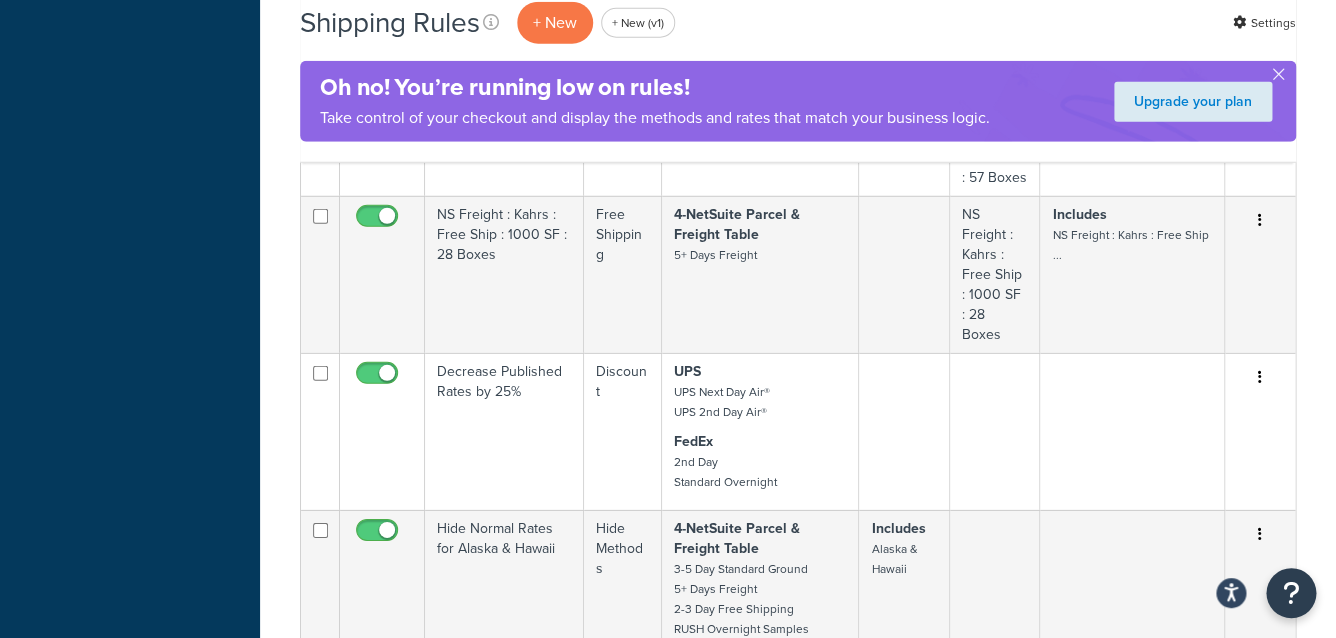 click on "FedEx Home Delivery Ground" at bounding box center (760, 716) 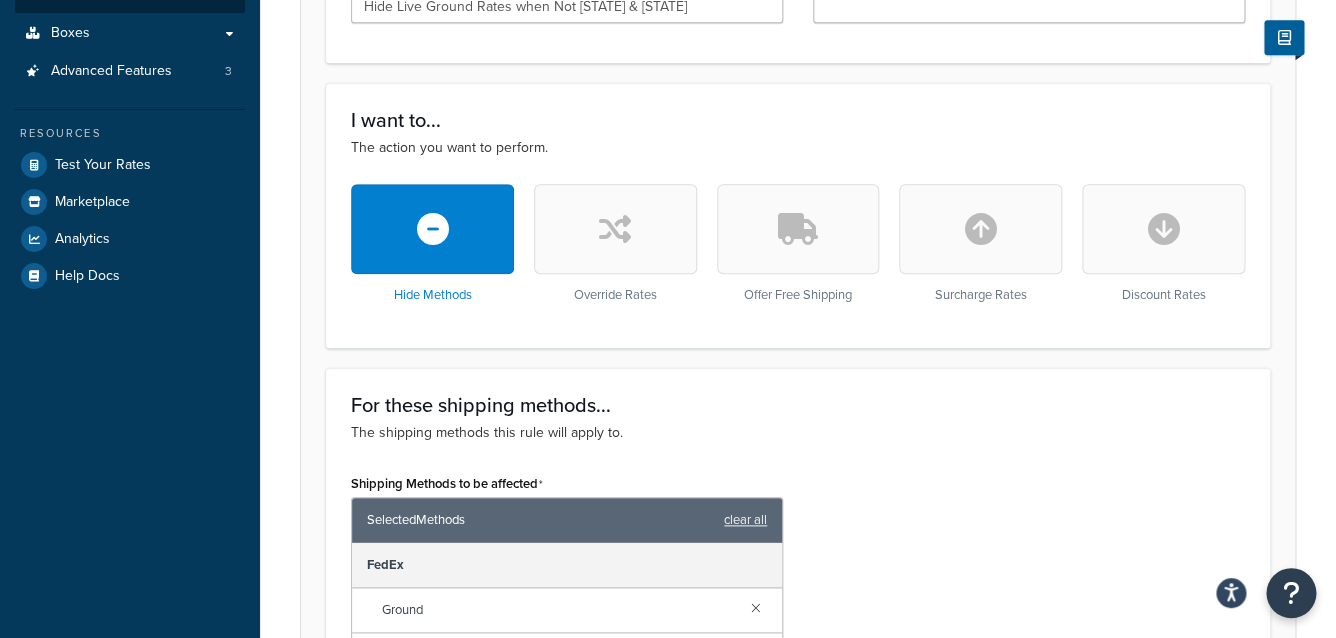 scroll, scrollTop: 32, scrollLeft: 0, axis: vertical 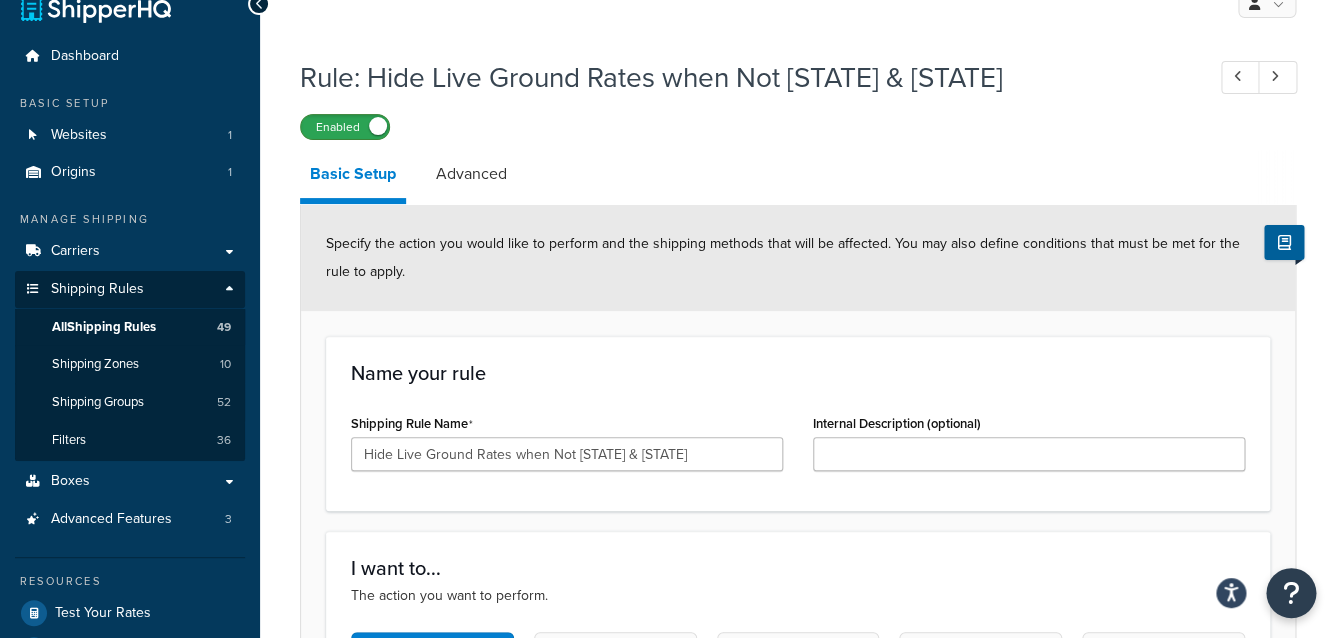 click on "Enabled" at bounding box center (345, 127) 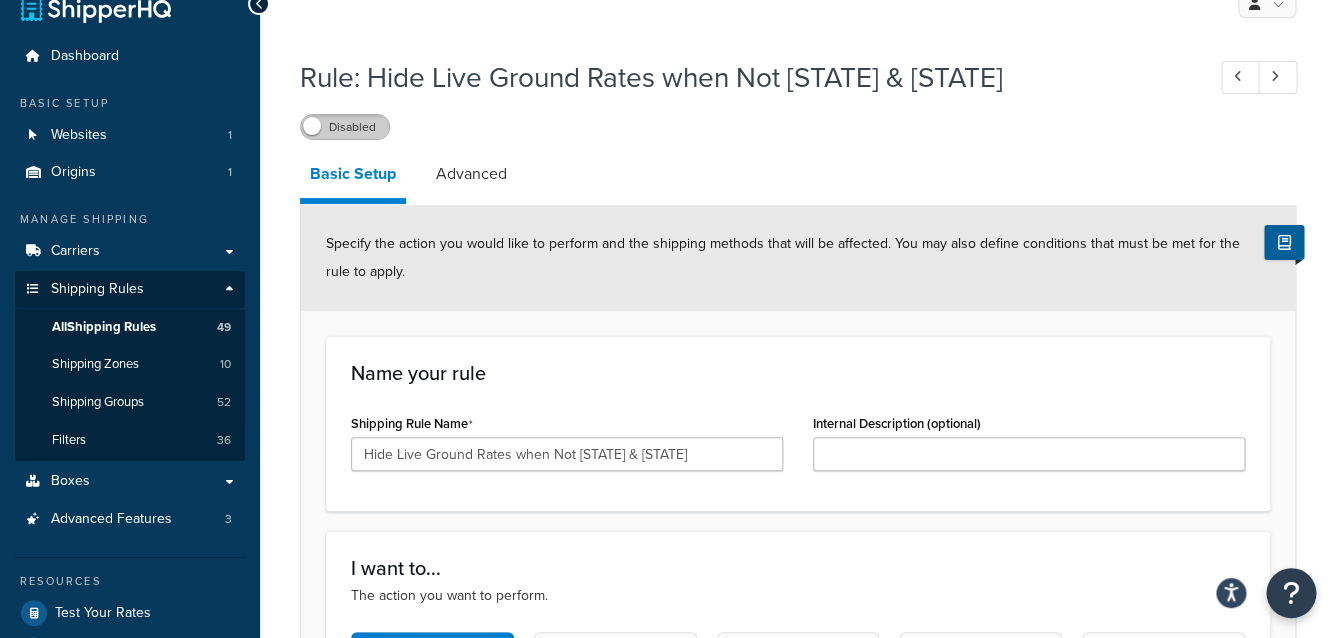 click on "Disabled" at bounding box center (345, 127) 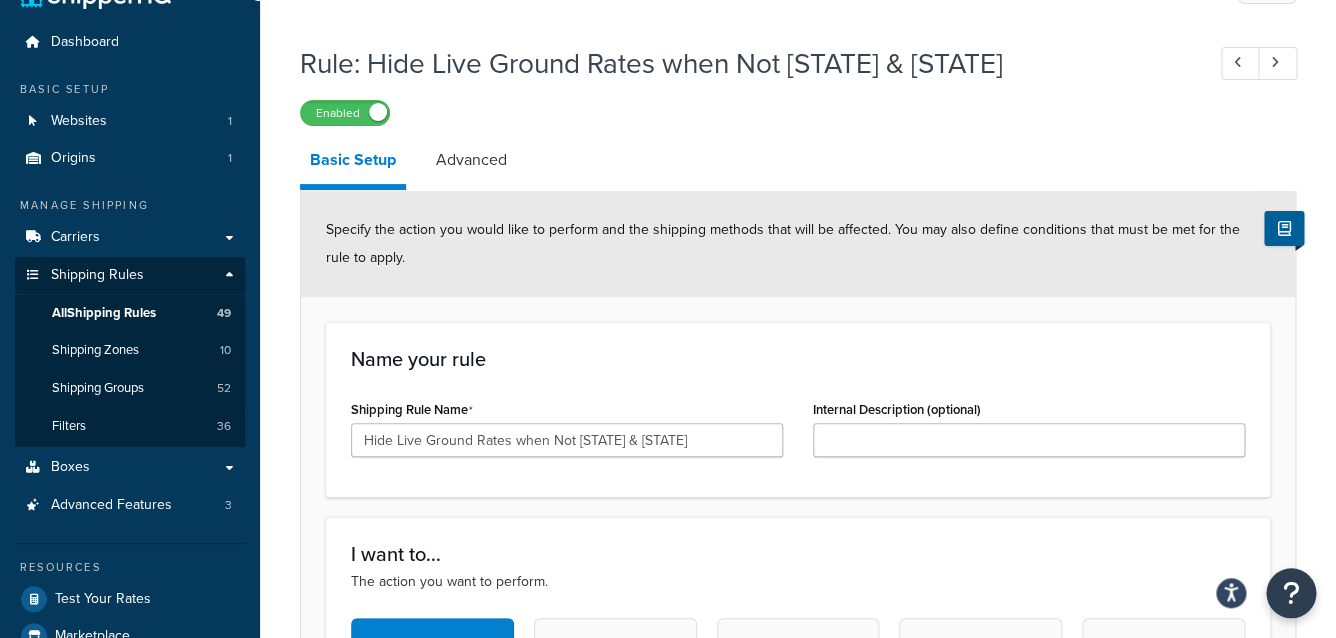 scroll, scrollTop: 0, scrollLeft: 0, axis: both 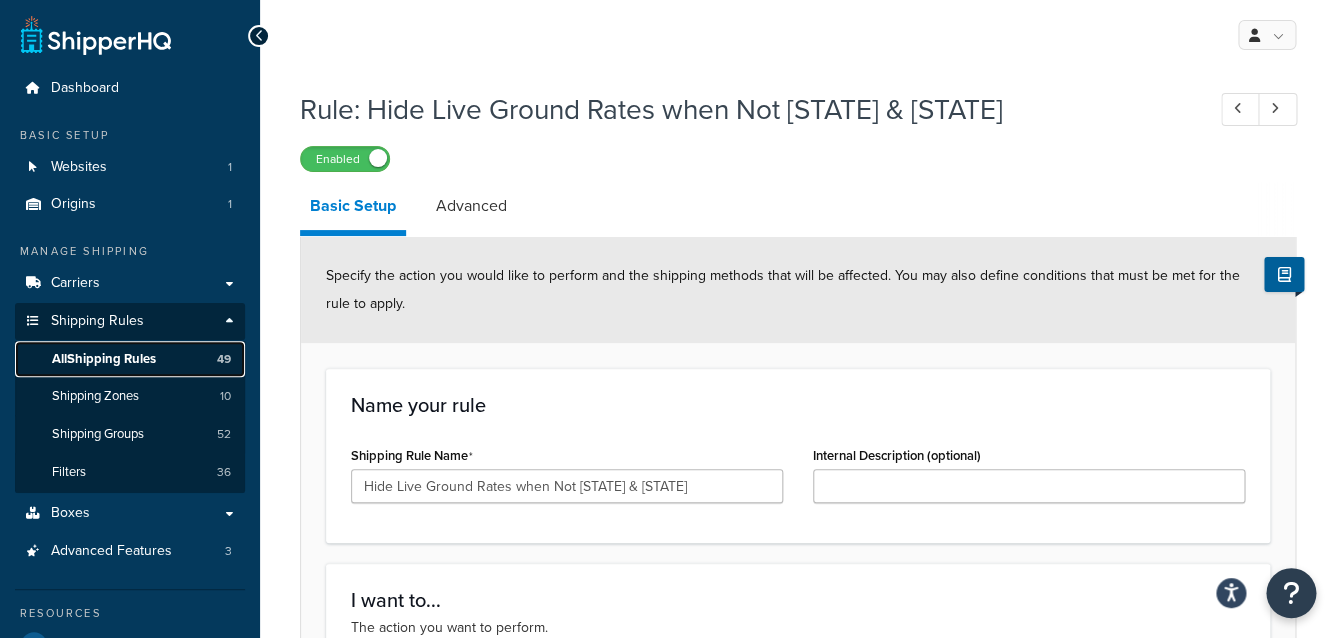 click on "All  Shipping Rules 49" at bounding box center (130, 359) 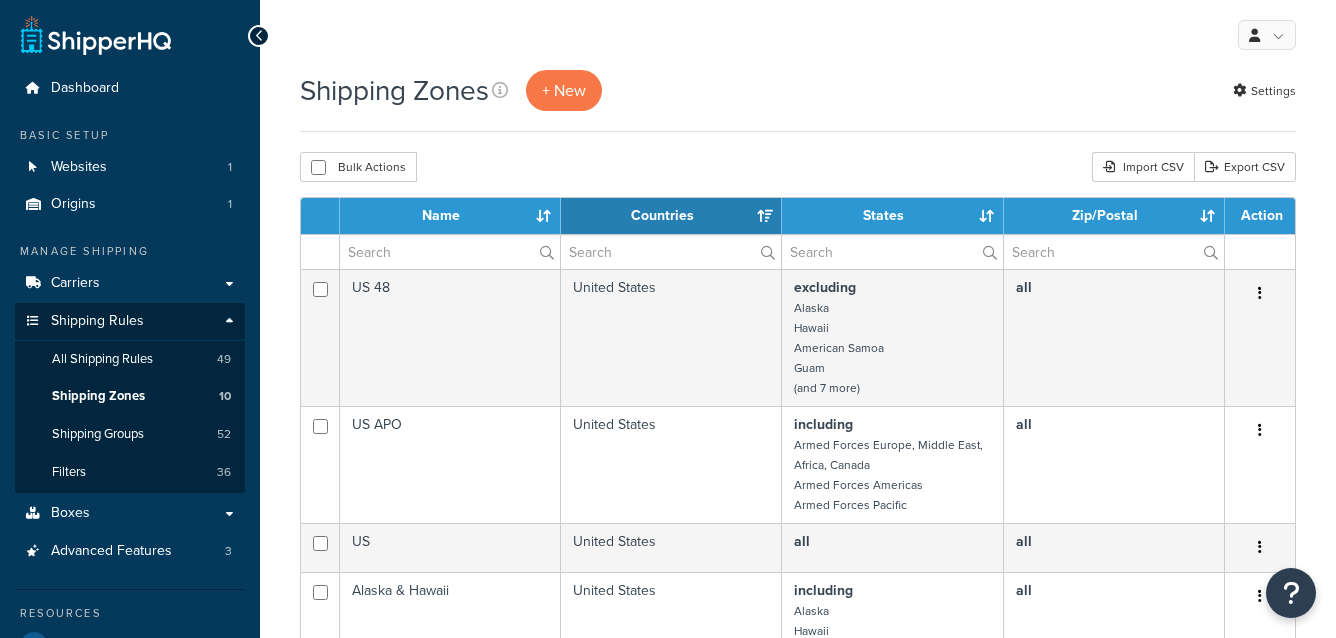 select on "15" 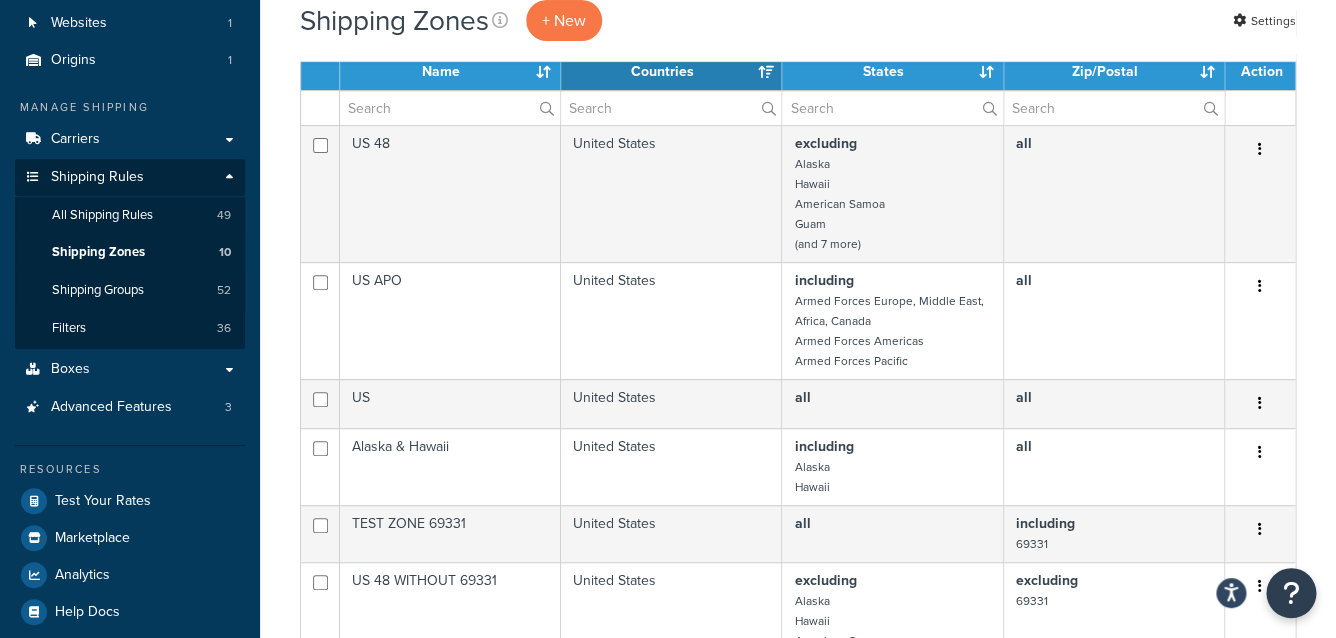 scroll, scrollTop: 0, scrollLeft: 0, axis: both 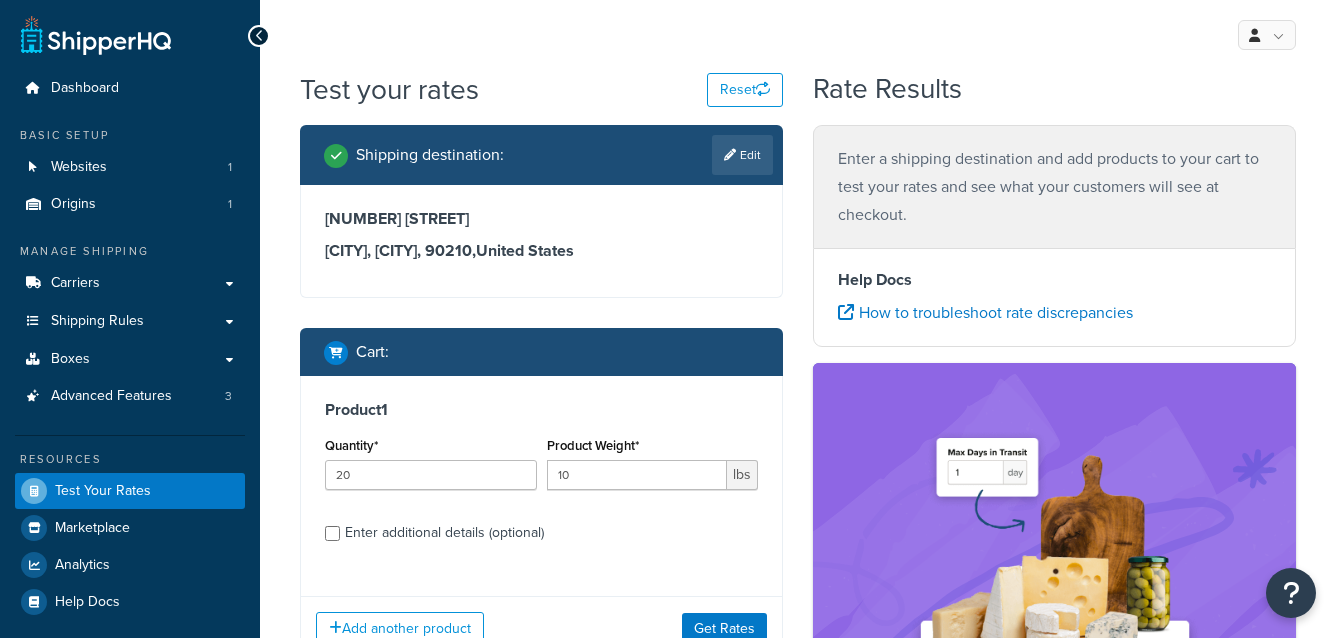 click on "Get Rates" at bounding box center [724, 629] 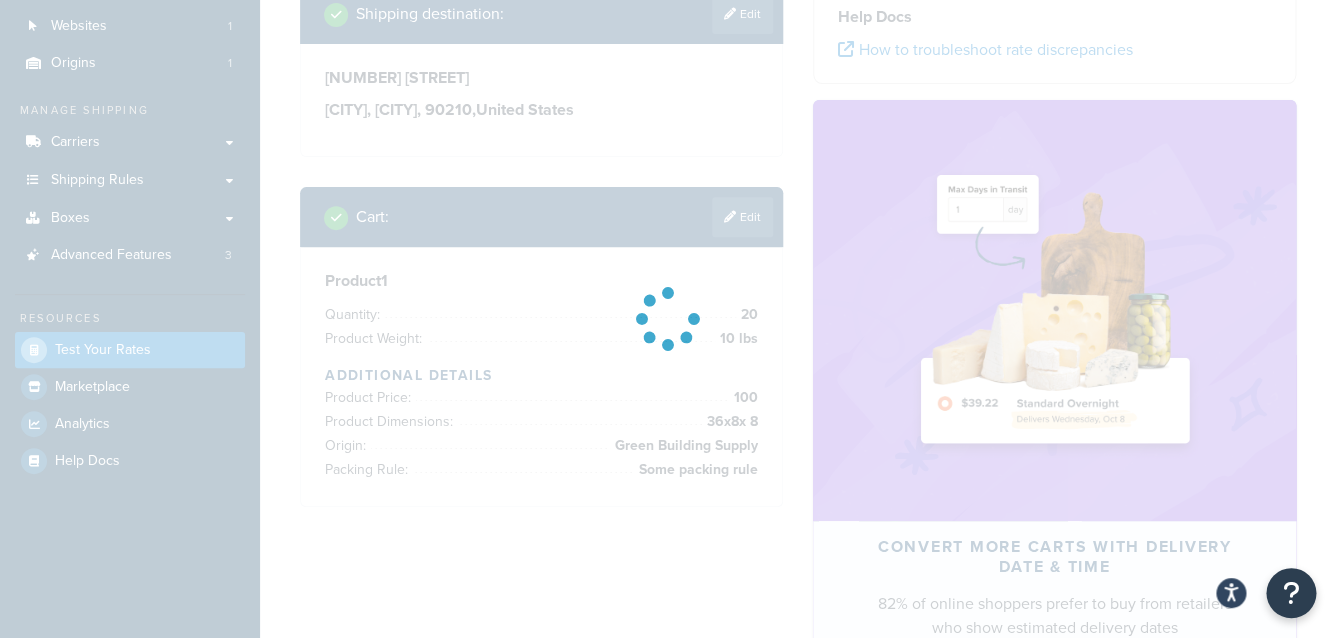 scroll, scrollTop: 140, scrollLeft: 0, axis: vertical 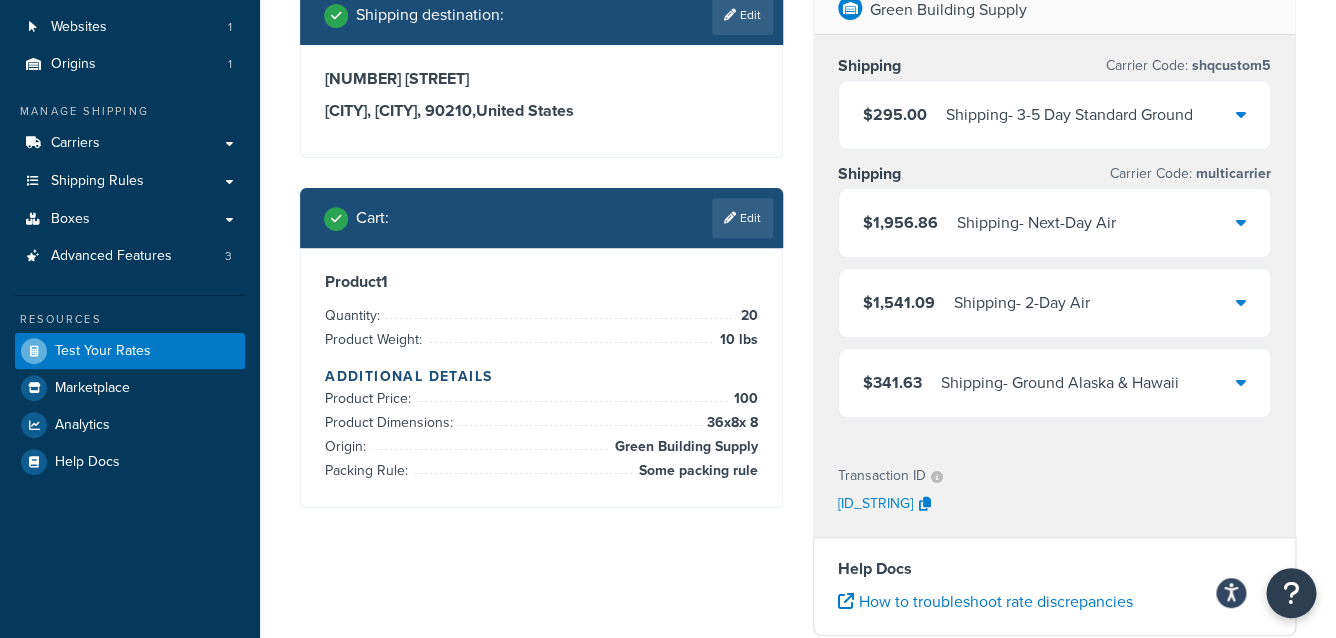 click on "Shipping  -   Ground Alaska & Hawaii" at bounding box center (1060, 383) 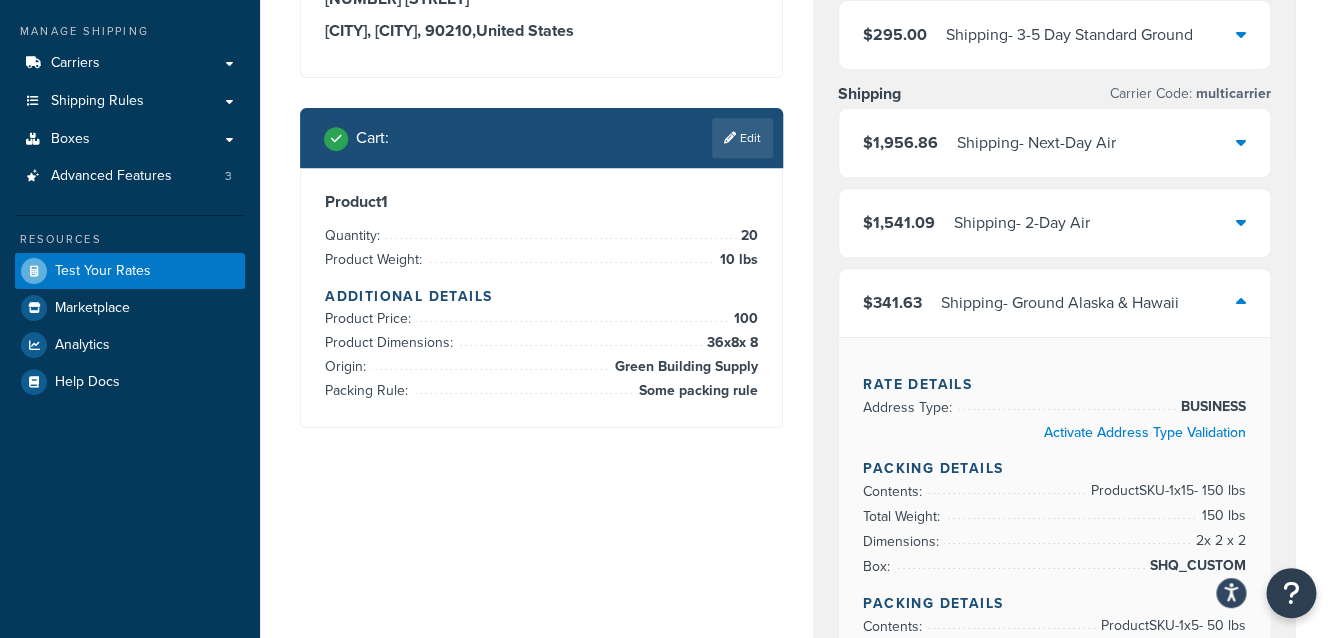 scroll, scrollTop: 108, scrollLeft: 0, axis: vertical 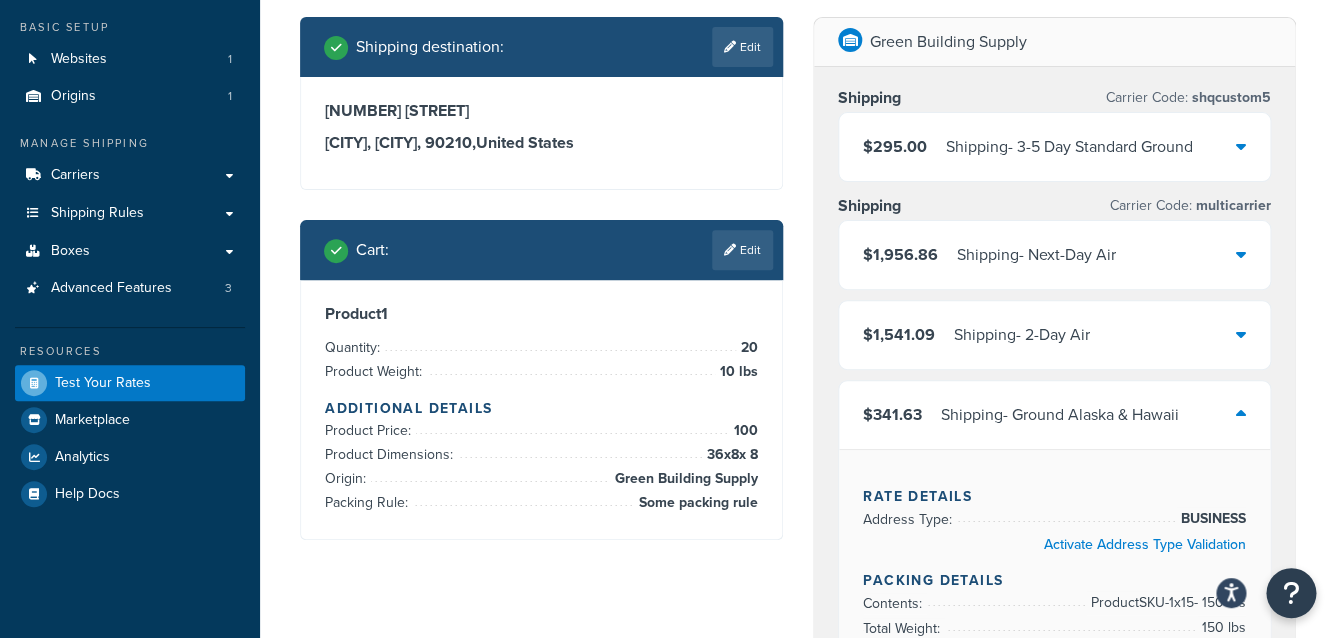 click on "Shipping  -   Ground Alaska & Hawaii" at bounding box center [1060, 415] 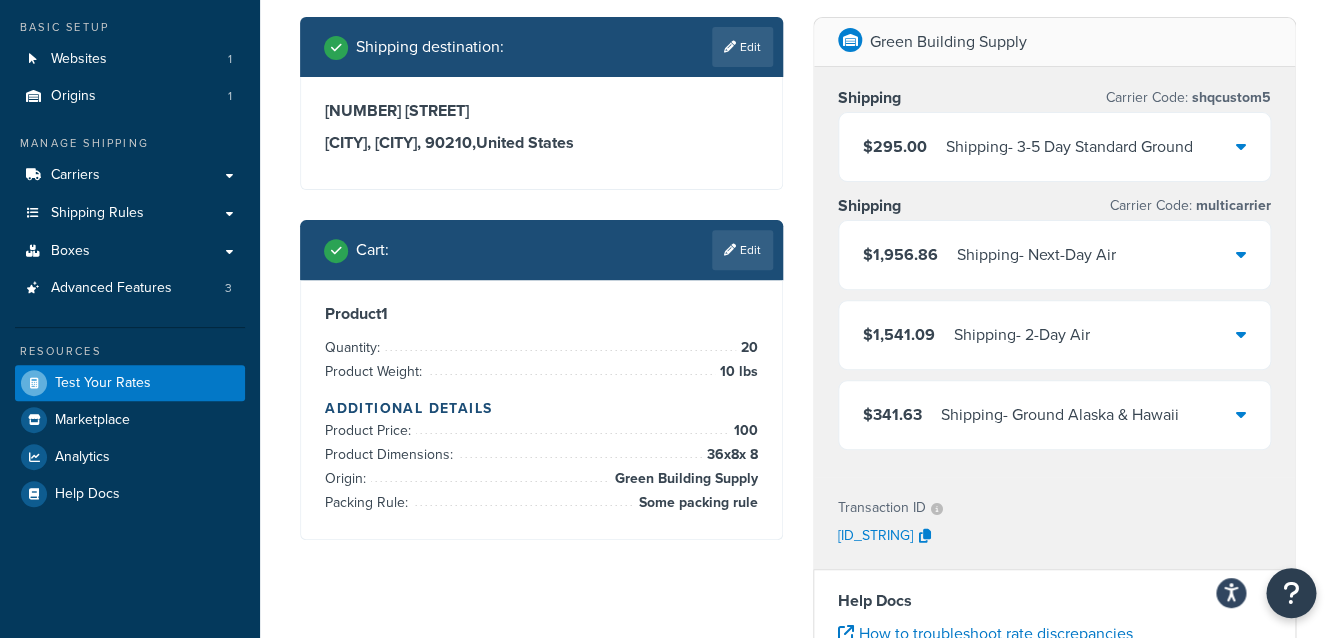 click on "Shipping  -   Ground Alaska & Hawaii" at bounding box center [1060, 415] 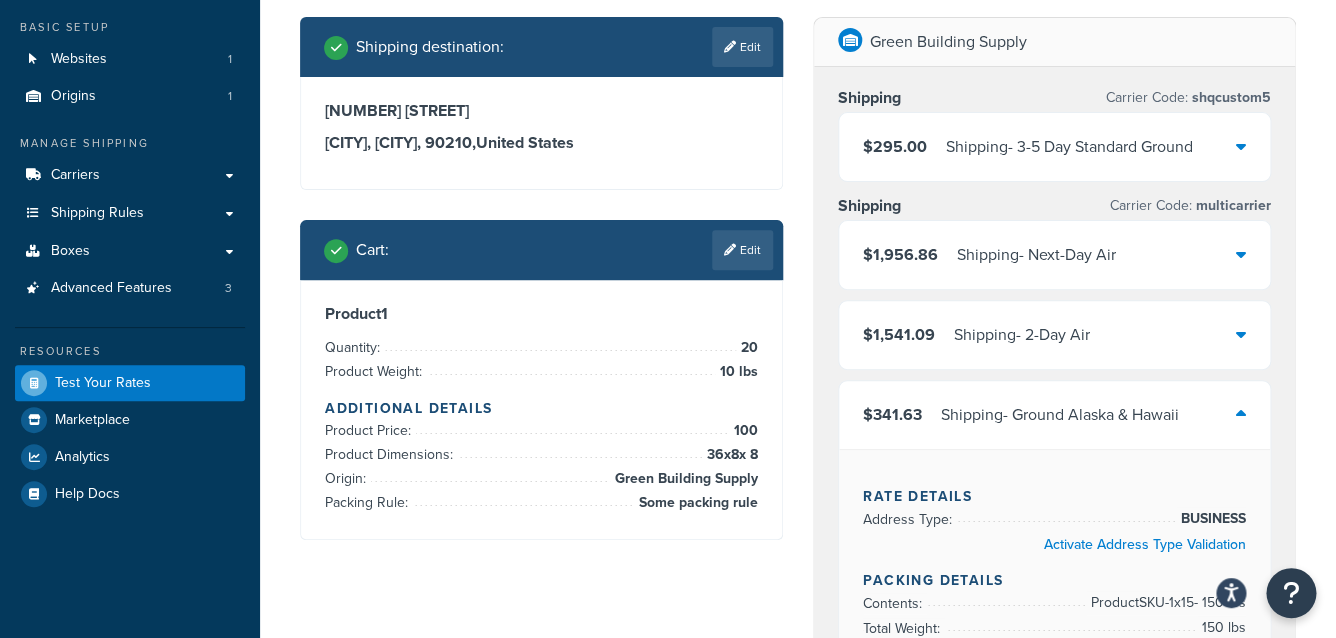 click on "Shipping  -   Ground Alaska & Hawaii" at bounding box center [1060, 415] 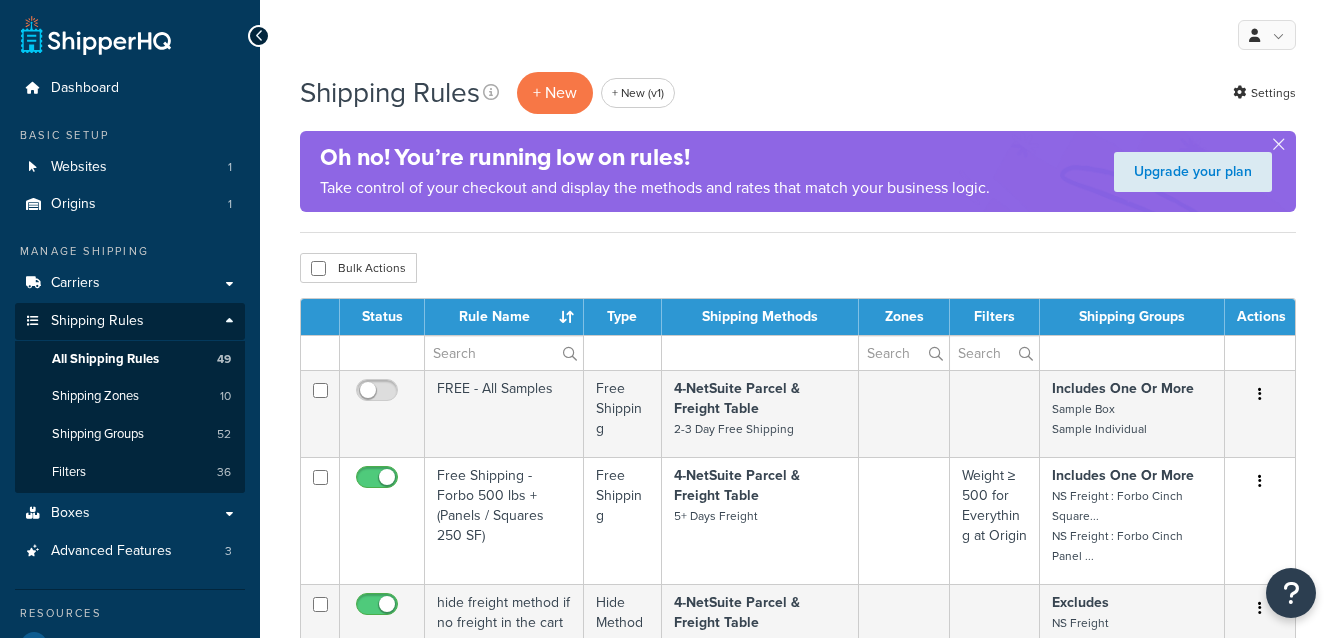 select on "1000" 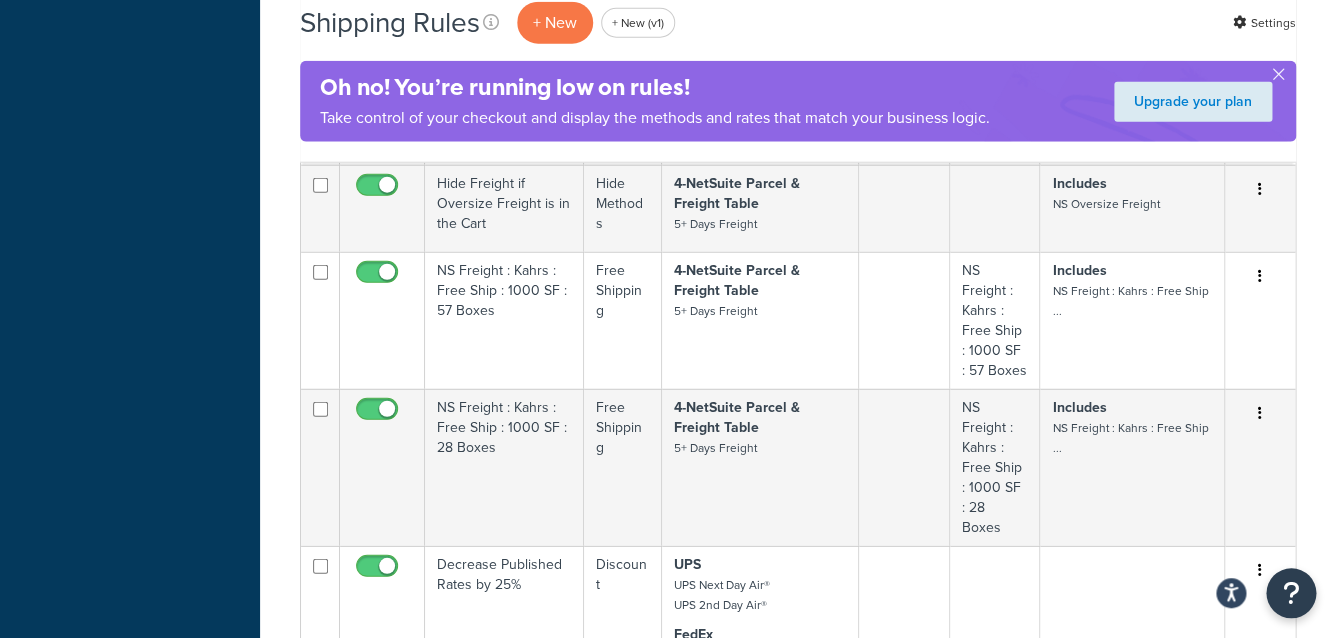 scroll, scrollTop: 4336, scrollLeft: 0, axis: vertical 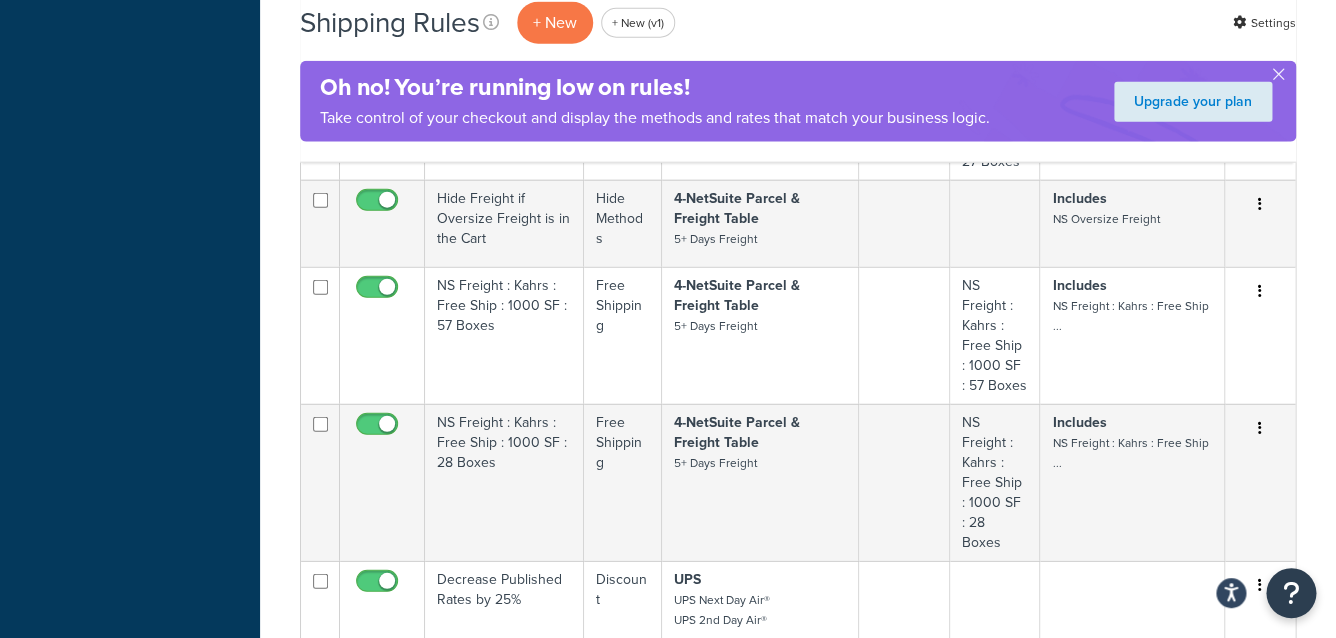 click on "View More" at bounding box center (703, 867) 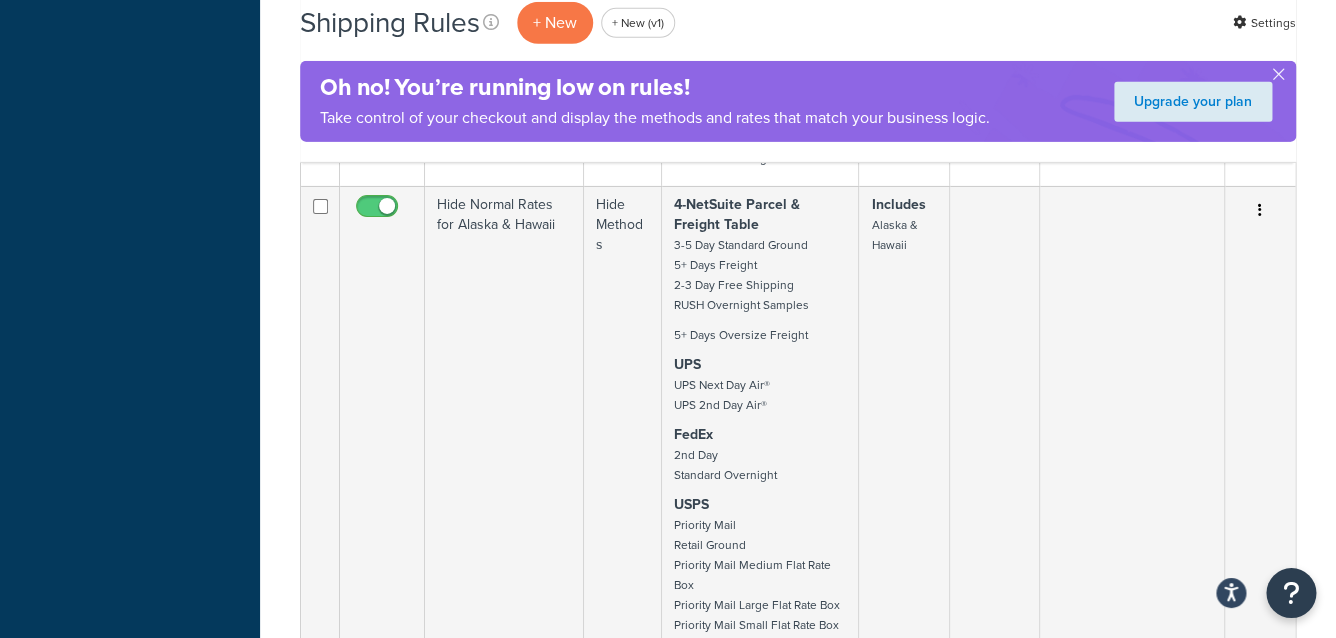 scroll, scrollTop: 4864, scrollLeft: 0, axis: vertical 